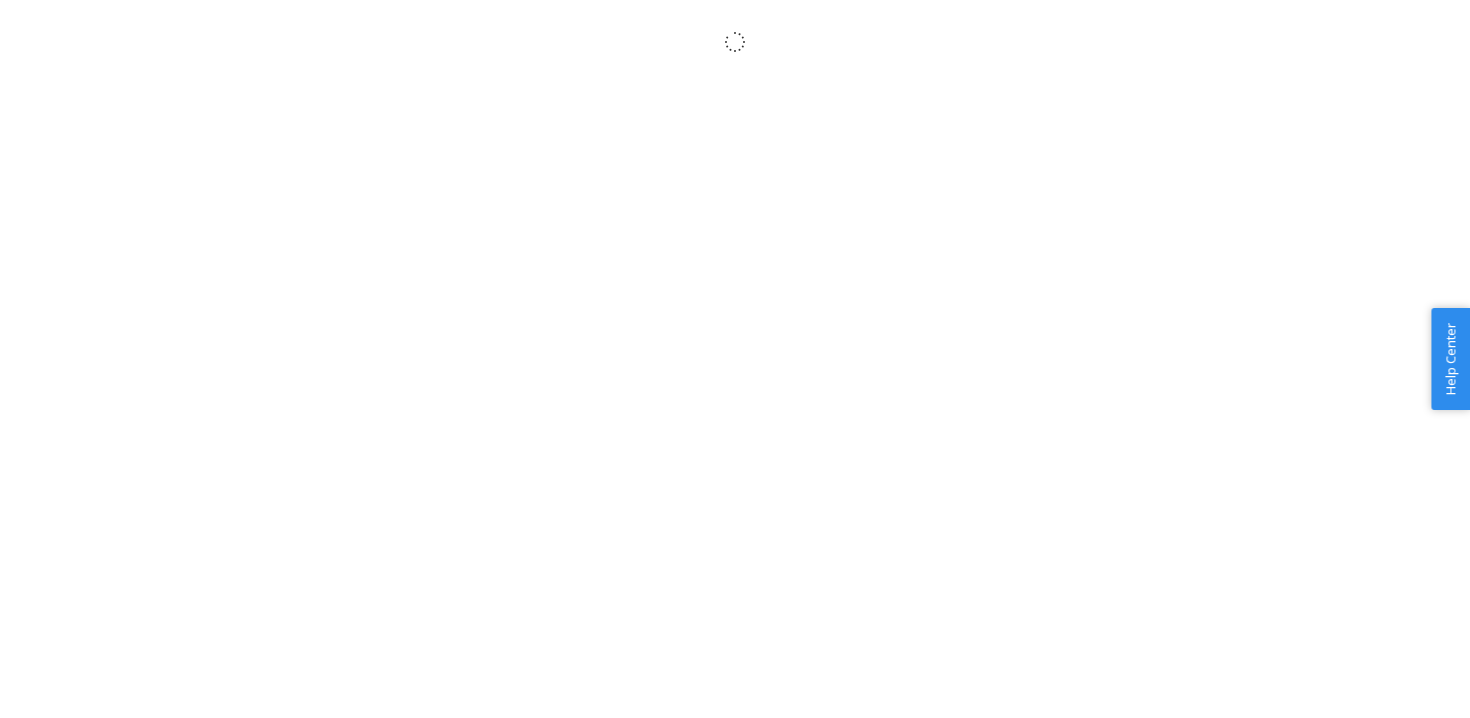 scroll, scrollTop: 0, scrollLeft: 0, axis: both 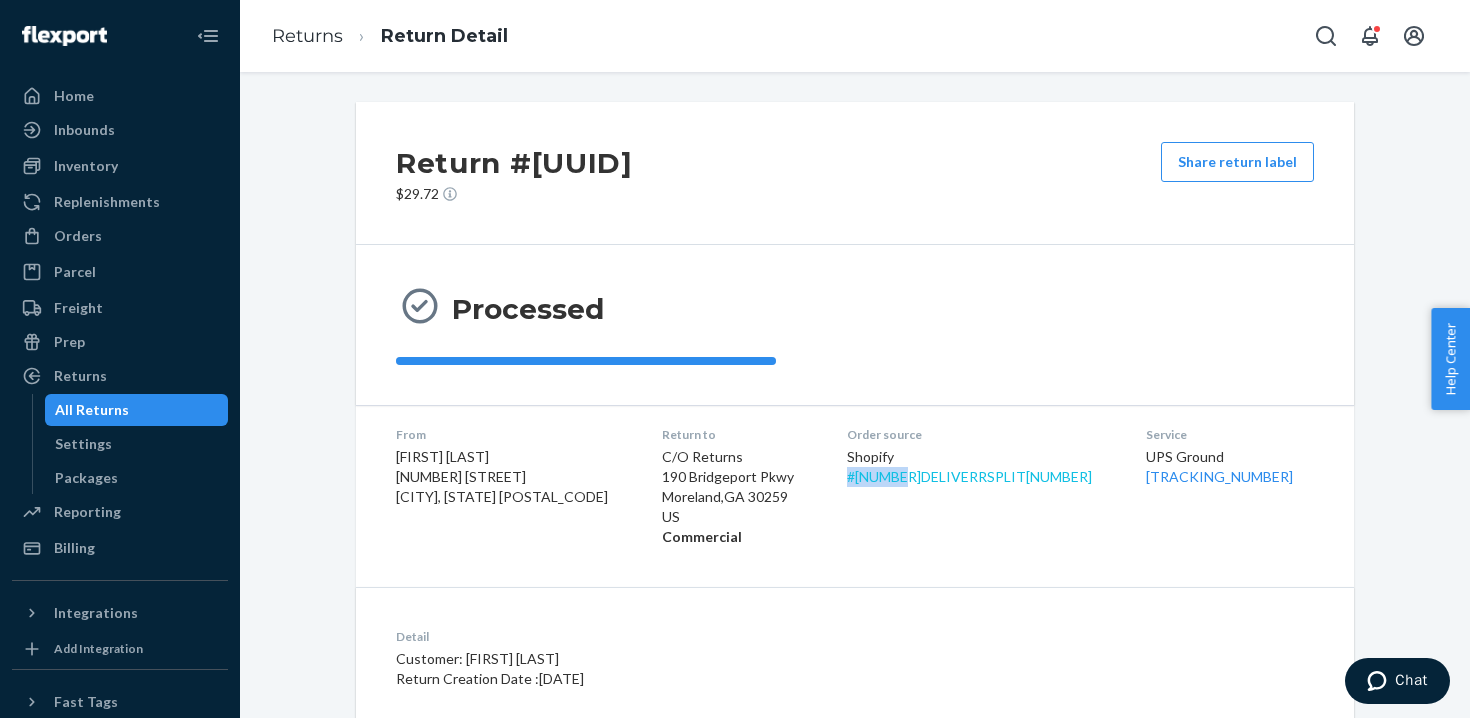 drag, startPoint x: 796, startPoint y: 476, endPoint x: 863, endPoint y: 476, distance: 67 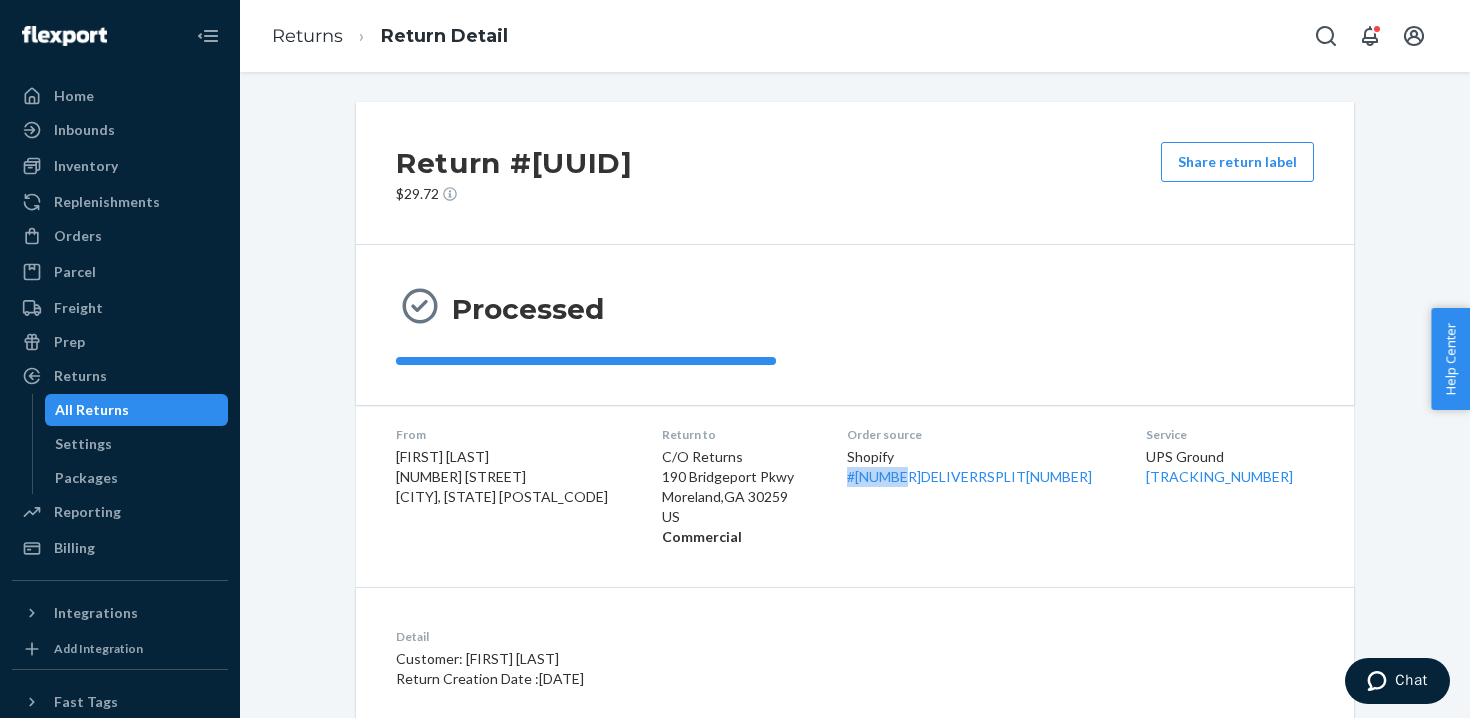 copy on "# #52041" 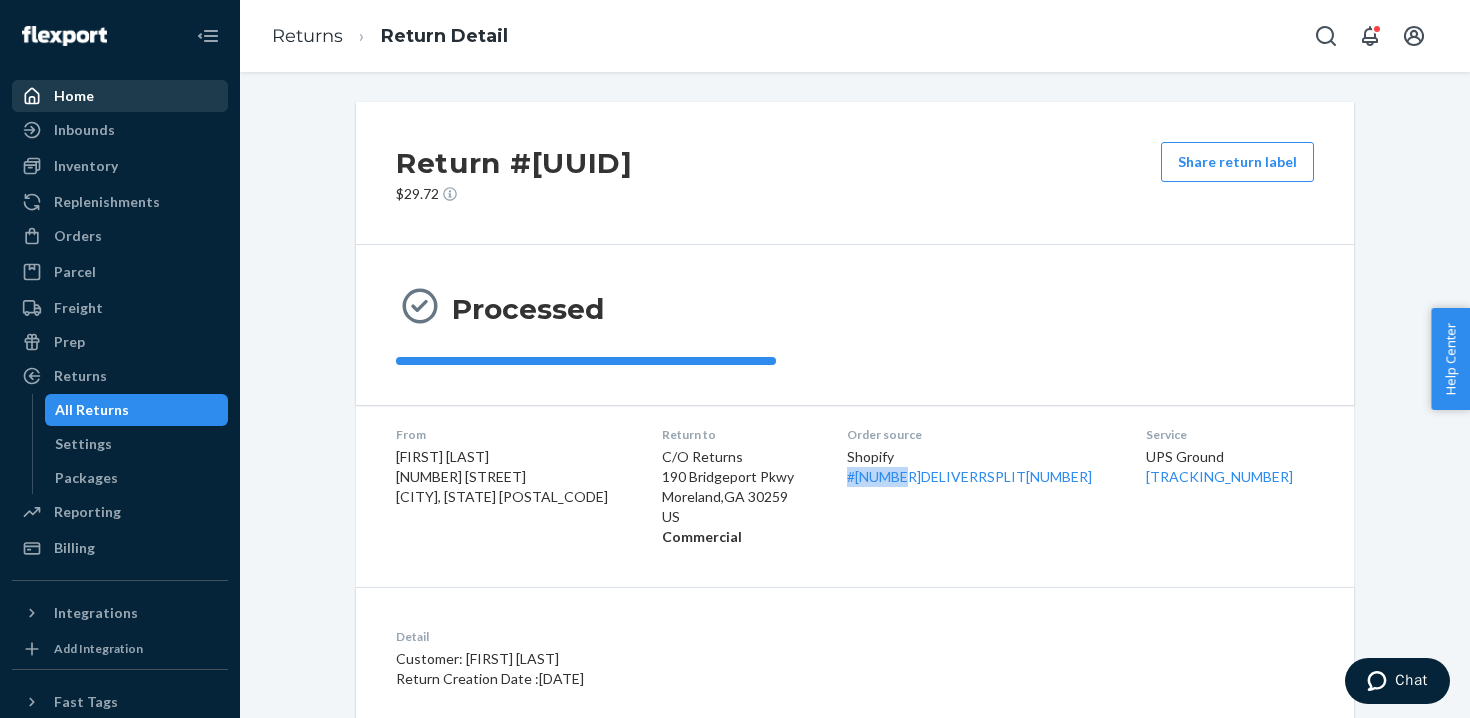 click on "Home" at bounding box center [120, 96] 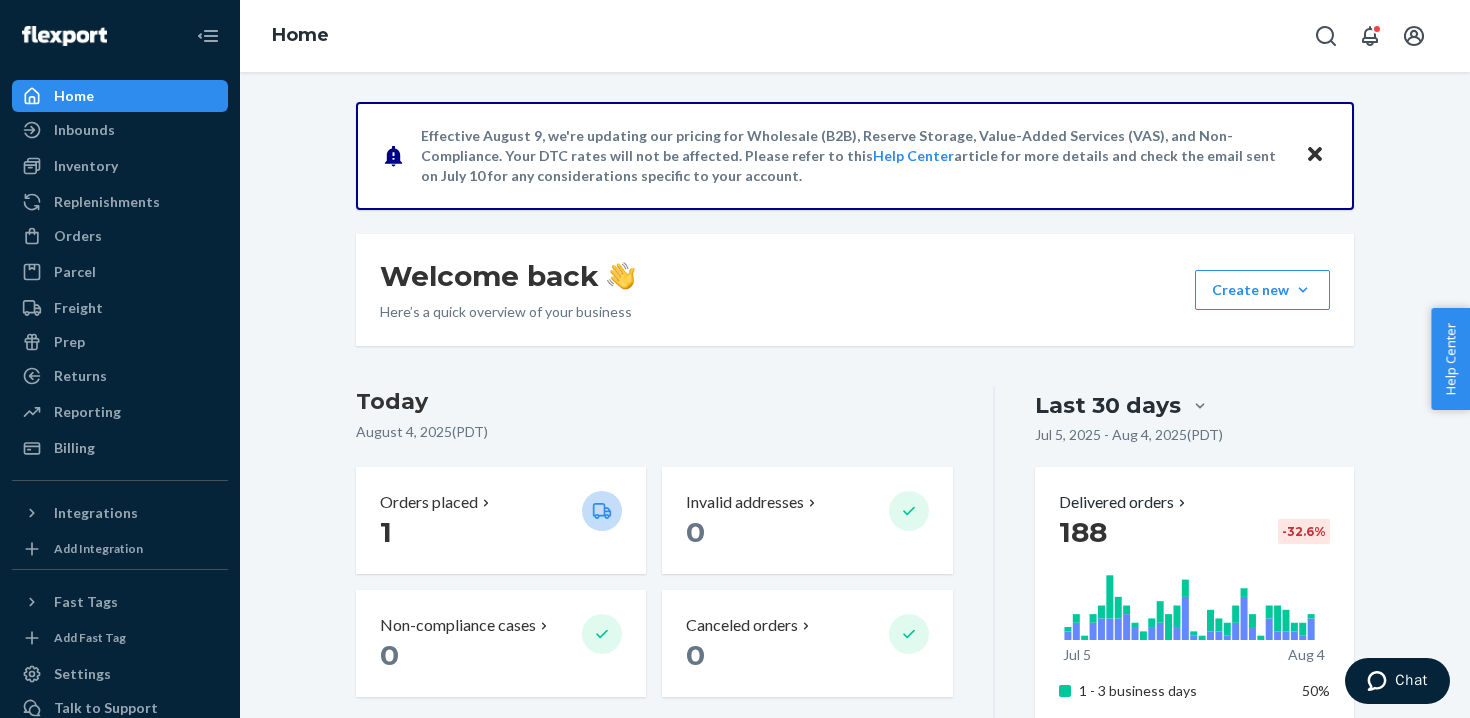 click 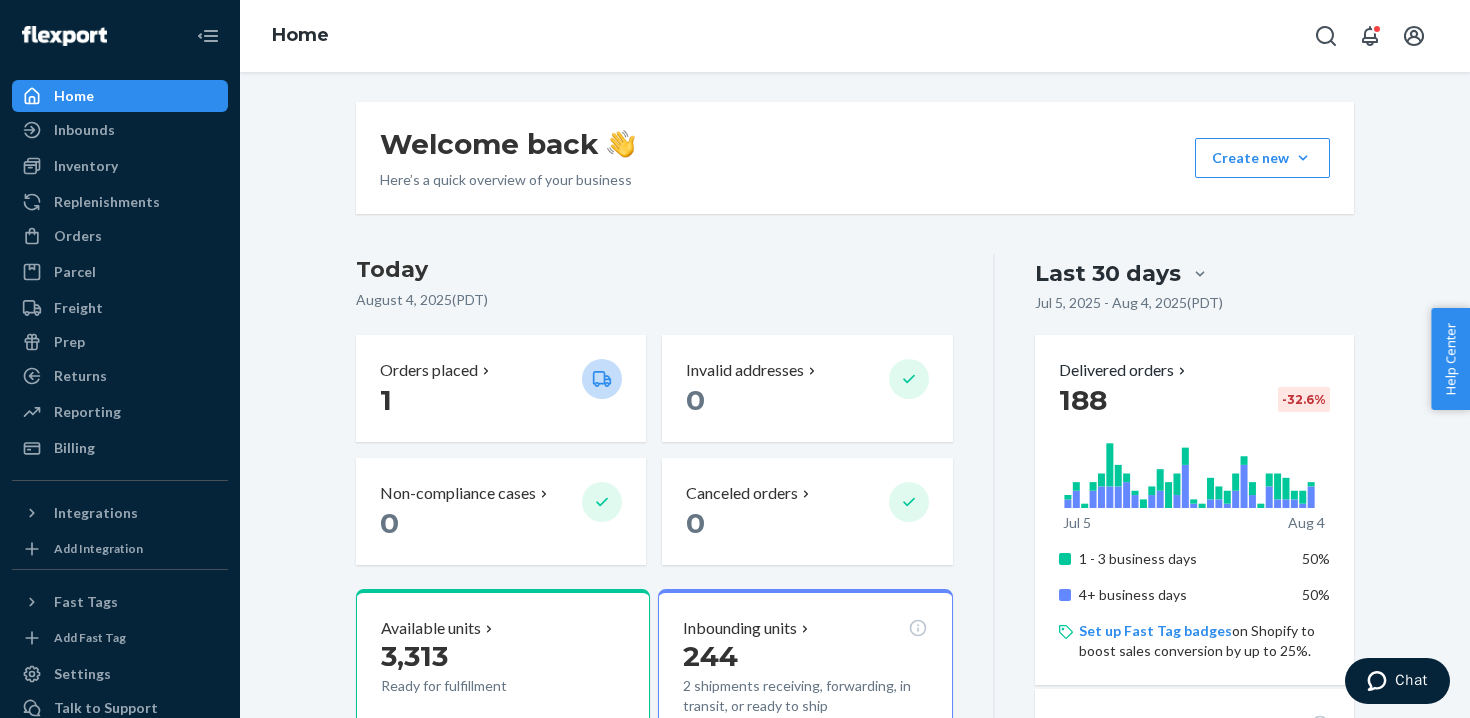 click on "Welcome back  Here’s a quick overview of your business Create new Create new inbound Create new order Create new product Today August 4, 2025  ( PDT ) Orders placed   1   Invalid addresses   0   Non-compliance cases   0   Canceled orders   0   Available units 3,313 Ready for fulfillment Inbounding units 244 2 shipments receiving, forwarding, in transit, or ready to ship Carrier Tracking 2 2 shipments need warehouse appointments Popular SKUs to replenish No recommendations yet. We’ll show you popular SKUs that are running low so you never miss a sale. Shopify Expect $0 additional shipping cost per unit. Add badge Last 30 days Jul 5, 2025 - Aug 4, 2025  ( PDT ) Delivered orders 188 -32.6 % Jul 5 Aug 4 1 - 3 business days 50% 4+ business days 50% Set up Fast Tag badges  on Shopify to boost sales conversion by up to 25%. On-time shipping 98.4% On time 98.4% Late status update 0% Warehouse stockout 0%  Warehouse delay 1% Late: Other 0.5% On-time delivery 94.7% By promised delivery date 94.7% Late: Within 1 day" at bounding box center [855, 395] 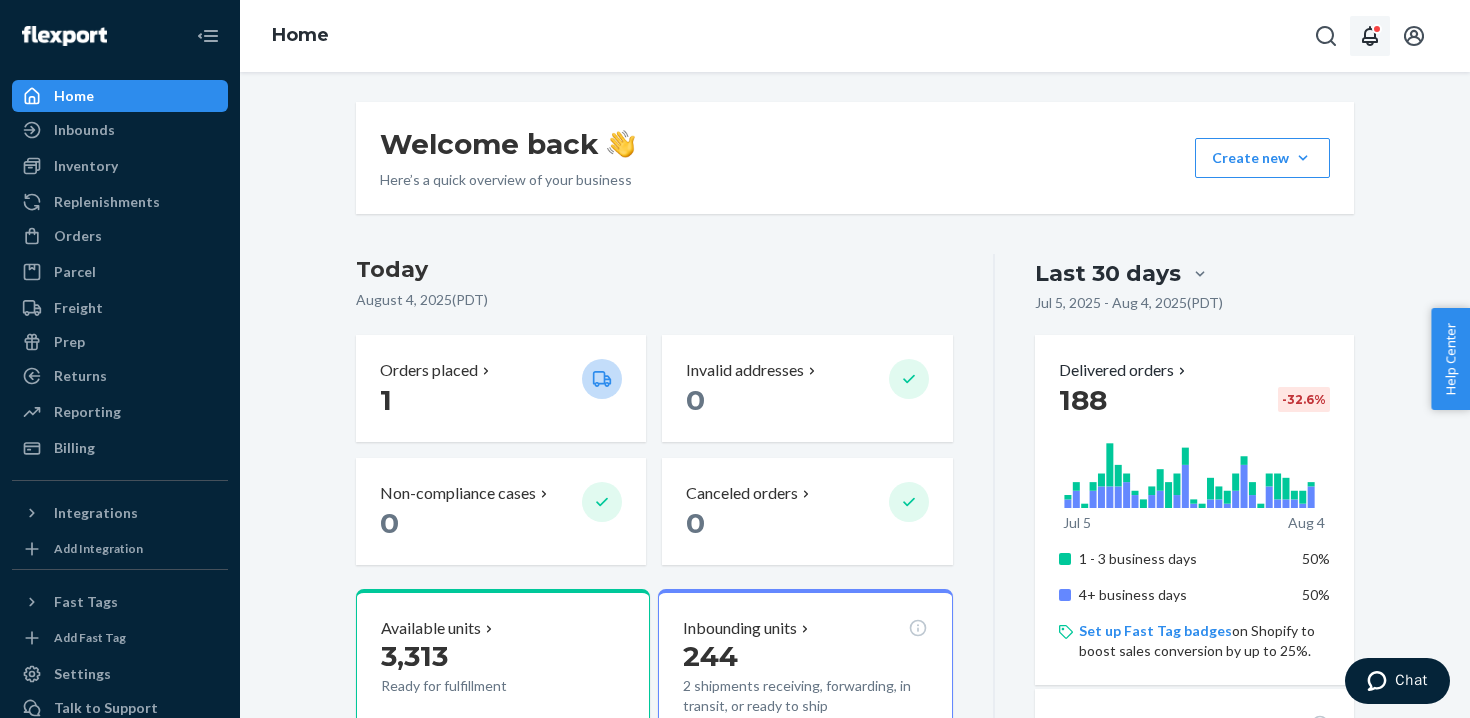 click at bounding box center (1370, 36) 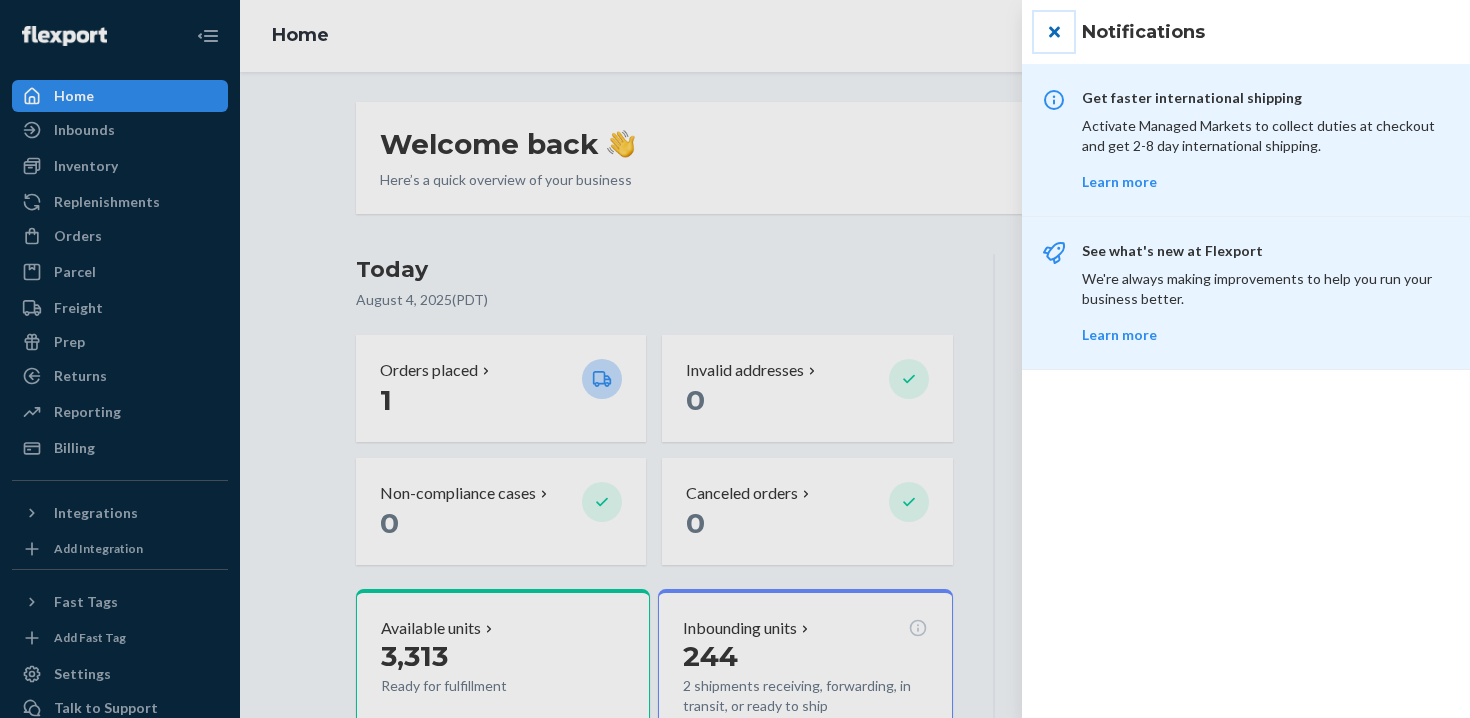 click at bounding box center (1054, 32) 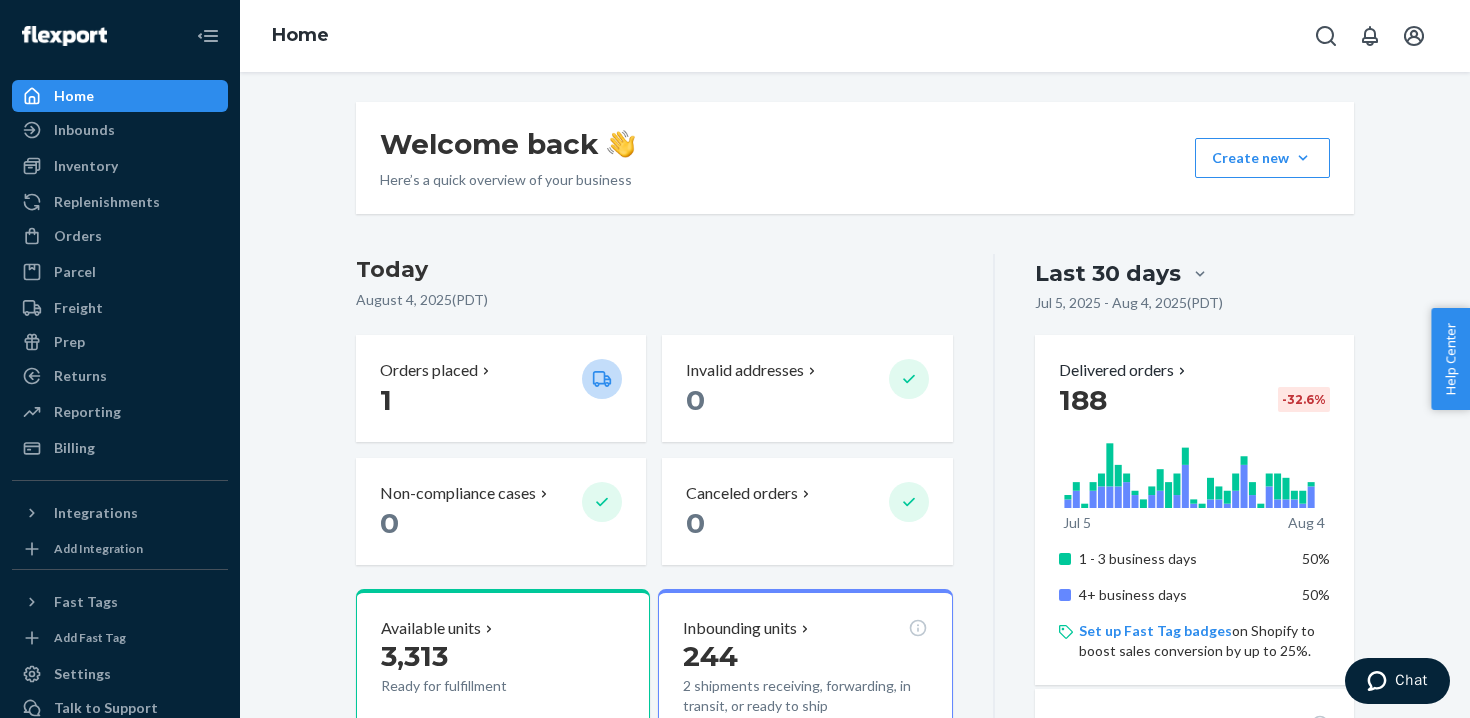 type 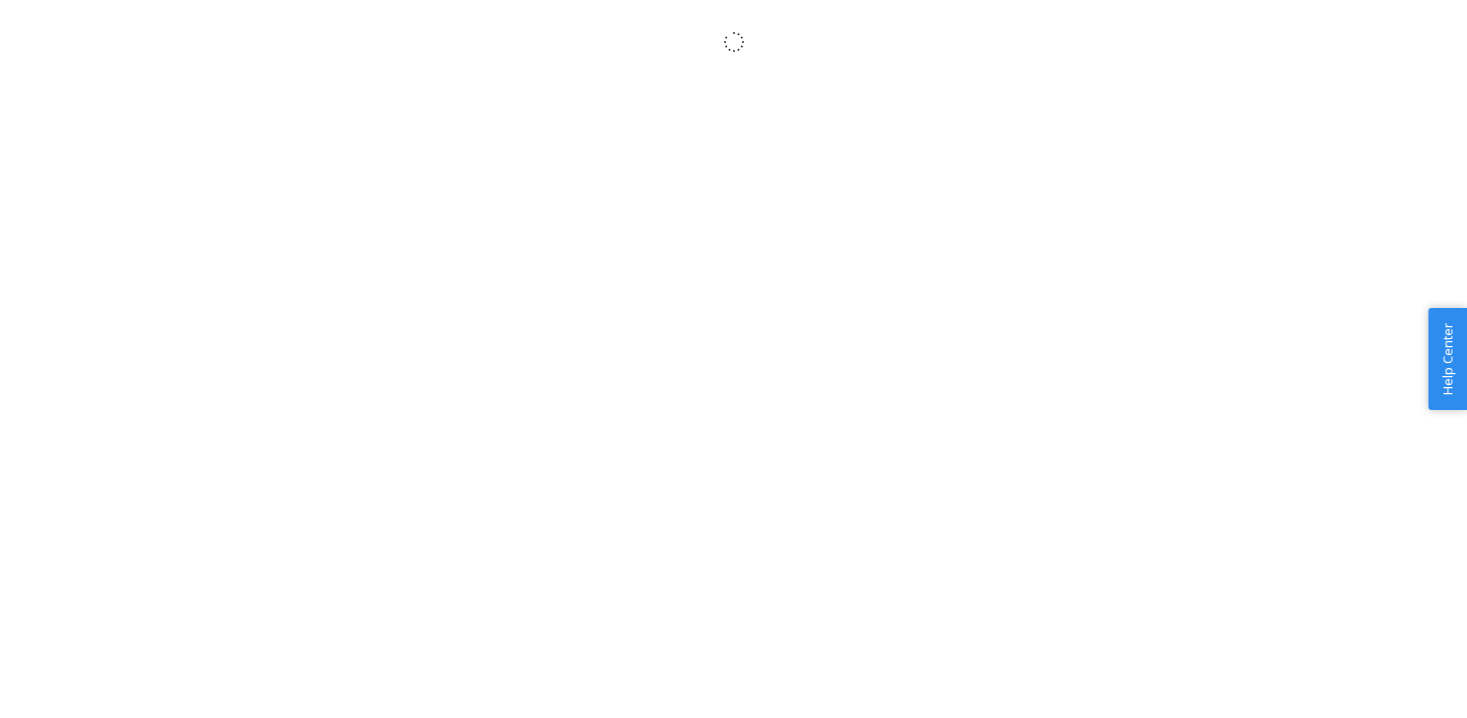 scroll, scrollTop: 0, scrollLeft: 0, axis: both 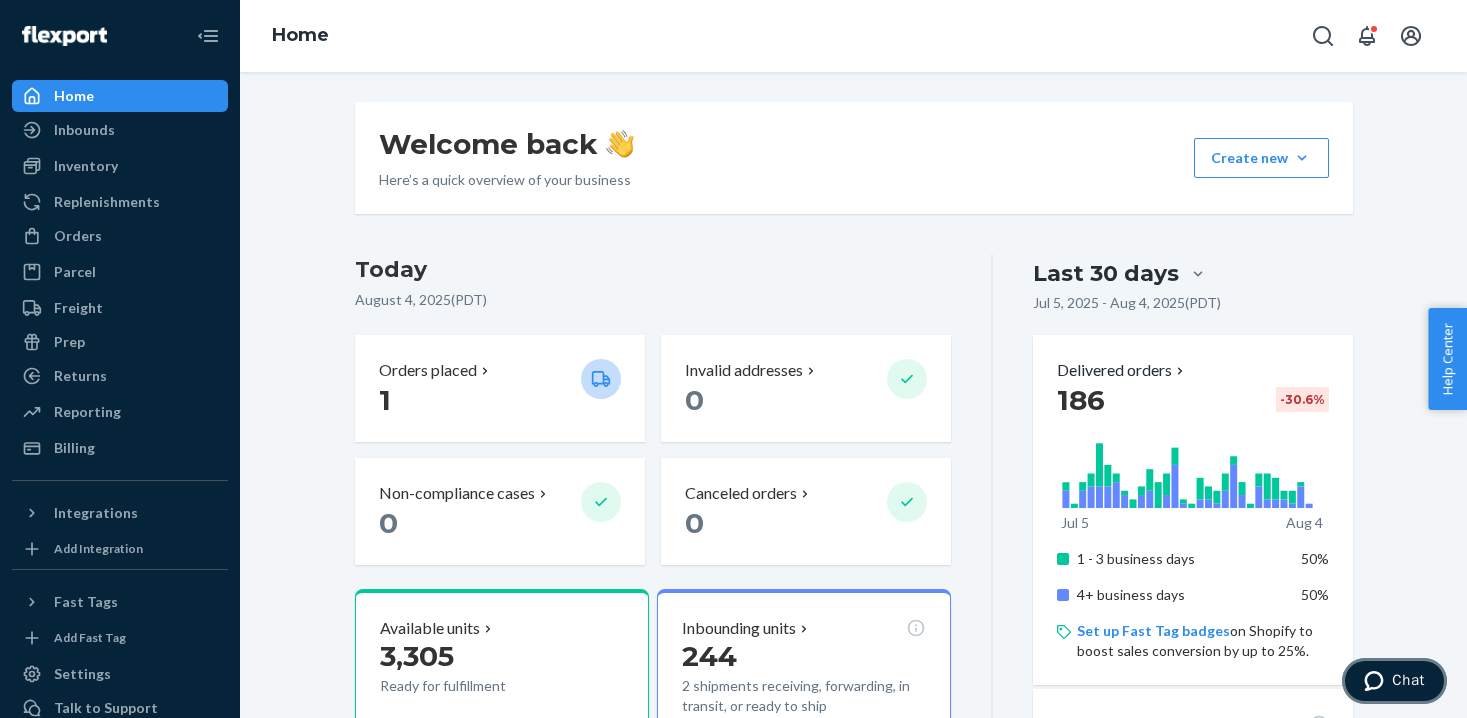 click at bounding box center [1378, 681] 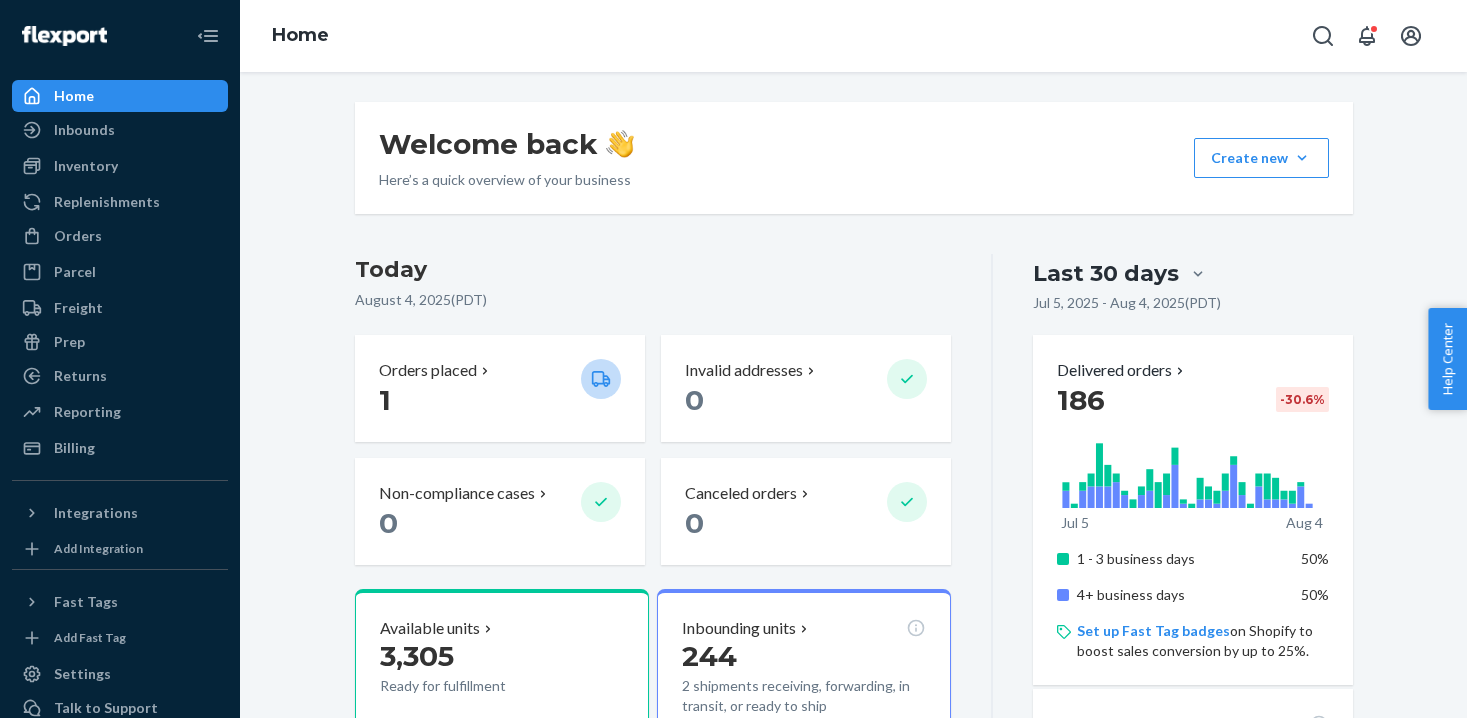 scroll, scrollTop: 0, scrollLeft: 0, axis: both 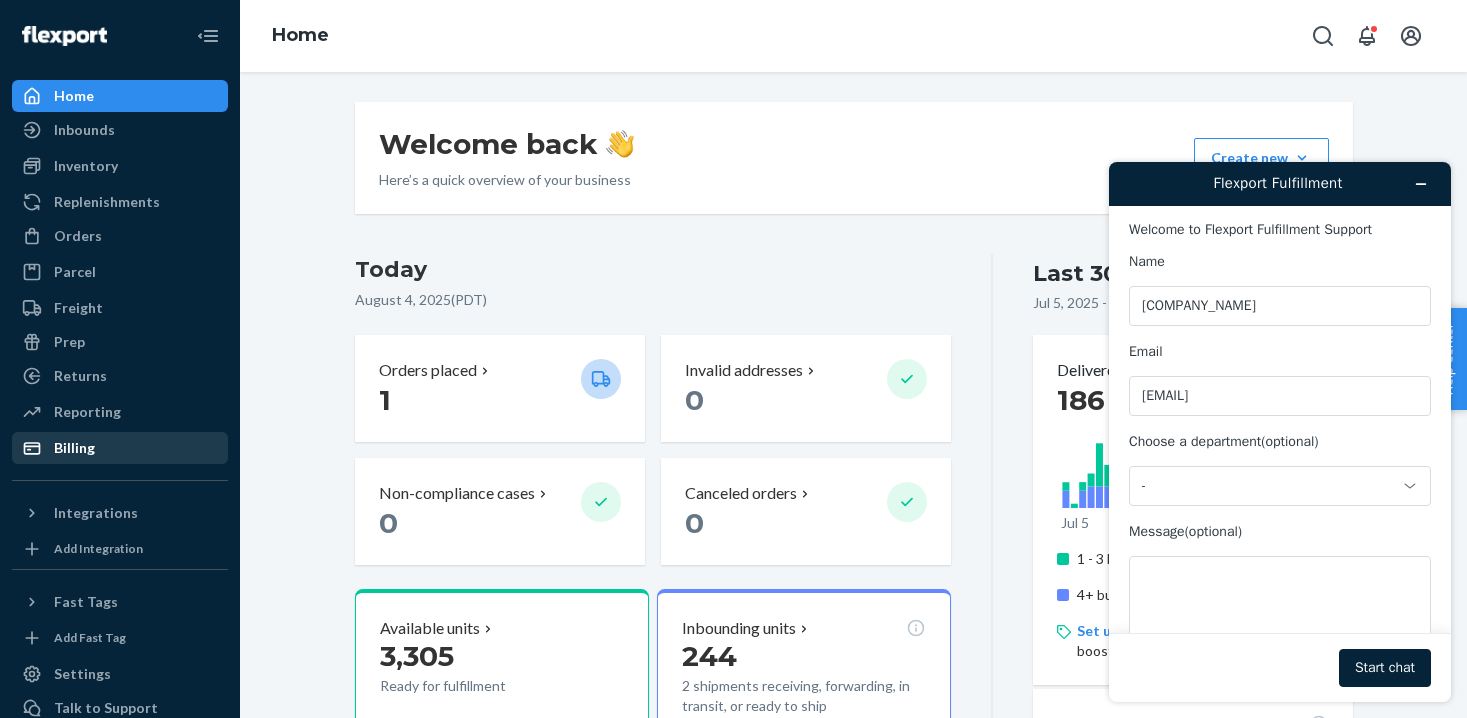 click on "Billing" at bounding box center [120, 448] 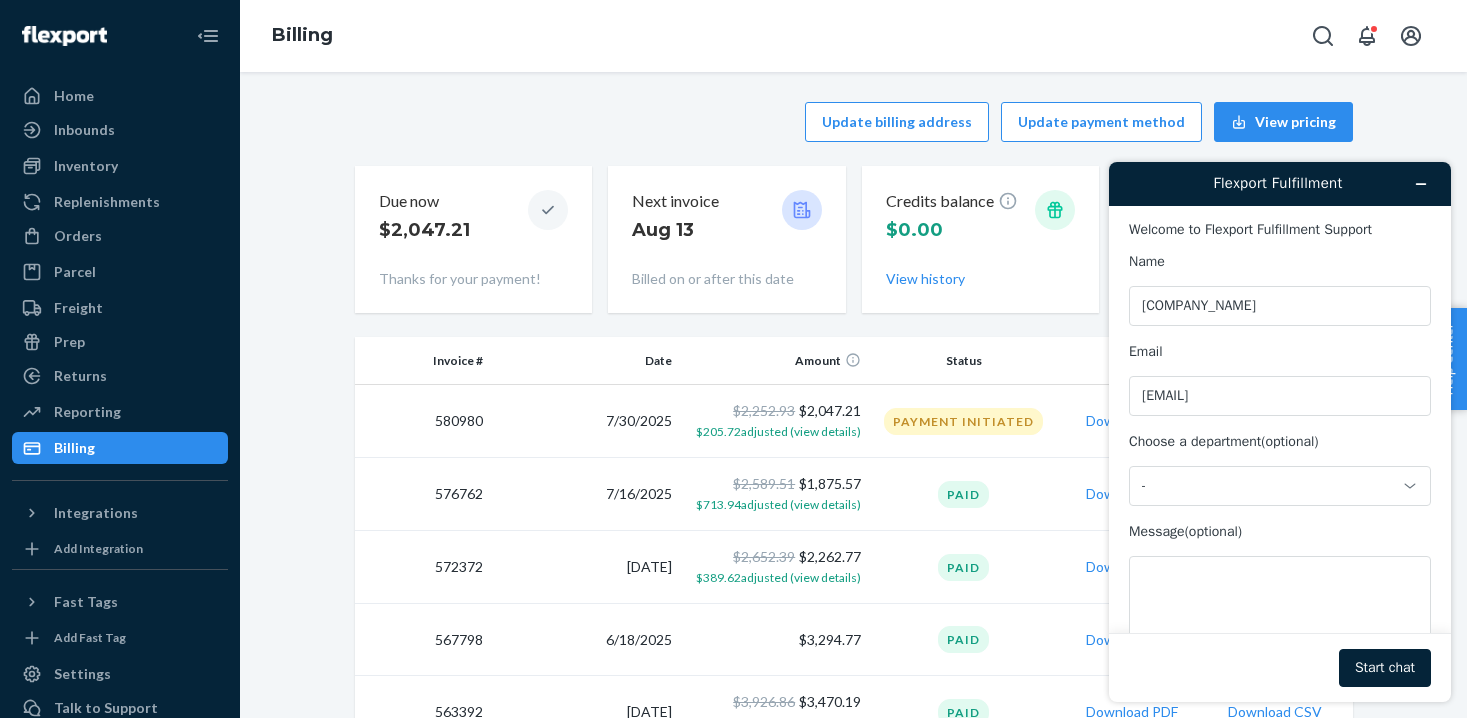 click on "Choose a department  (optional) -" at bounding box center [1280, 469] 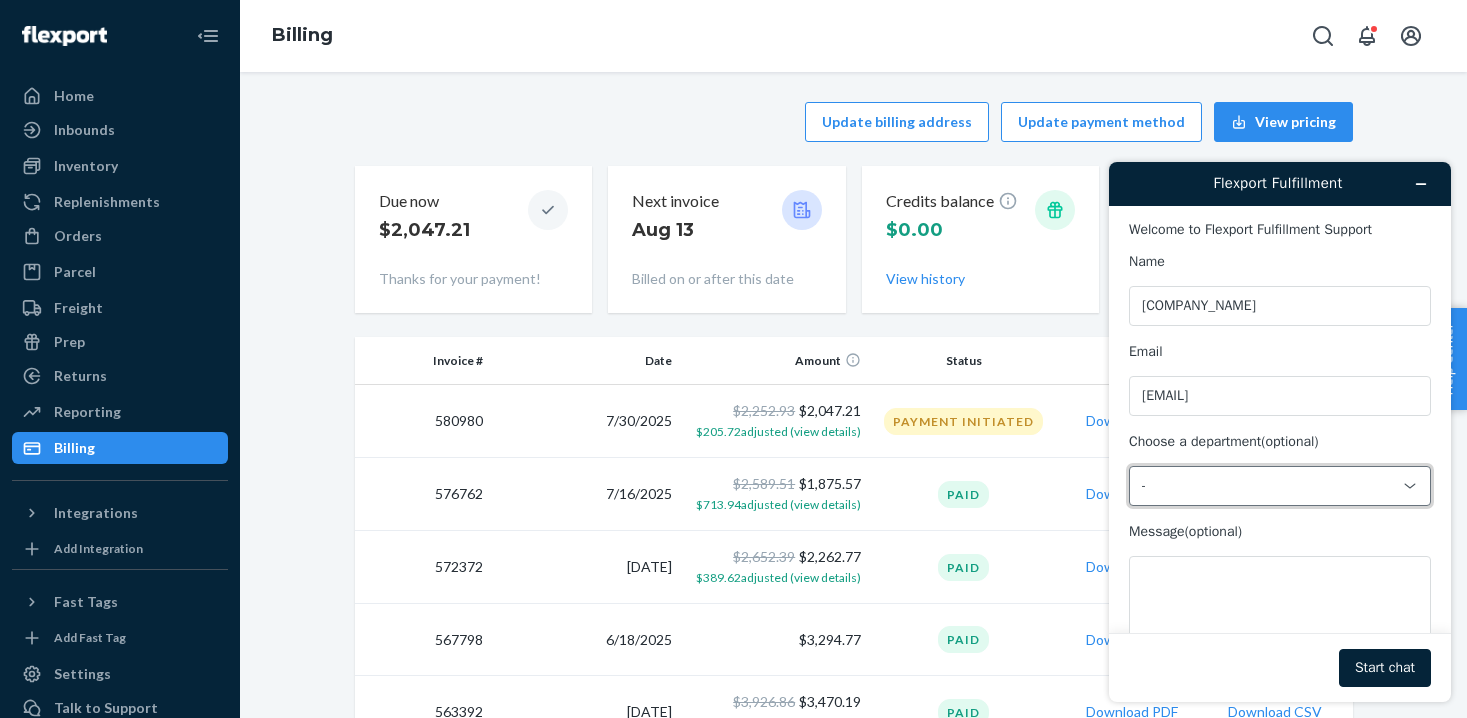 click on "-" at bounding box center (1268, 486) 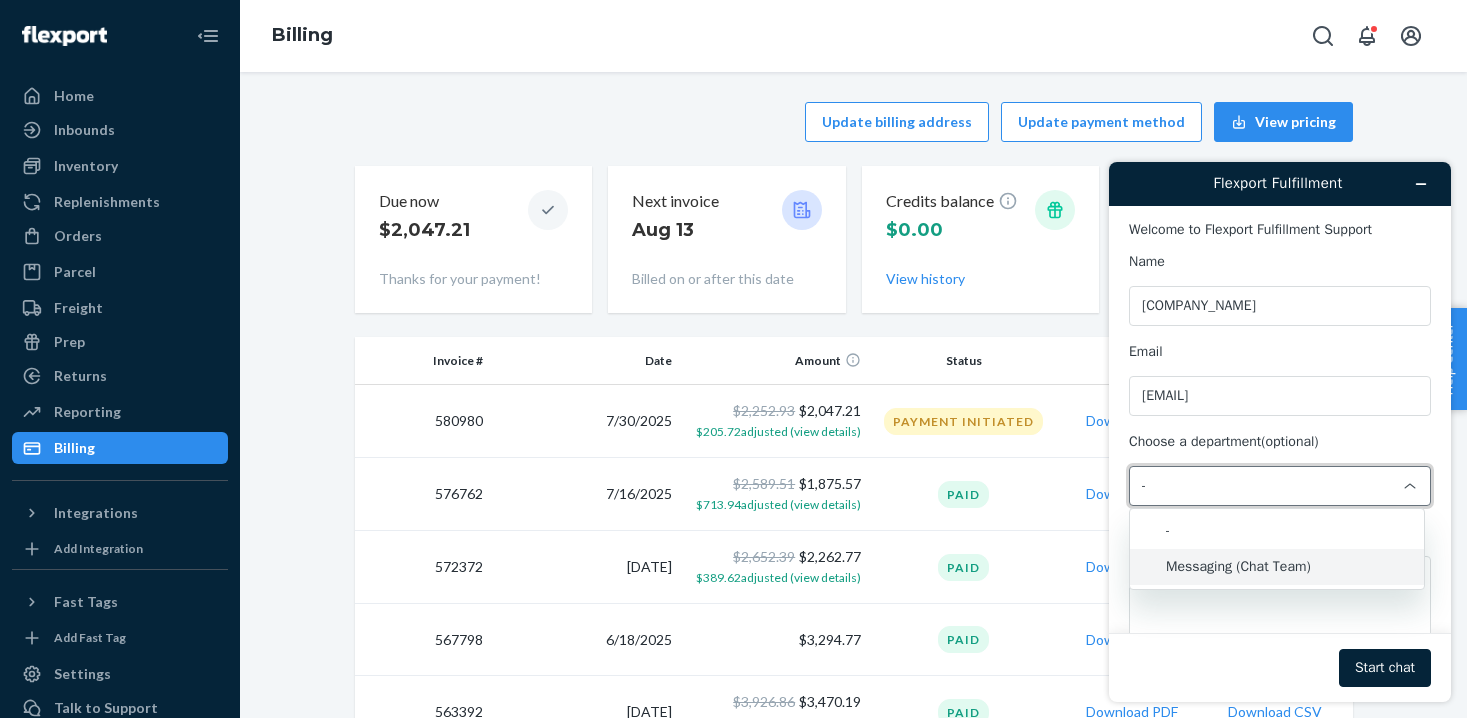 click on "Messaging (Chat Team)" at bounding box center (1277, 567) 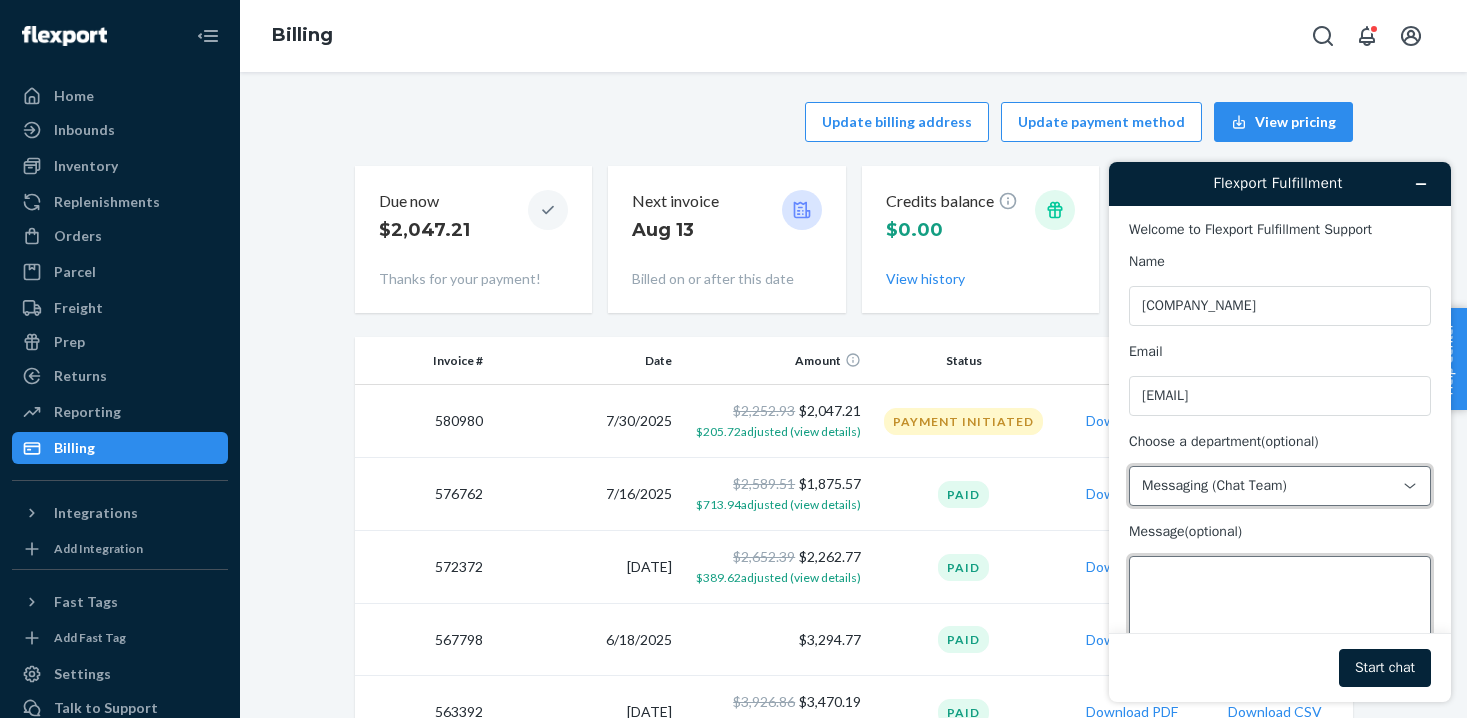 click on "Message  (optional)" at bounding box center (1280, 612) 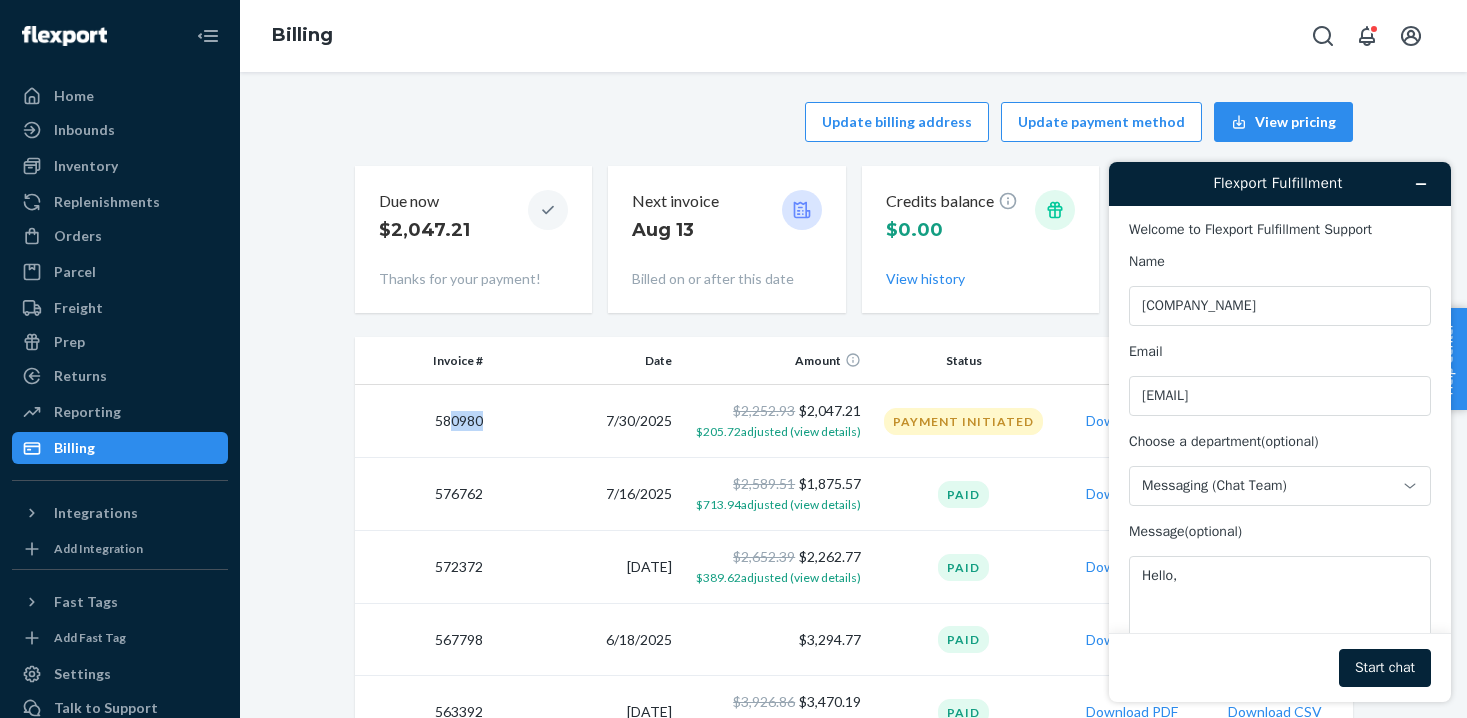 drag, startPoint x: 392, startPoint y: 437, endPoint x: 453, endPoint y: 419, distance: 63.600315 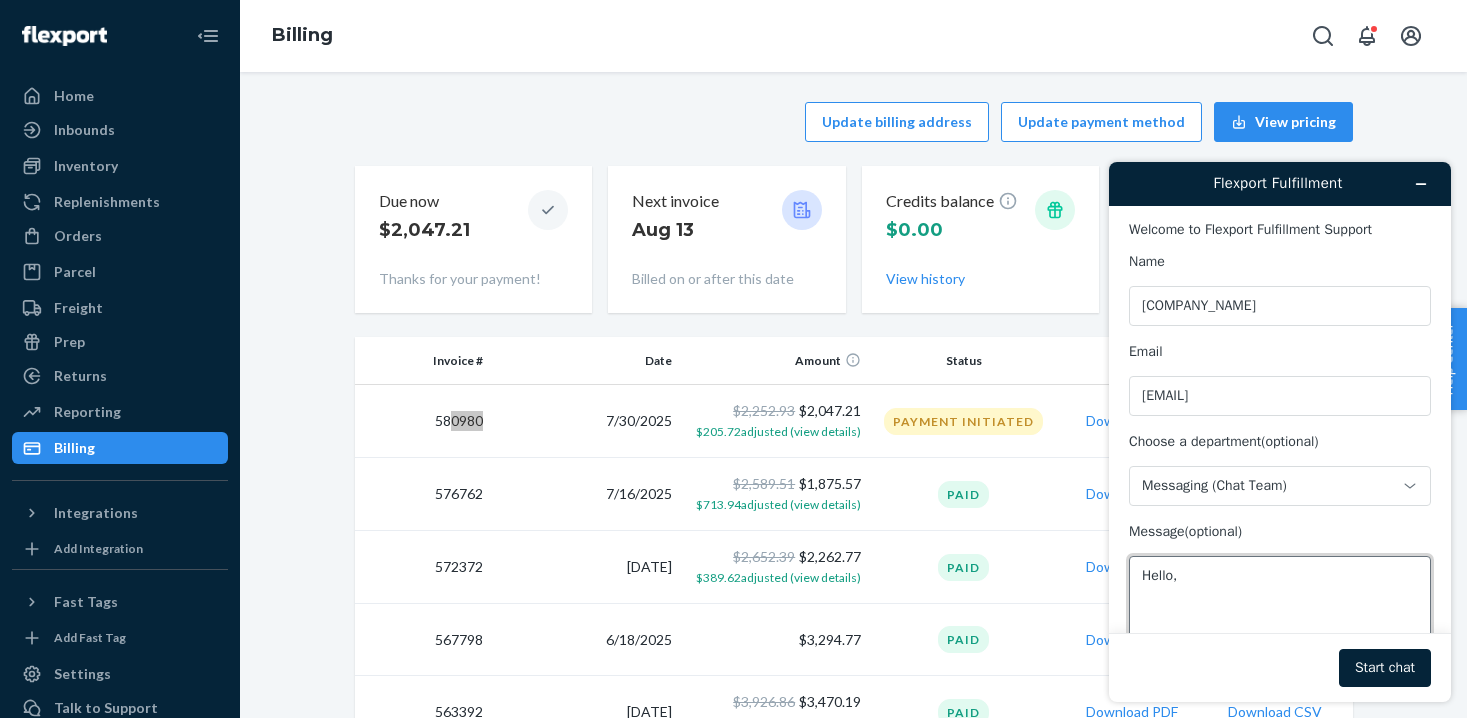 click on "Hello," at bounding box center (1280, 612) 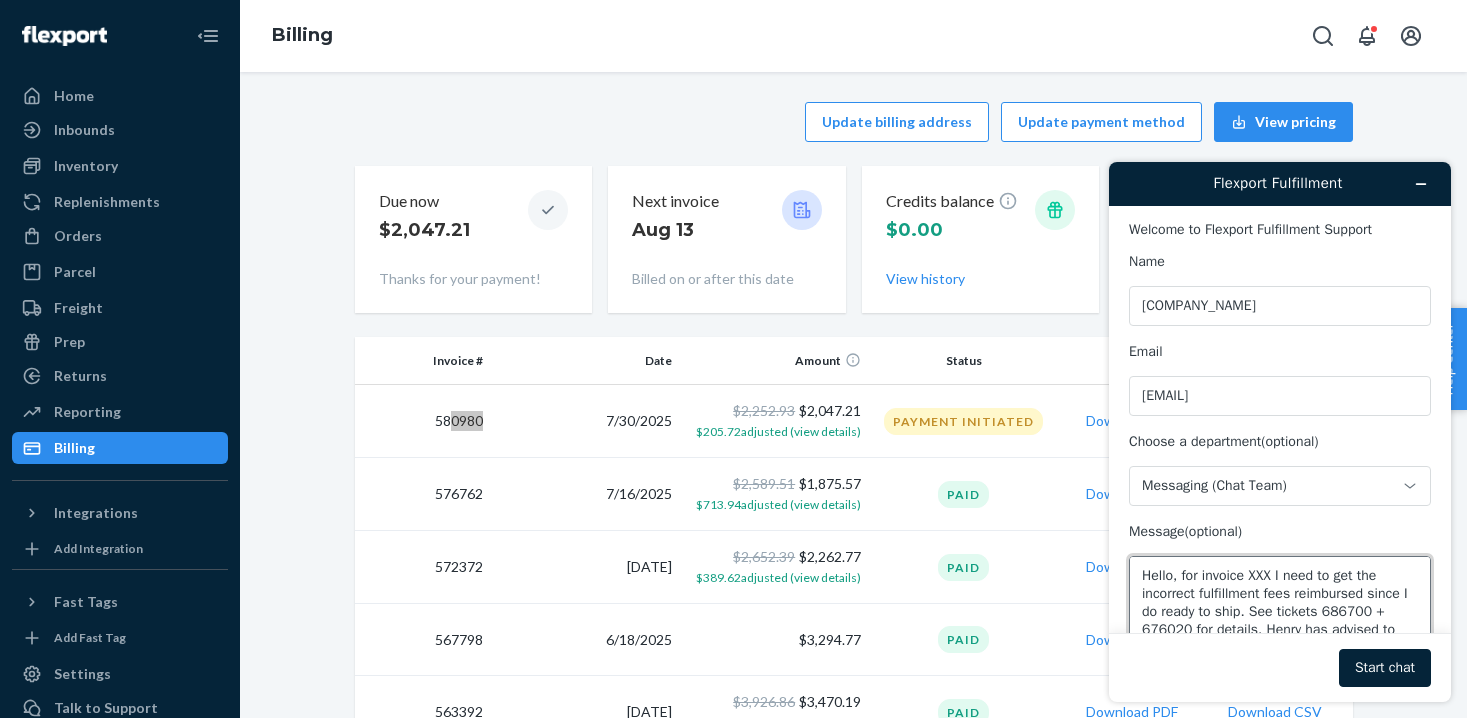 scroll, scrollTop: 25, scrollLeft: 0, axis: vertical 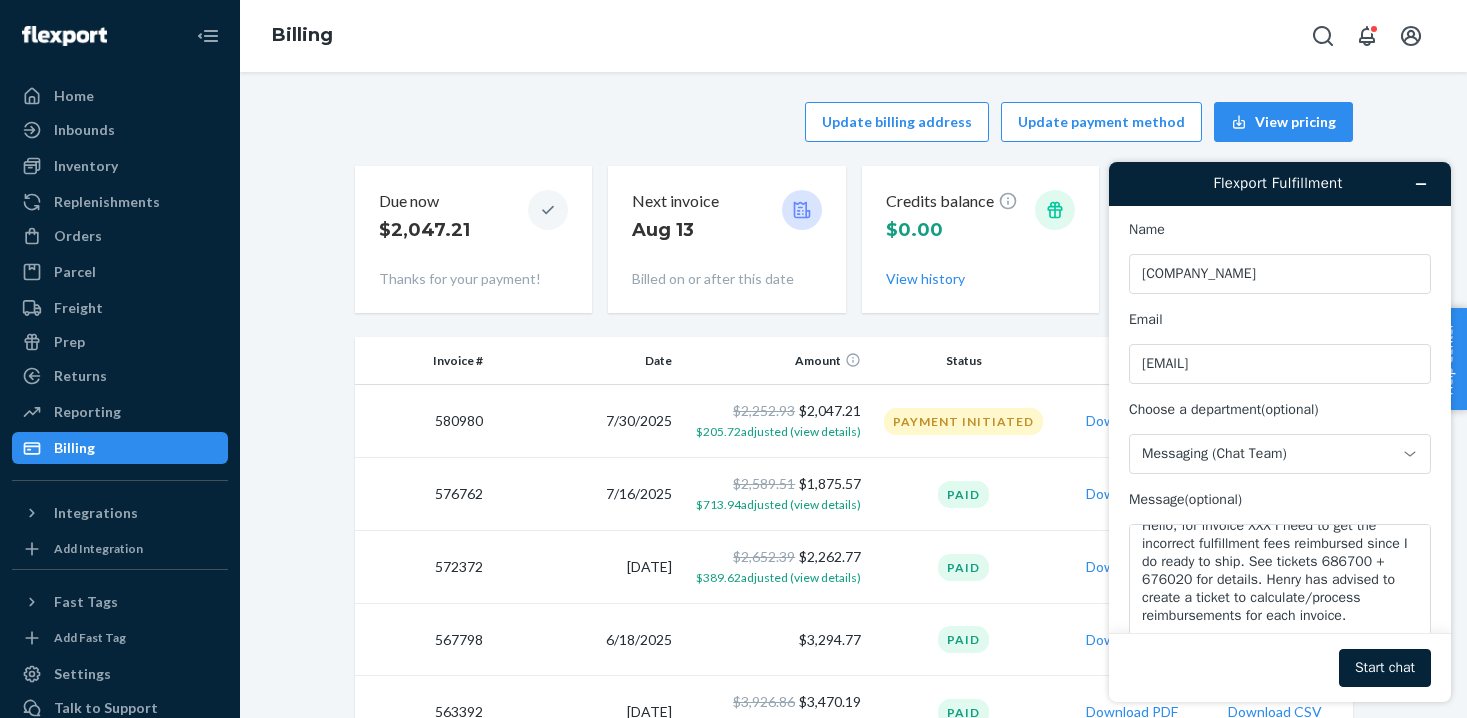 click on "580980" at bounding box center [423, 421] 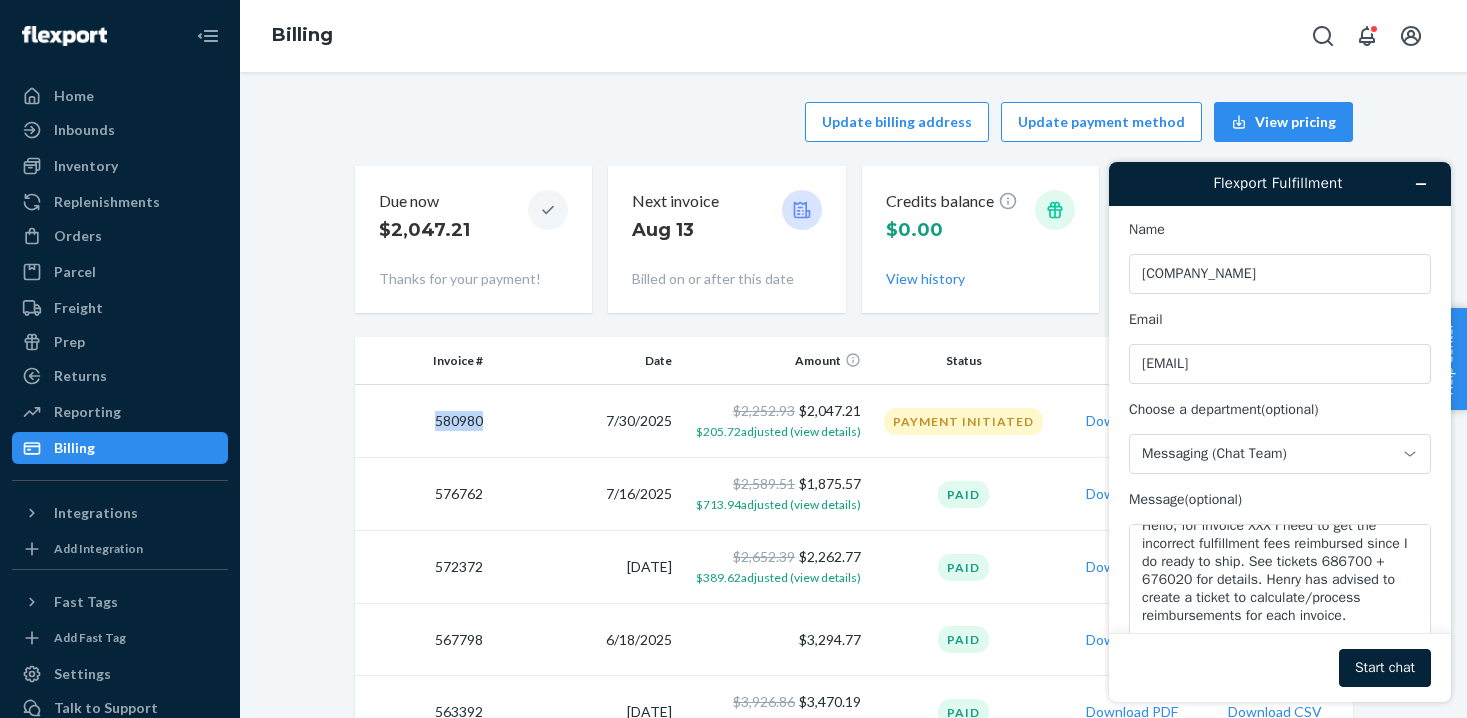 click on "580980" at bounding box center (423, 421) 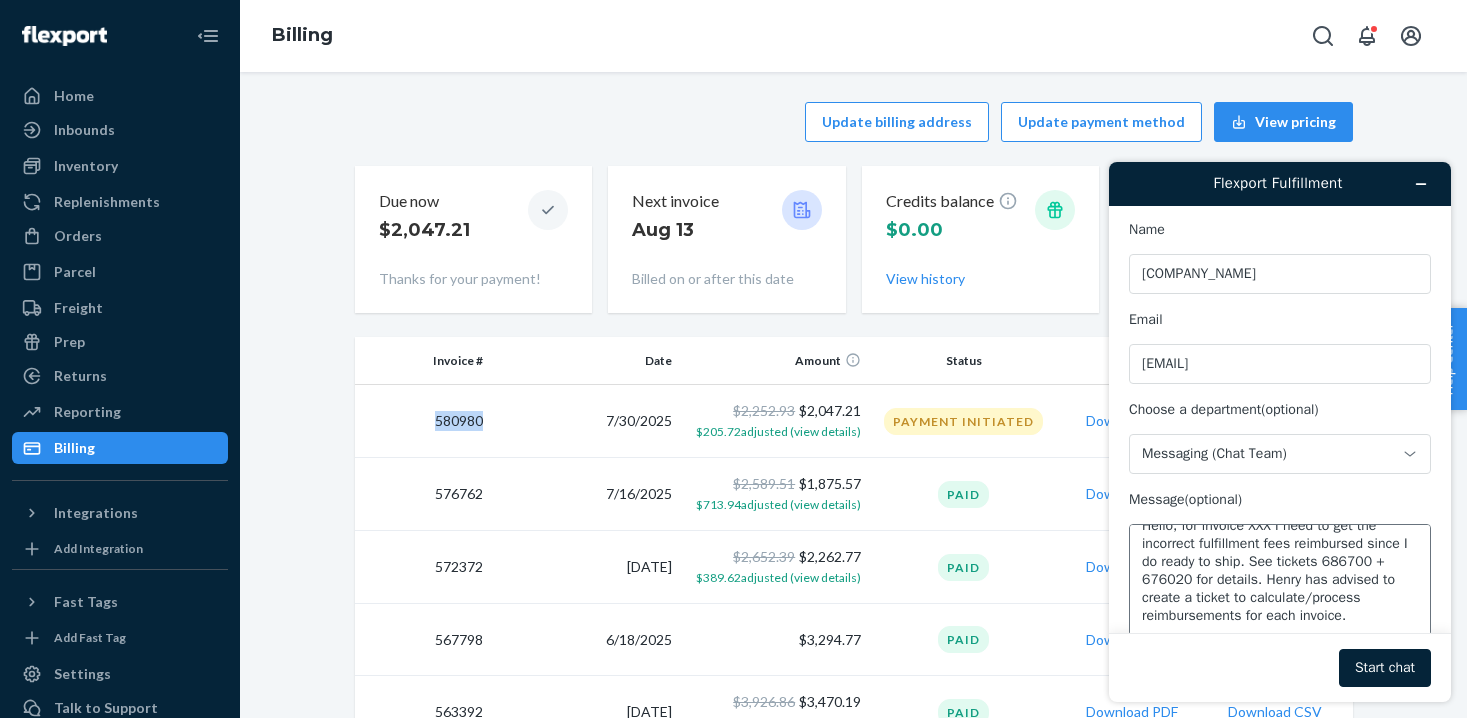 copy on "580980" 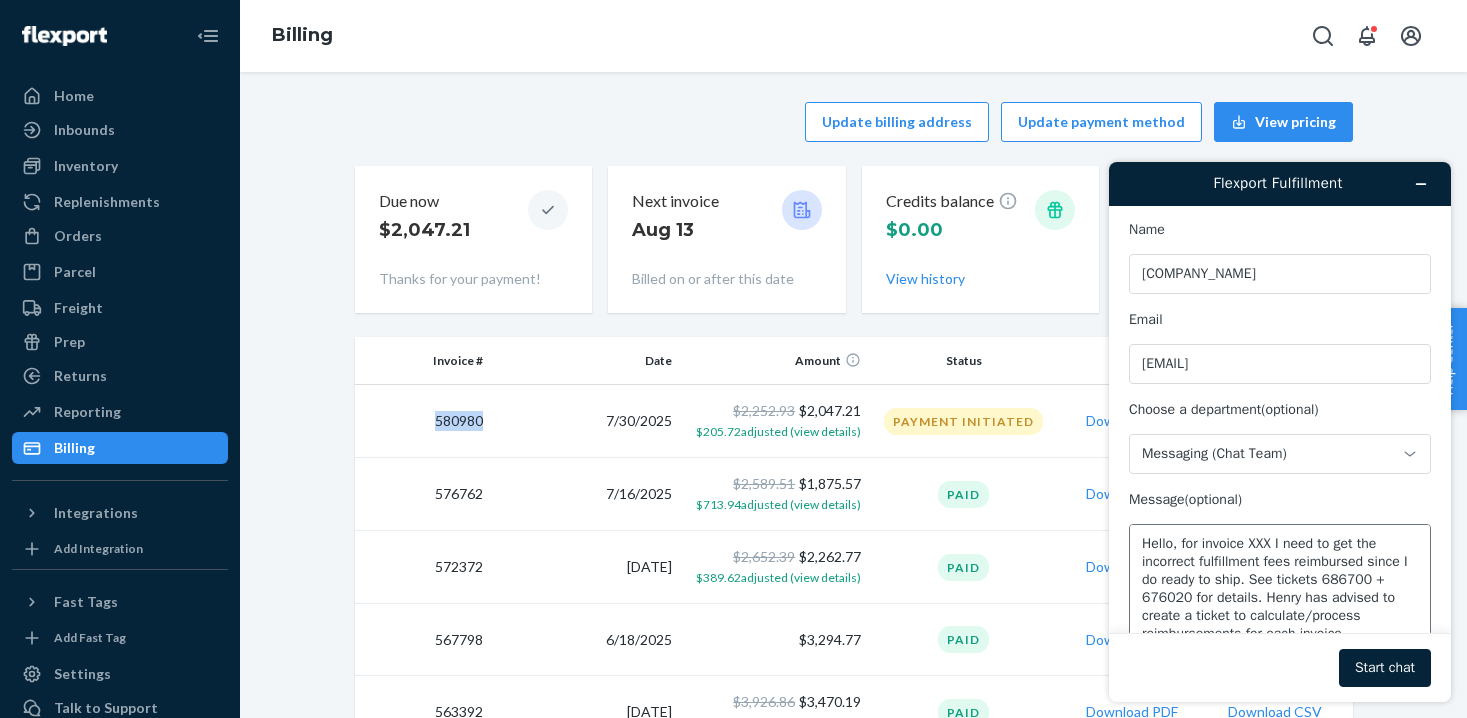 scroll, scrollTop: 30, scrollLeft: 0, axis: vertical 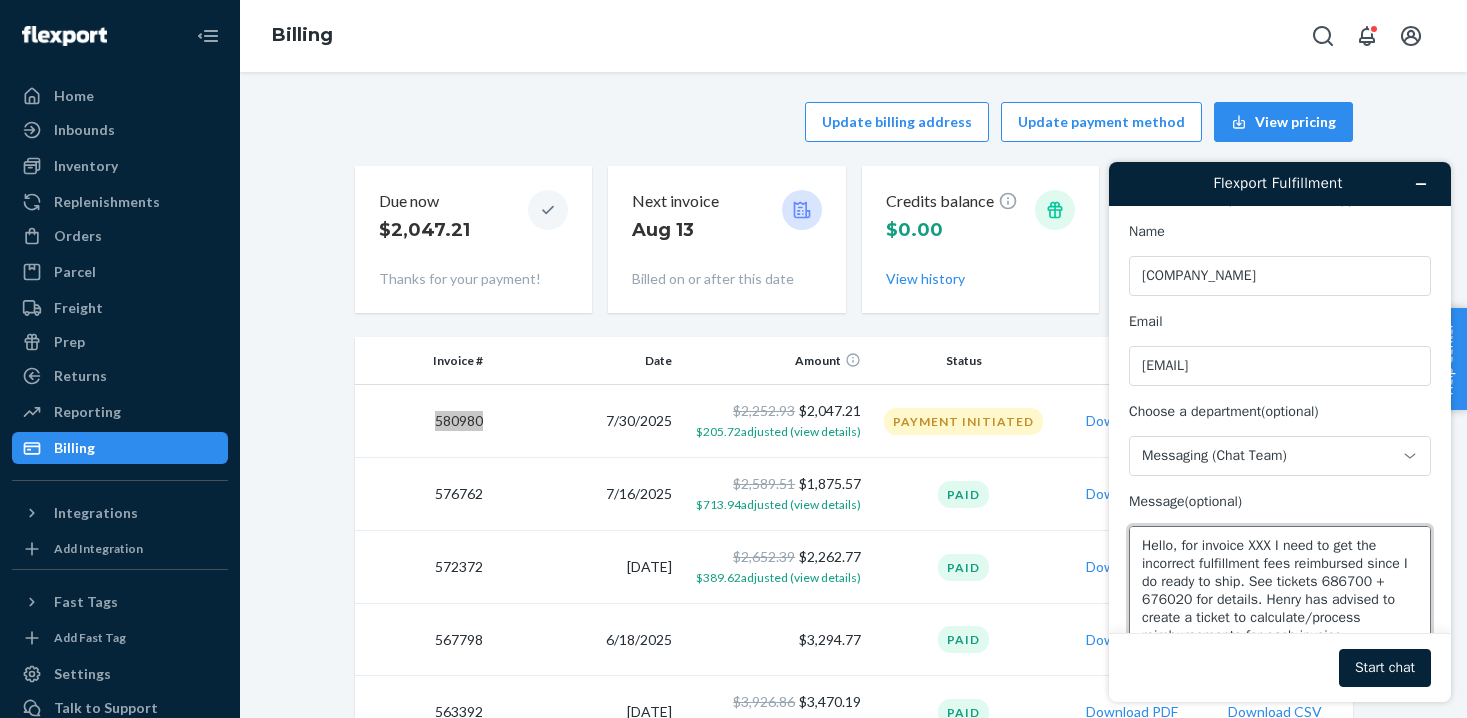 click on "Hello, for invoice XXX I need to get the incorrect fulfillment fees reimbursed since I do ready to ship. See tickets 686700 + 676020 for details. Henry has advised to create a ticket to calculate/process reimbursements for each invoice." at bounding box center (1280, 582) 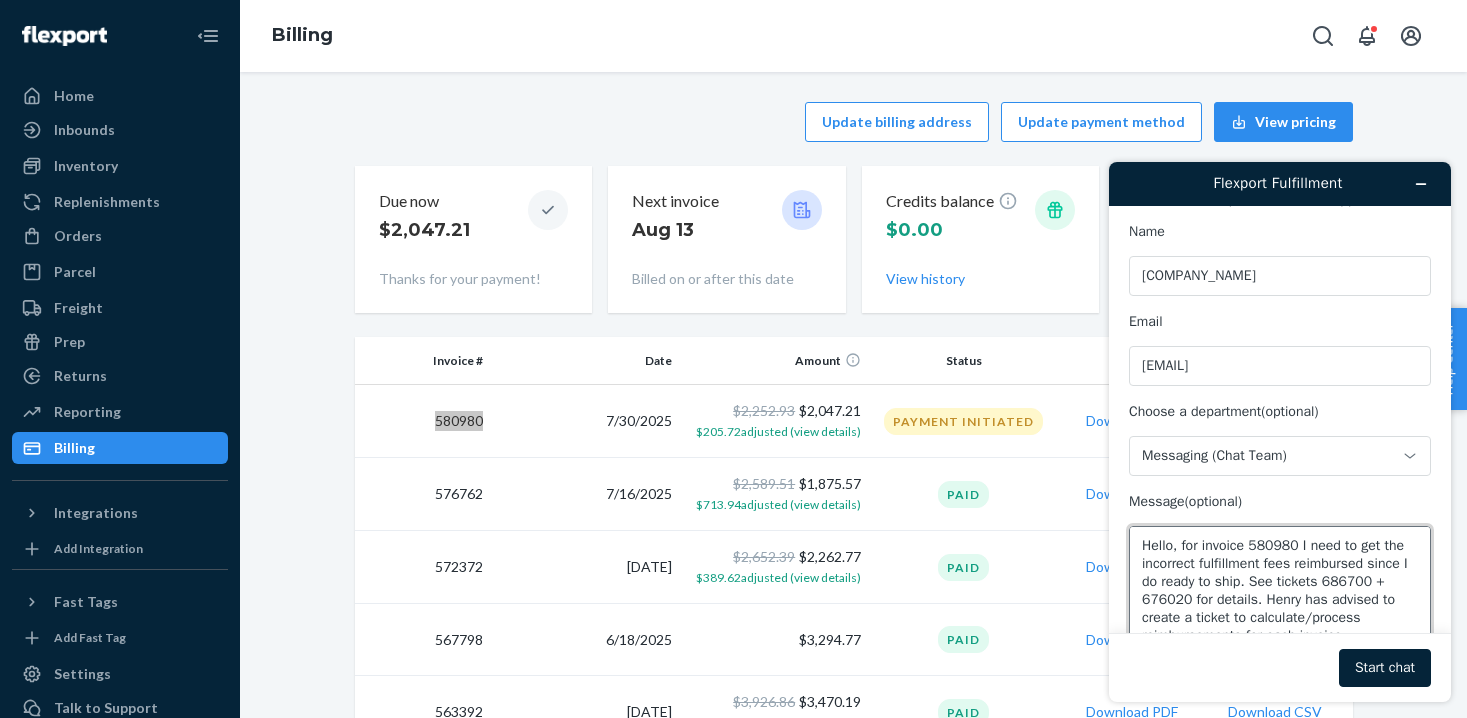 click on "Hello, for invoice 580980 I need to get the incorrect fulfillment fees reimbursed since I do ready to ship. See tickets 686700 + 676020 for details. Henry has advised to create a ticket to calculate/process reimbursements for each invoice." at bounding box center [1280, 582] 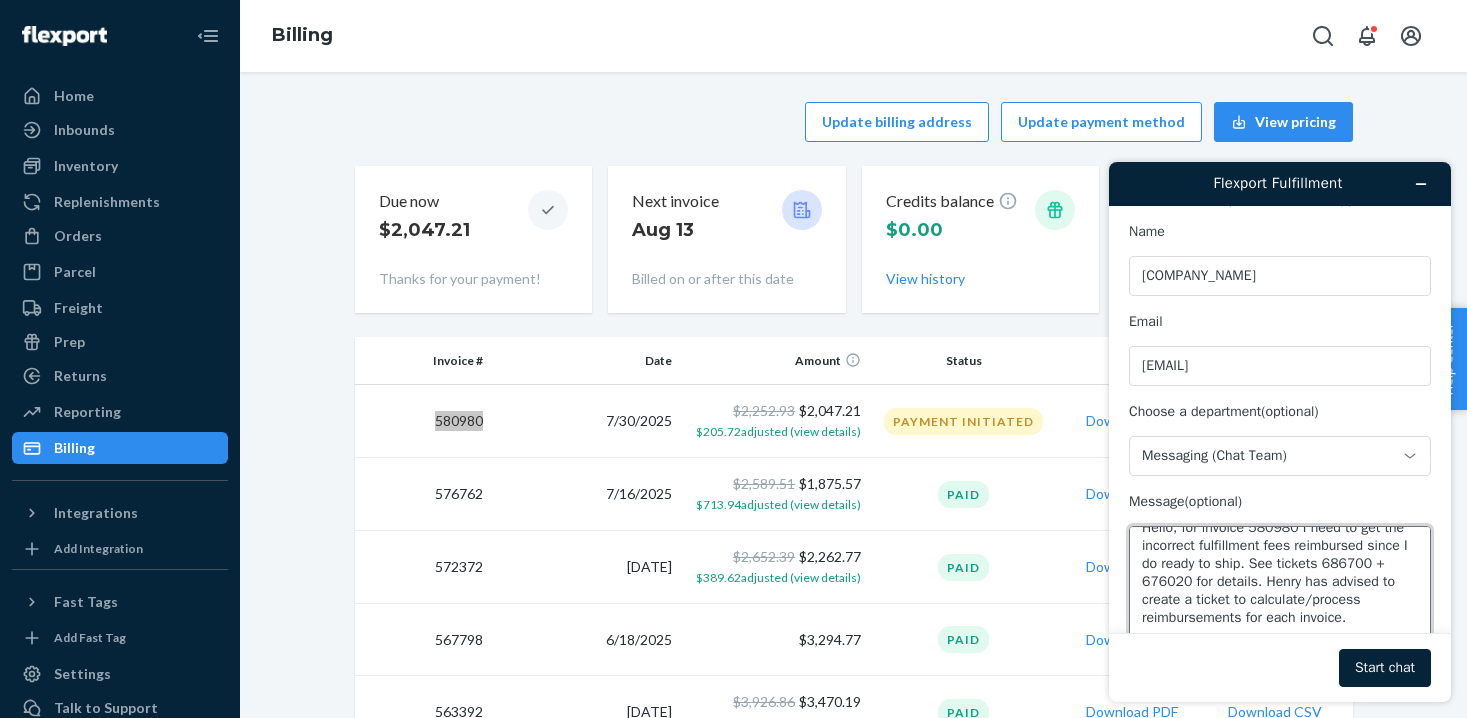 scroll, scrollTop: 36, scrollLeft: 0, axis: vertical 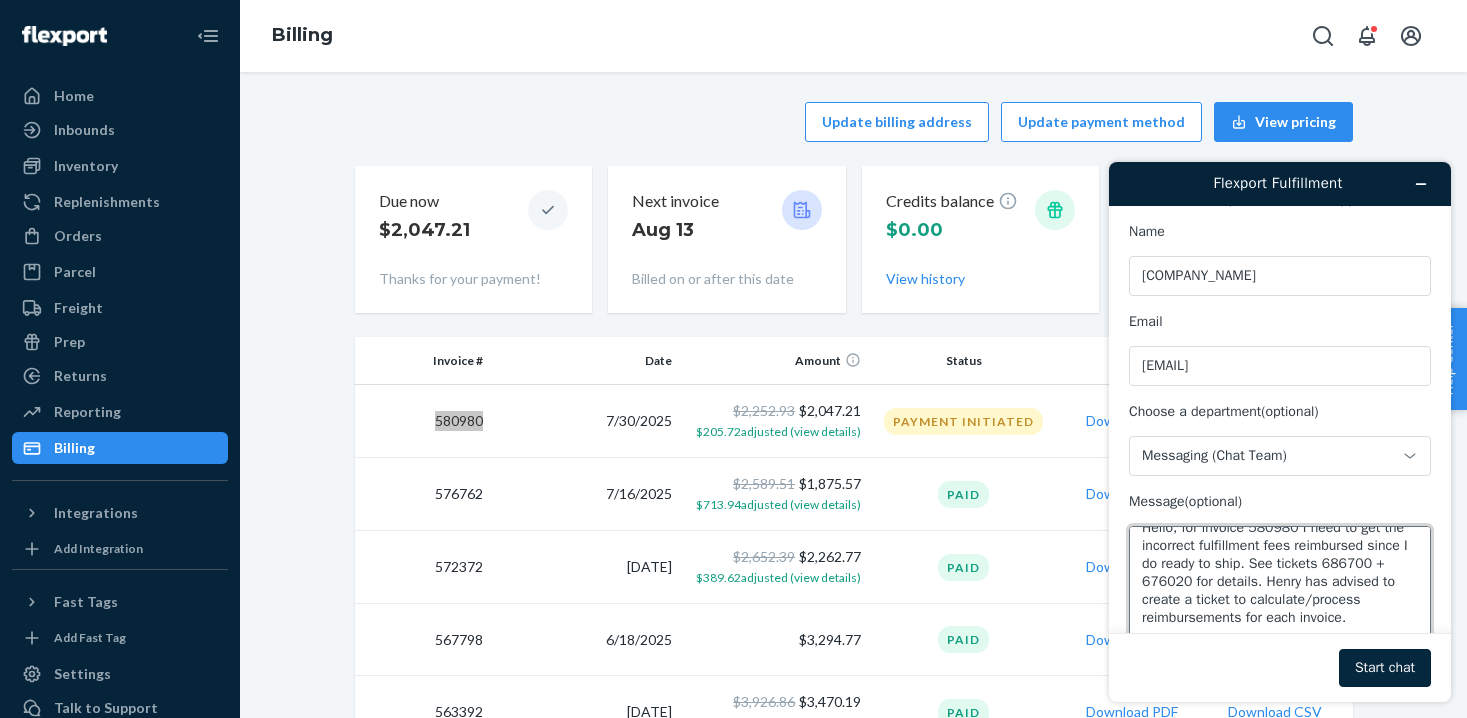 type on "Hello, for invoice 580980 I need to get the incorrect fulfillment fees reimbursed since I do ready to ship. See tickets 686700 + 676020 for details. Henry has advised to create a ticket to calculate/process reimbursements for each invoice." 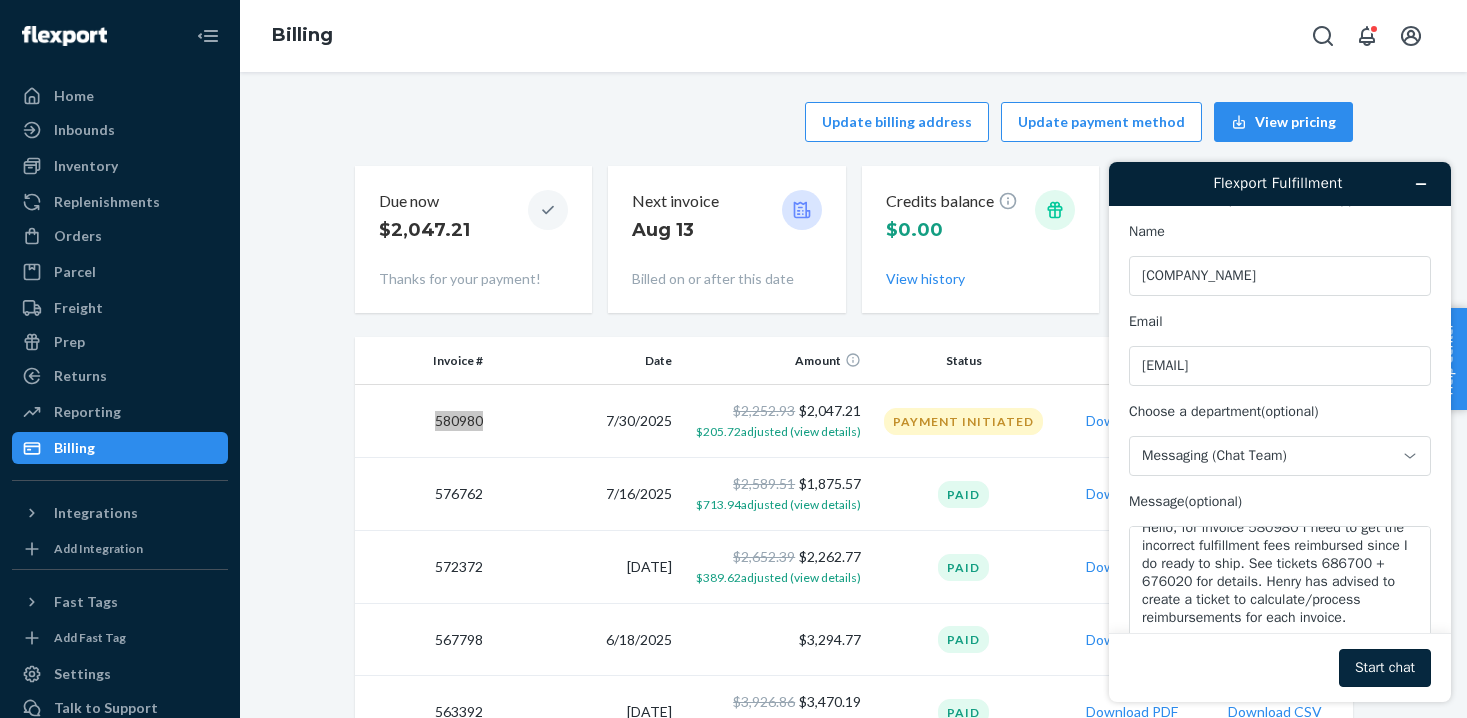 click on "Start chat" at bounding box center [1385, 668] 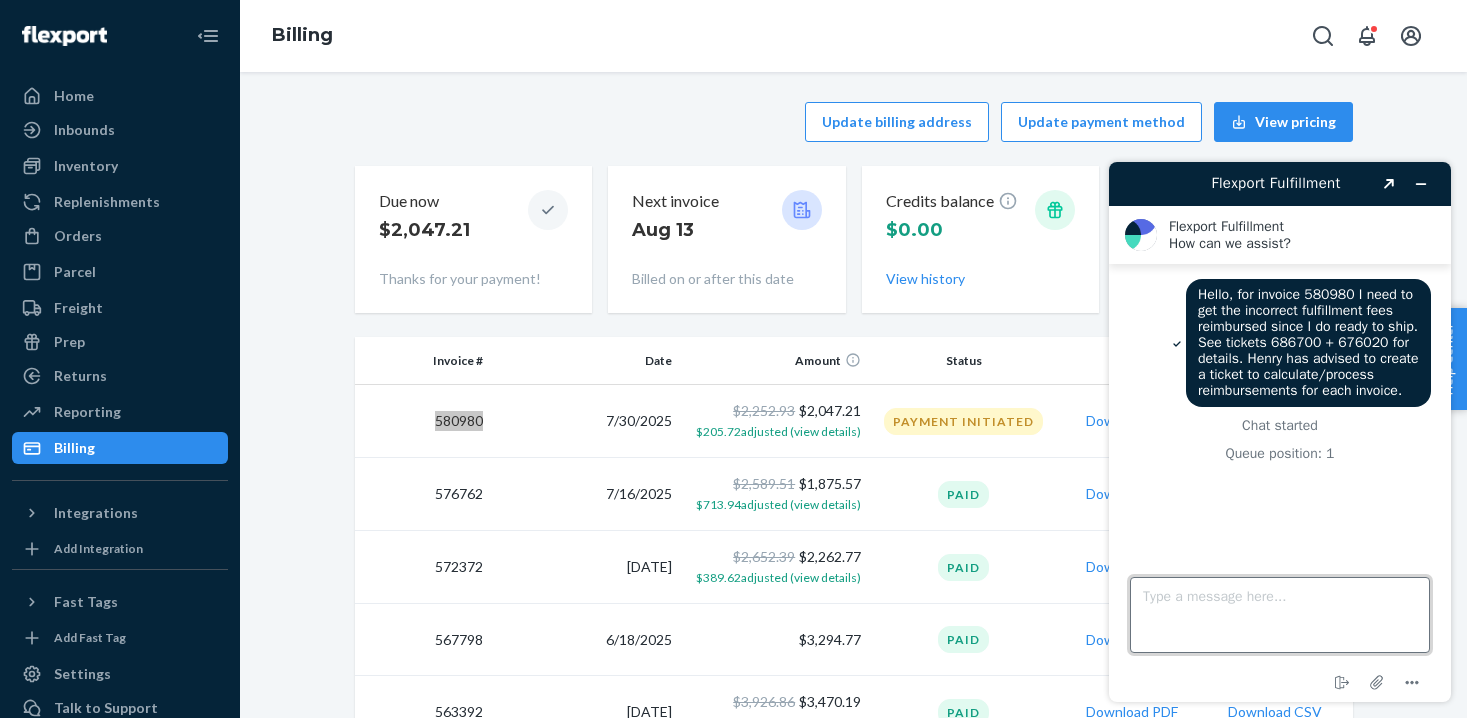 click on "Type a message here..." at bounding box center [1280, 615] 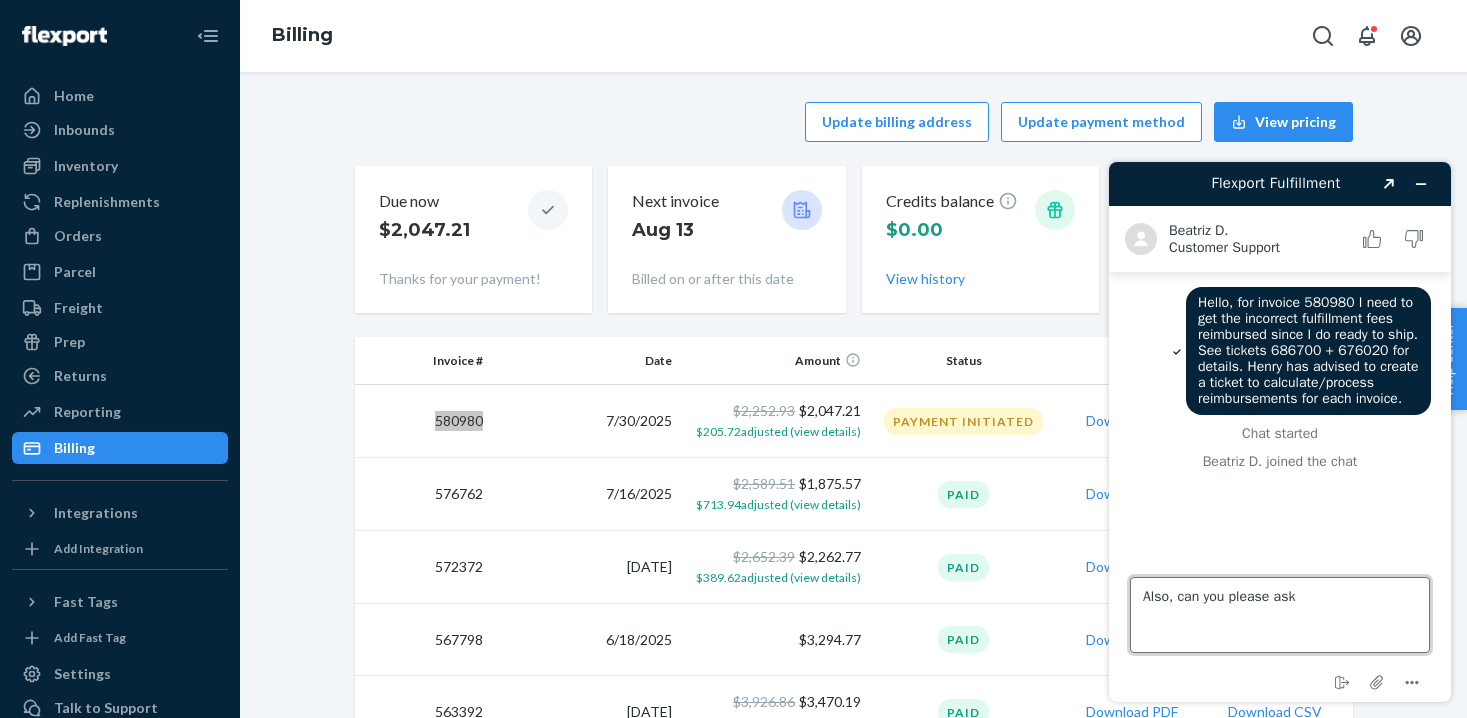 scroll, scrollTop: 38, scrollLeft: 0, axis: vertical 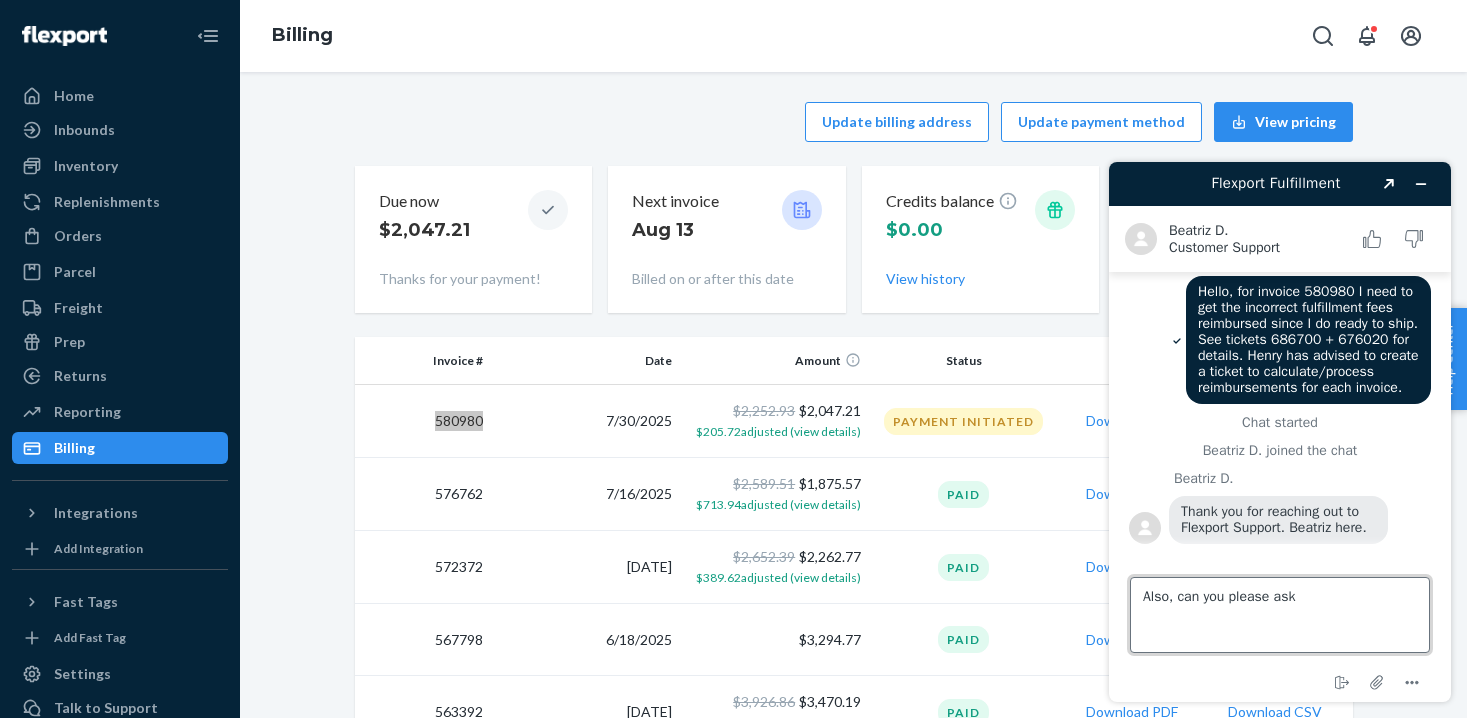 drag, startPoint x: 1184, startPoint y: 601, endPoint x: 1373, endPoint y: 600, distance: 189.00264 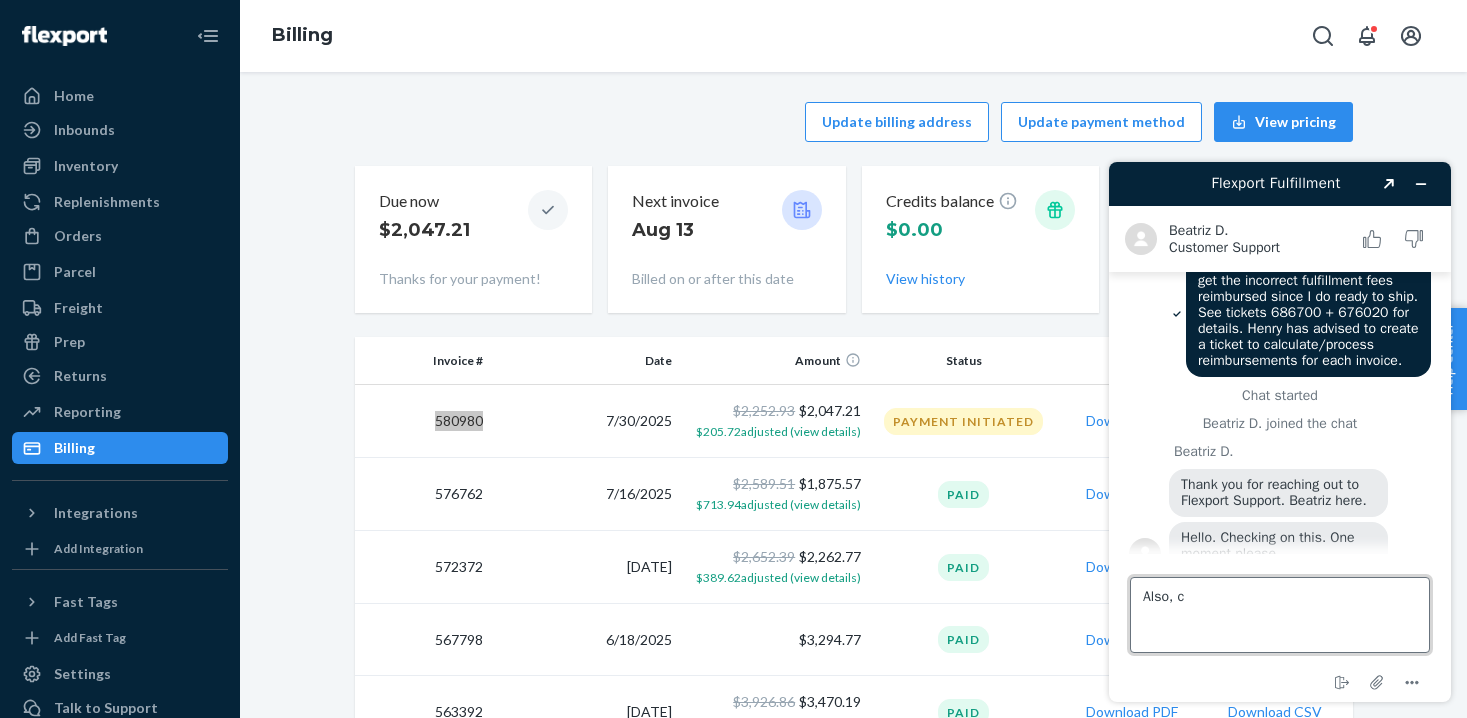 scroll, scrollTop: 91, scrollLeft: 0, axis: vertical 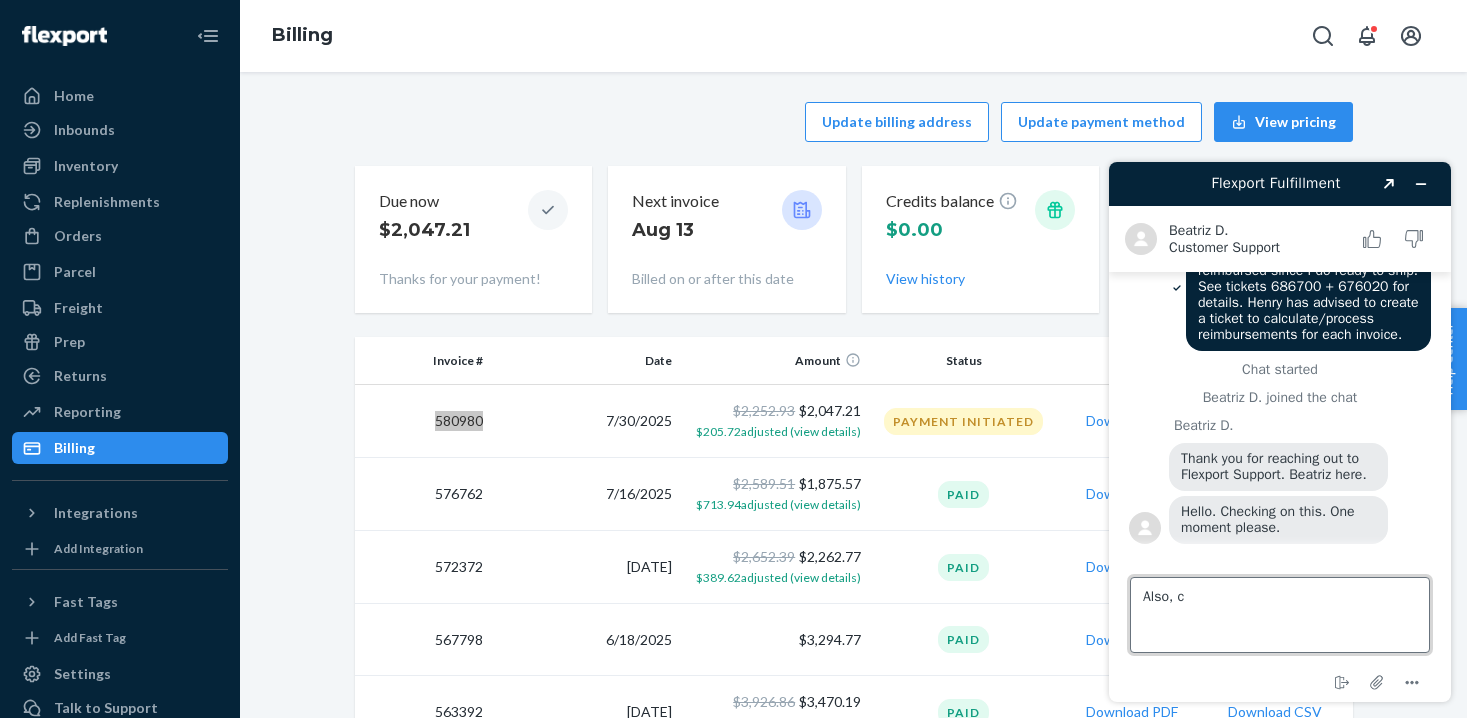 click on "Also, c" at bounding box center [1280, 615] 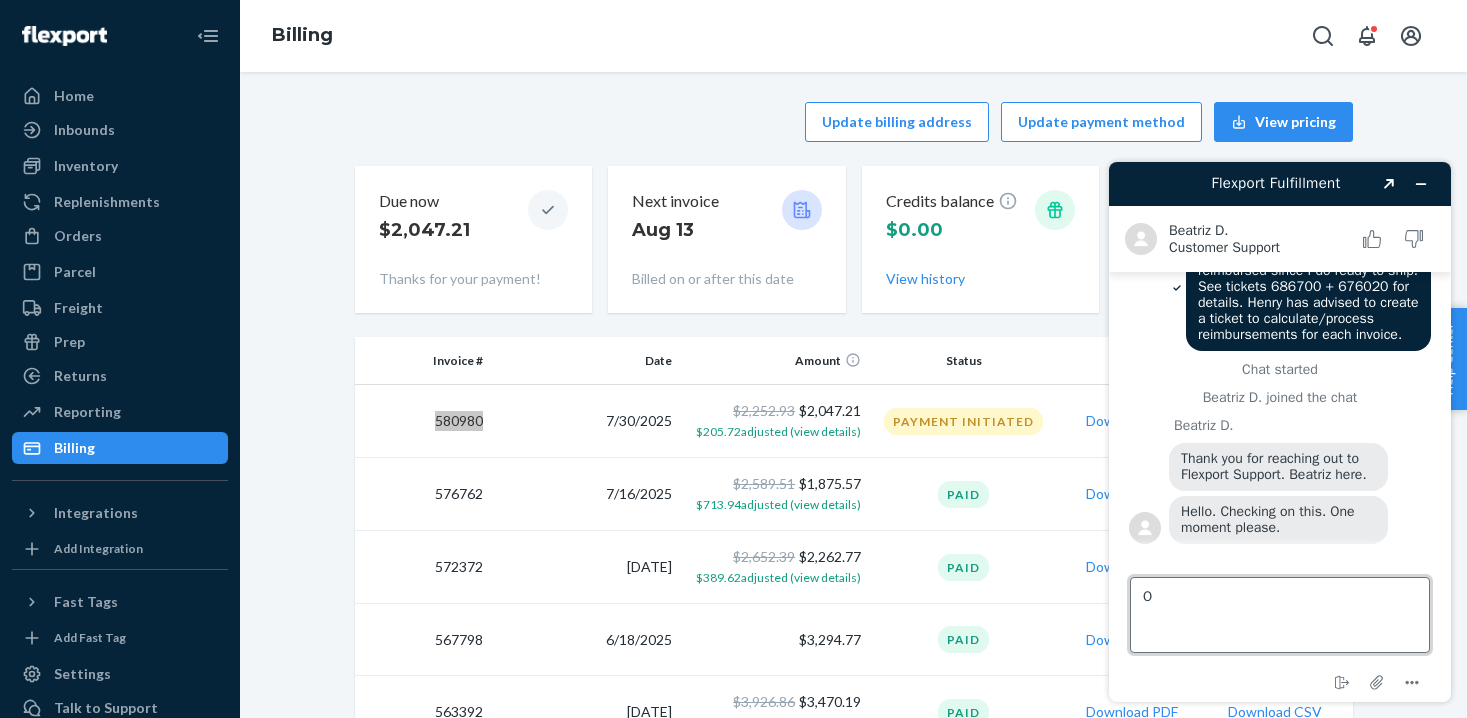 type on "Ok" 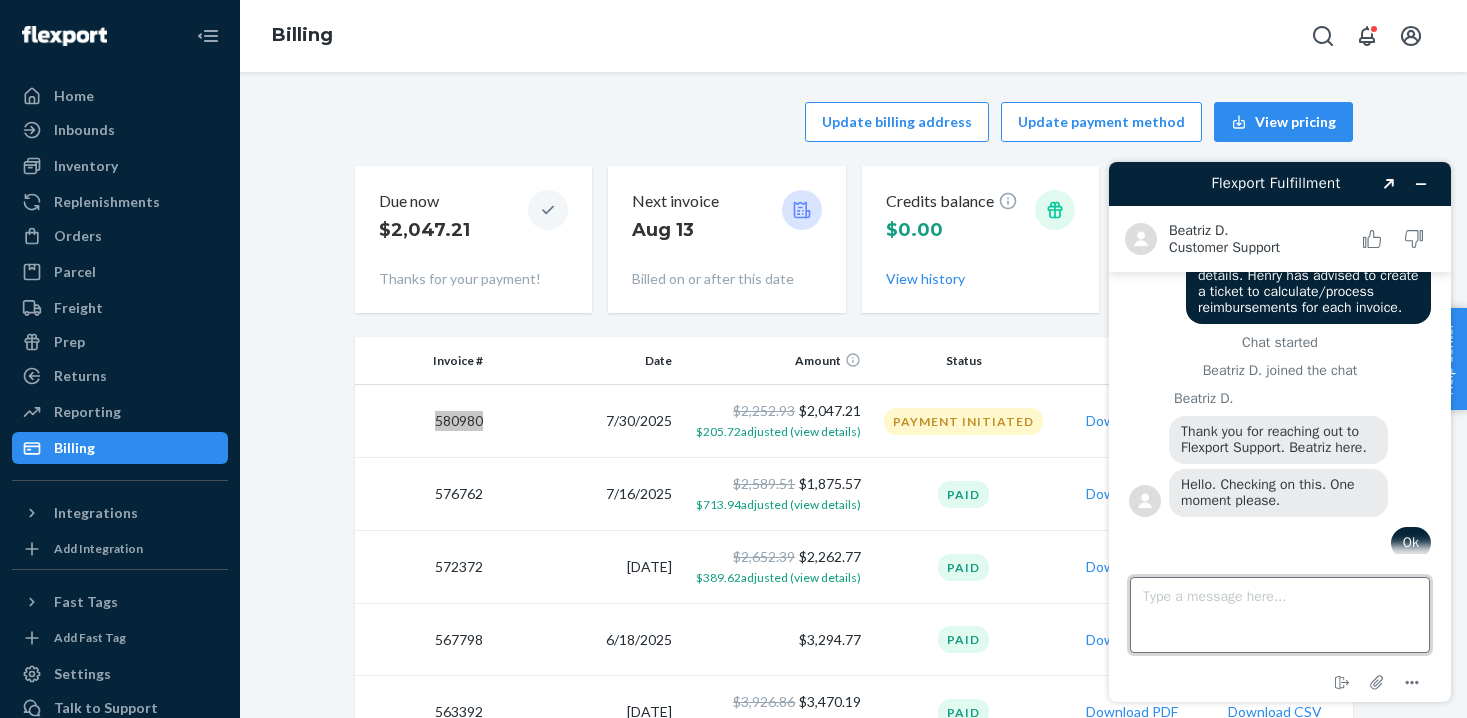 scroll, scrollTop: 133, scrollLeft: 0, axis: vertical 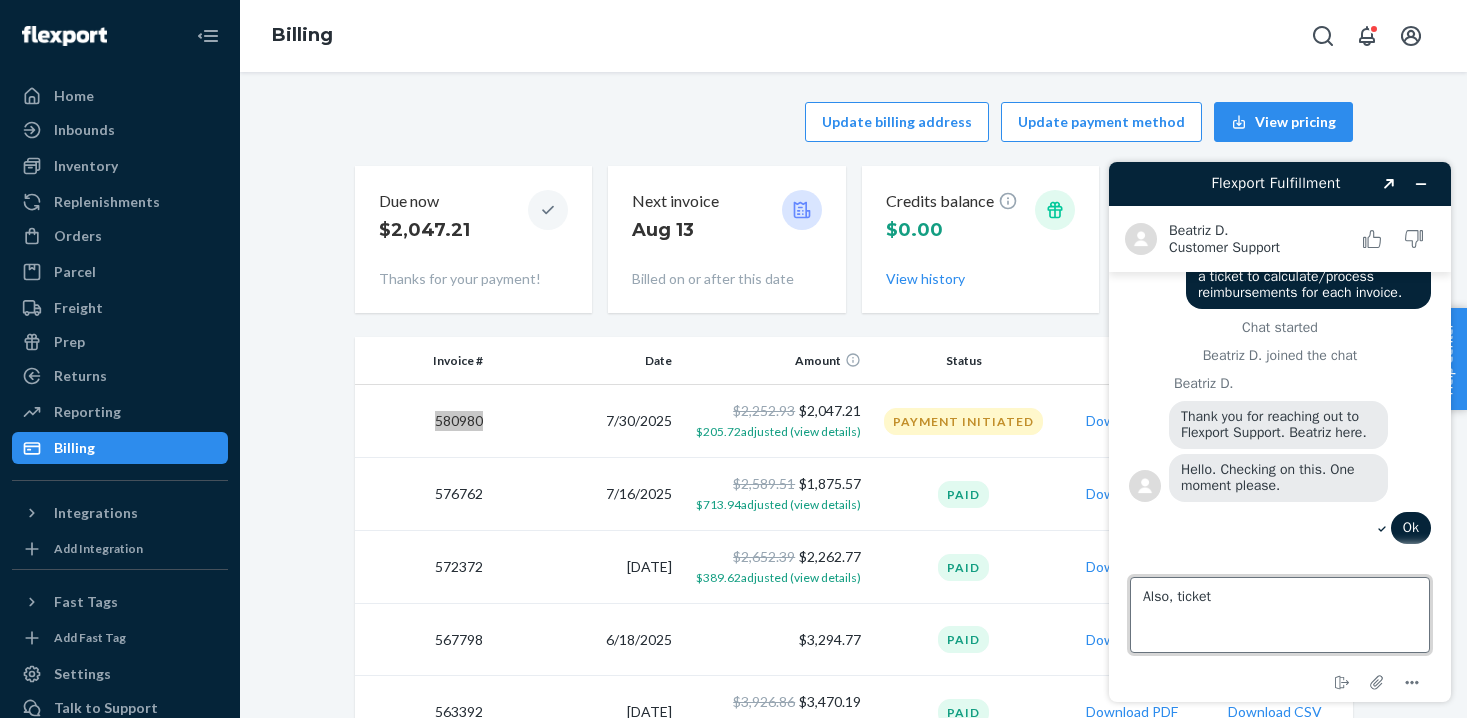 paste on "780680" 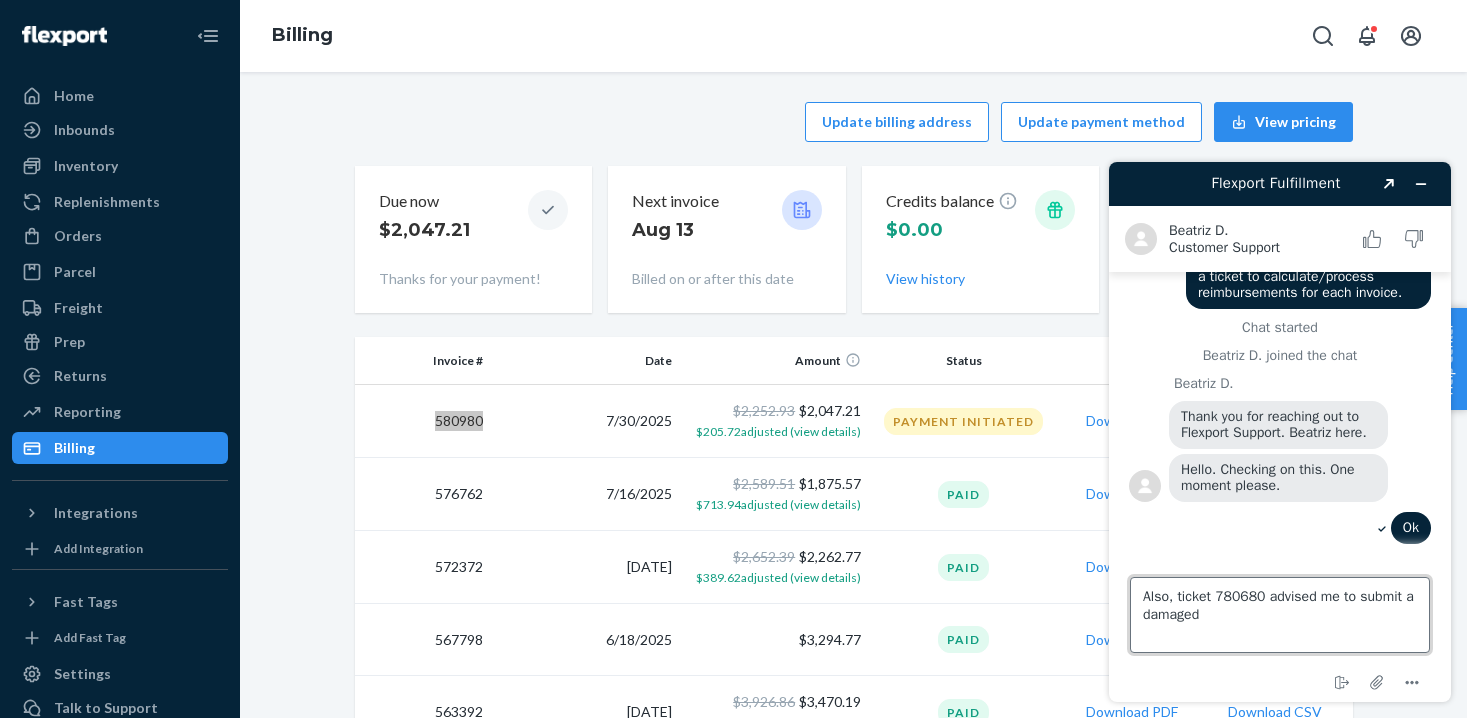 click on "Also, ticket 780680 advised me to submit a damaged" at bounding box center (1280, 615) 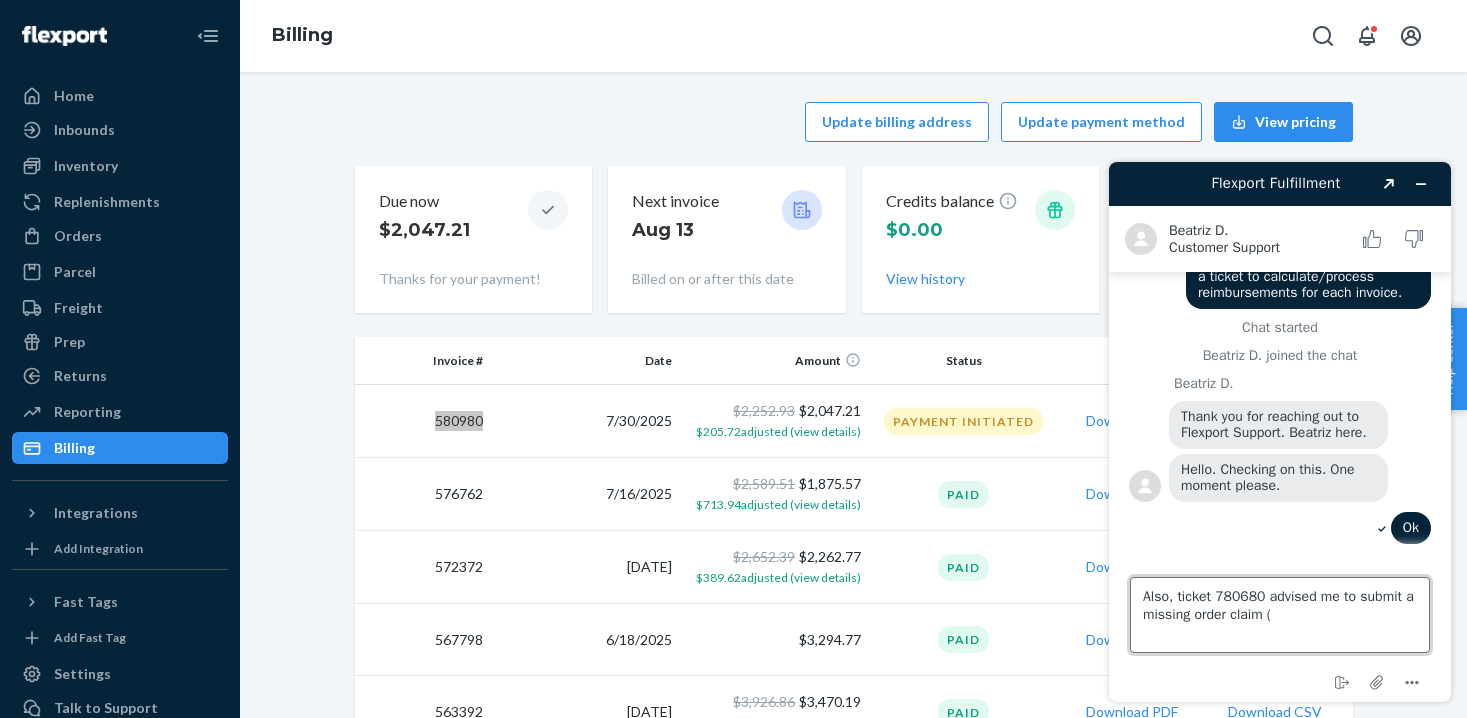 paste on "Order ID [ORDER_ID]" 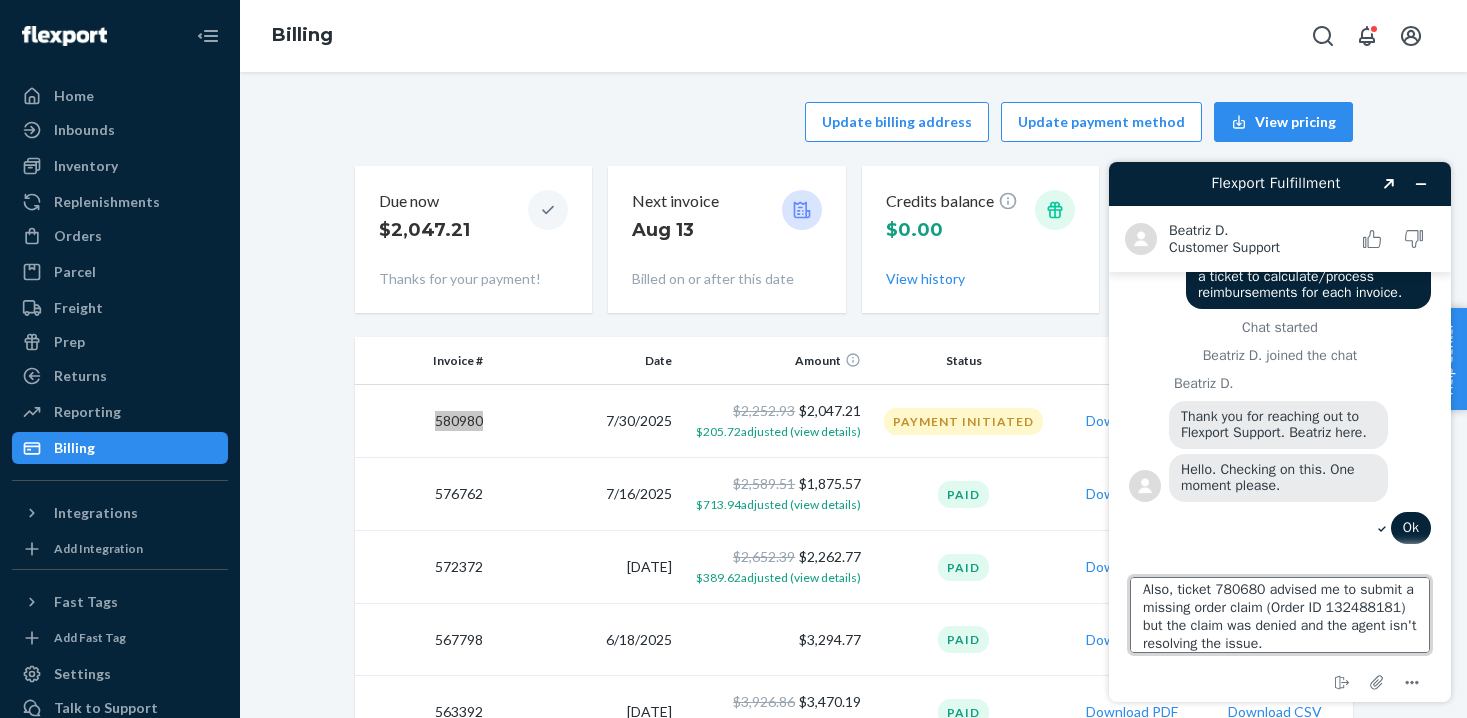 scroll, scrollTop: 18, scrollLeft: 0, axis: vertical 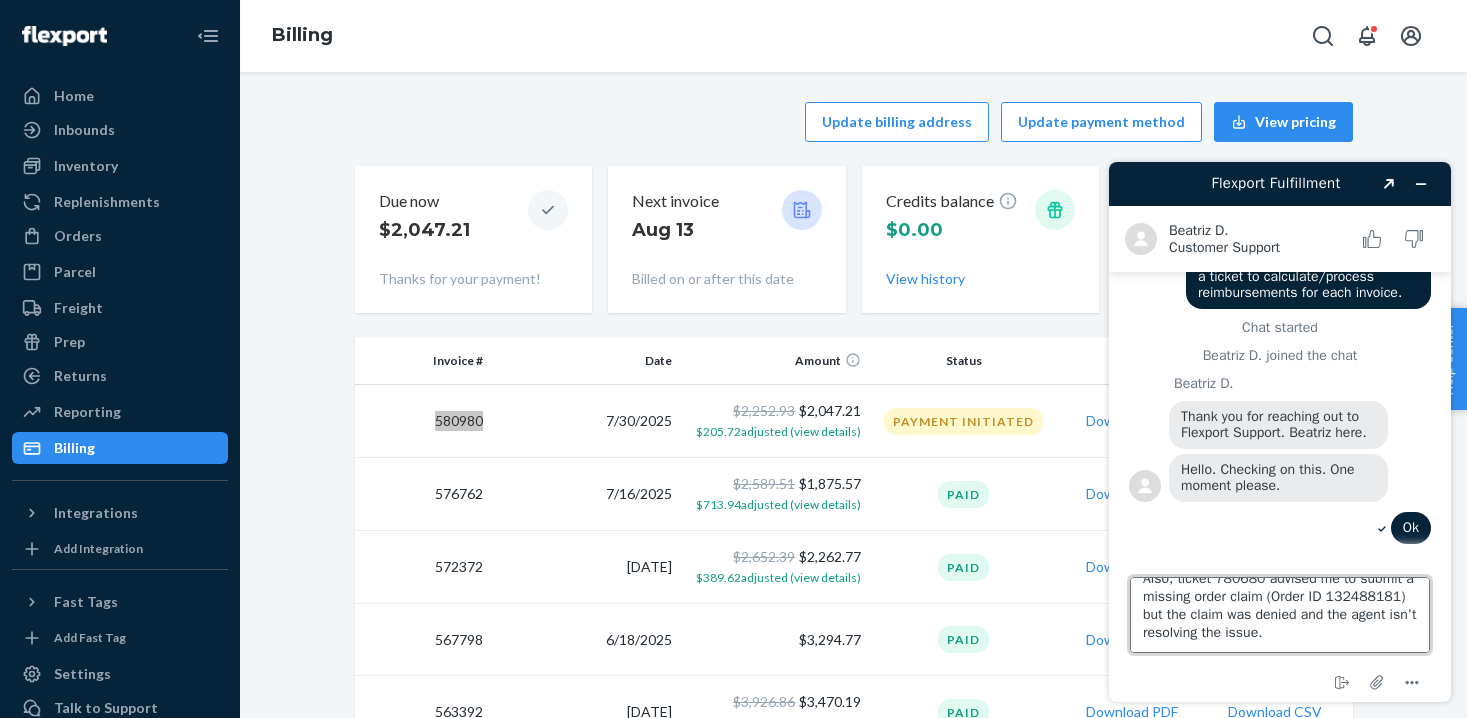 click on "Also, ticket 780680 advised me to submit a missing order claim (Order ID 132488181) but the claim was denied and the agent isn't resolving the issue." at bounding box center [1280, 615] 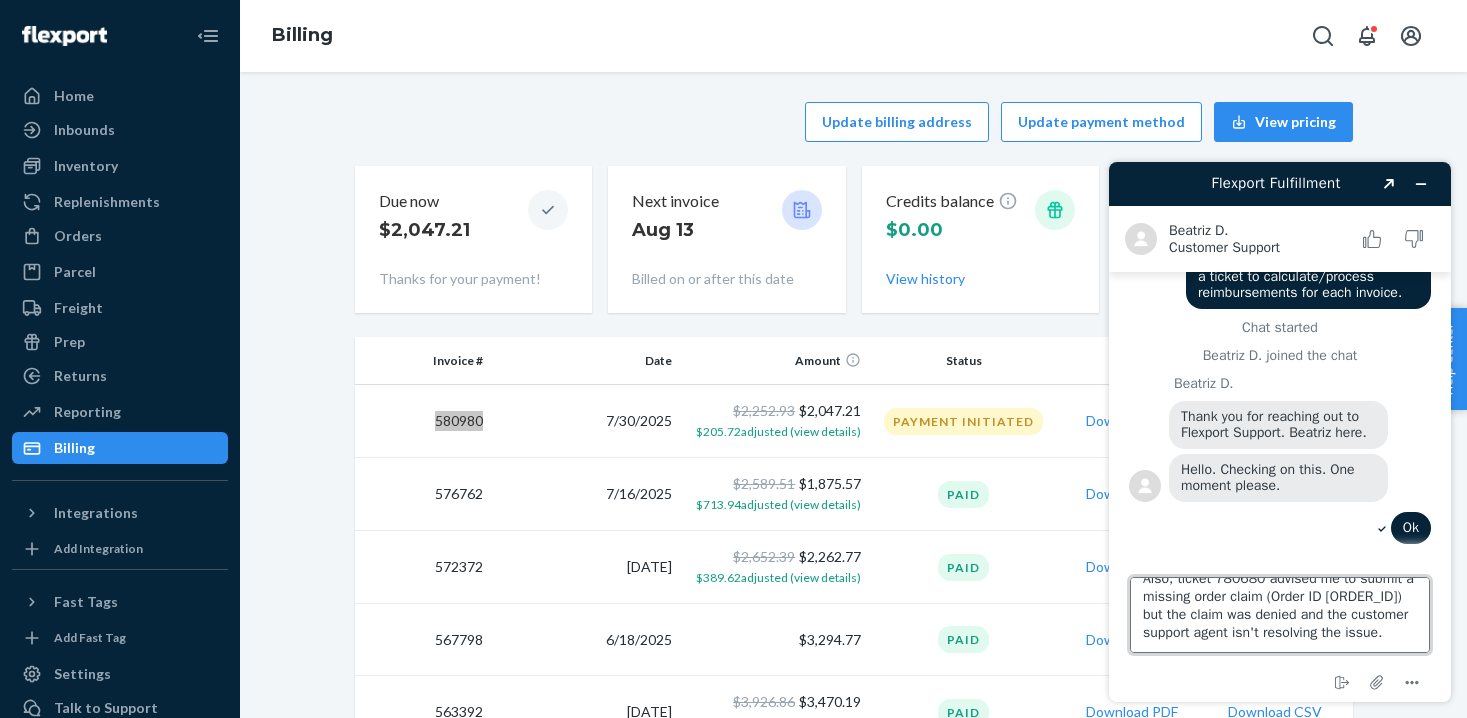 click on "Also, ticket 780680 advised me to submit a missing order claim (Order ID [ORDER_ID]) but the claim was denied and the customer support agent isn't resolving the issue." at bounding box center [1280, 615] 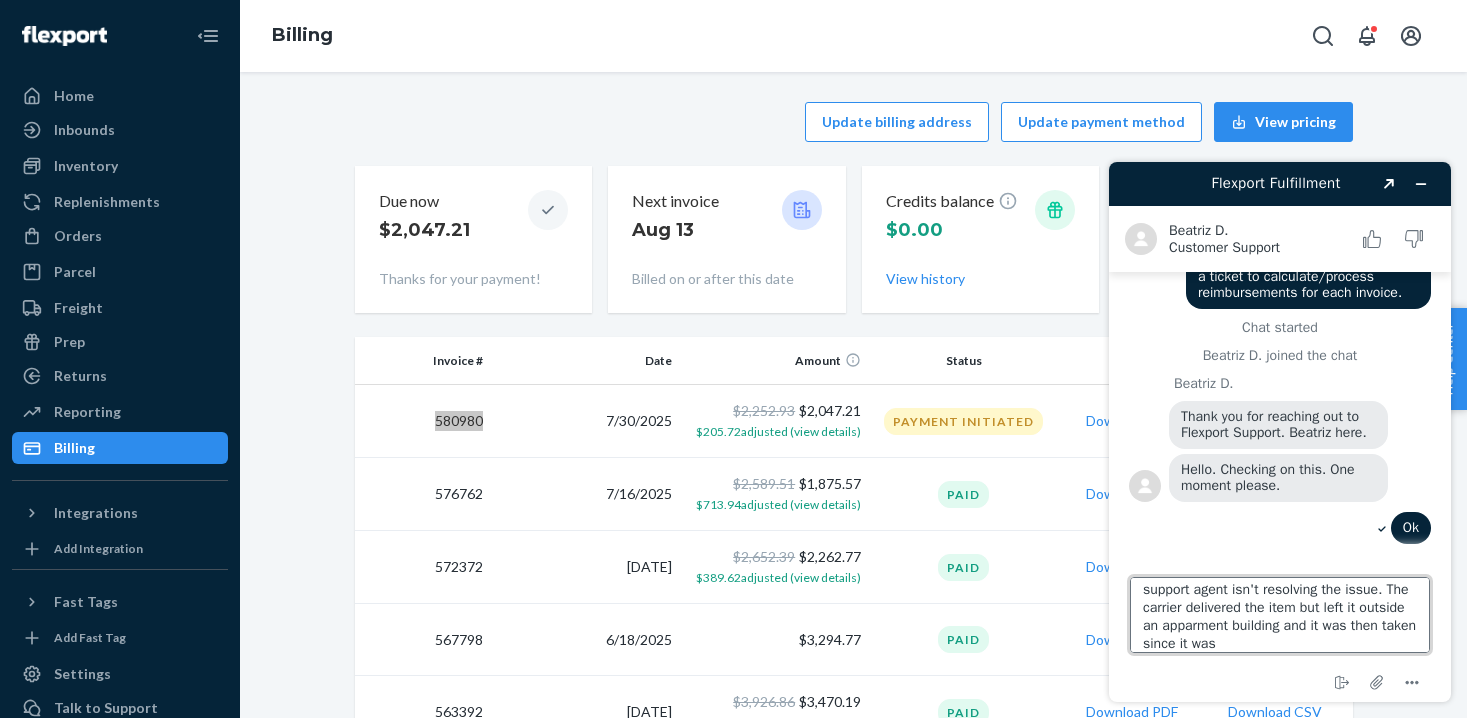scroll, scrollTop: 79, scrollLeft: 0, axis: vertical 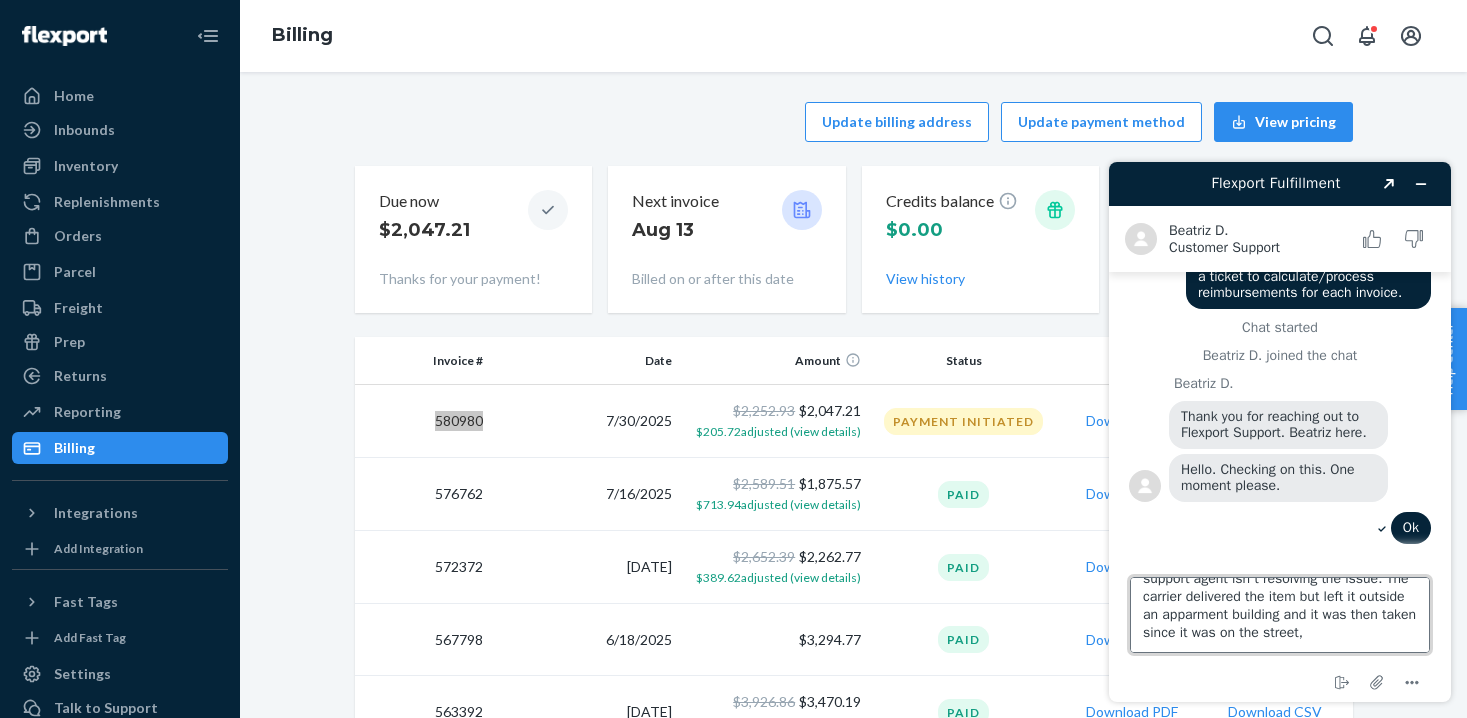 click on "Also, ticket 780680 advised me to submit a missing order claim (Order ID 132488181) but the claim was denied and the customer support agent isn't resolving the issue. The carrier delivered the item but left it outside an apparment building and it was then taken since it was on the street," at bounding box center [1280, 615] 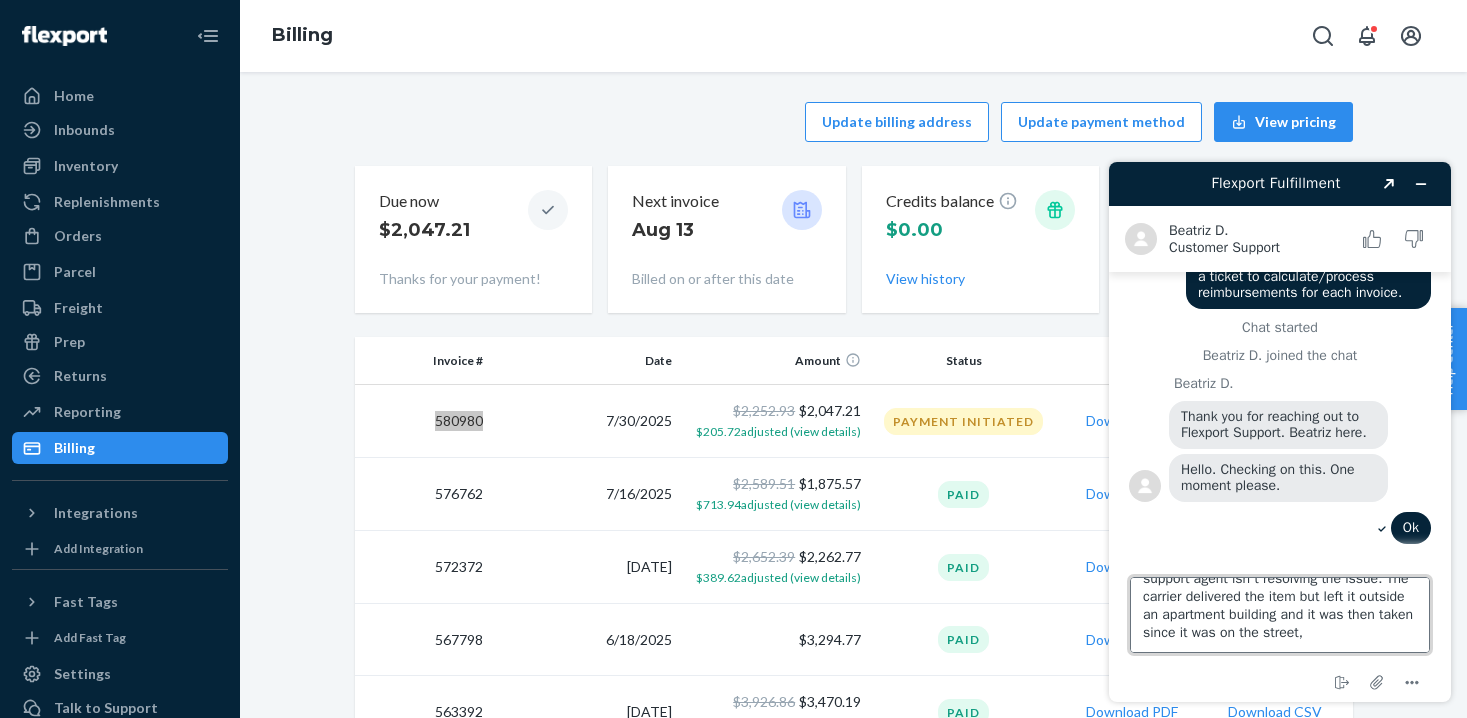 click on "Also, ticket 780680 advised me to submit a missing order claim (Order ID [ORDER_ID]) but the claim was denied and the customer support agent isn't resolving the issue. The carrier delivered the item but left it outside an apartment building and it was then taken since it was on the street," at bounding box center (1280, 615) 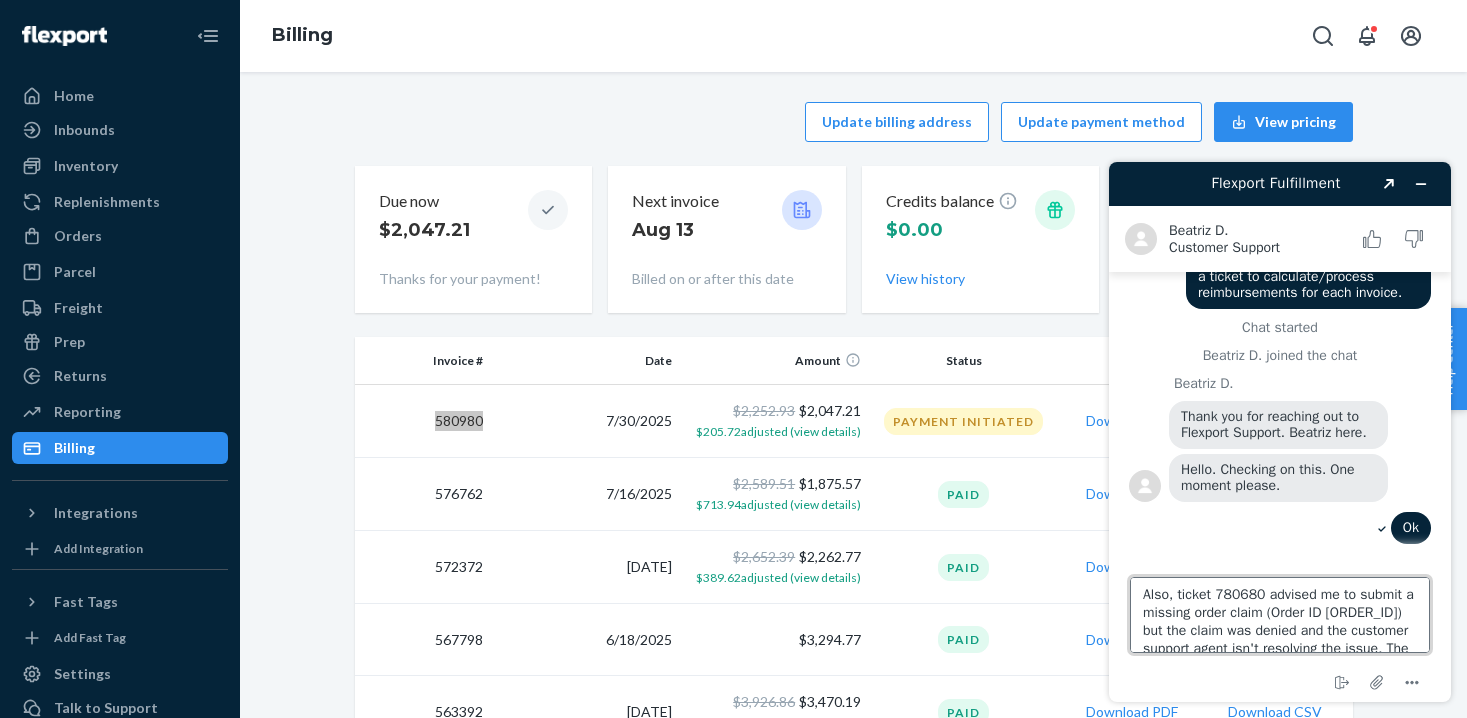 scroll, scrollTop: 0, scrollLeft: 0, axis: both 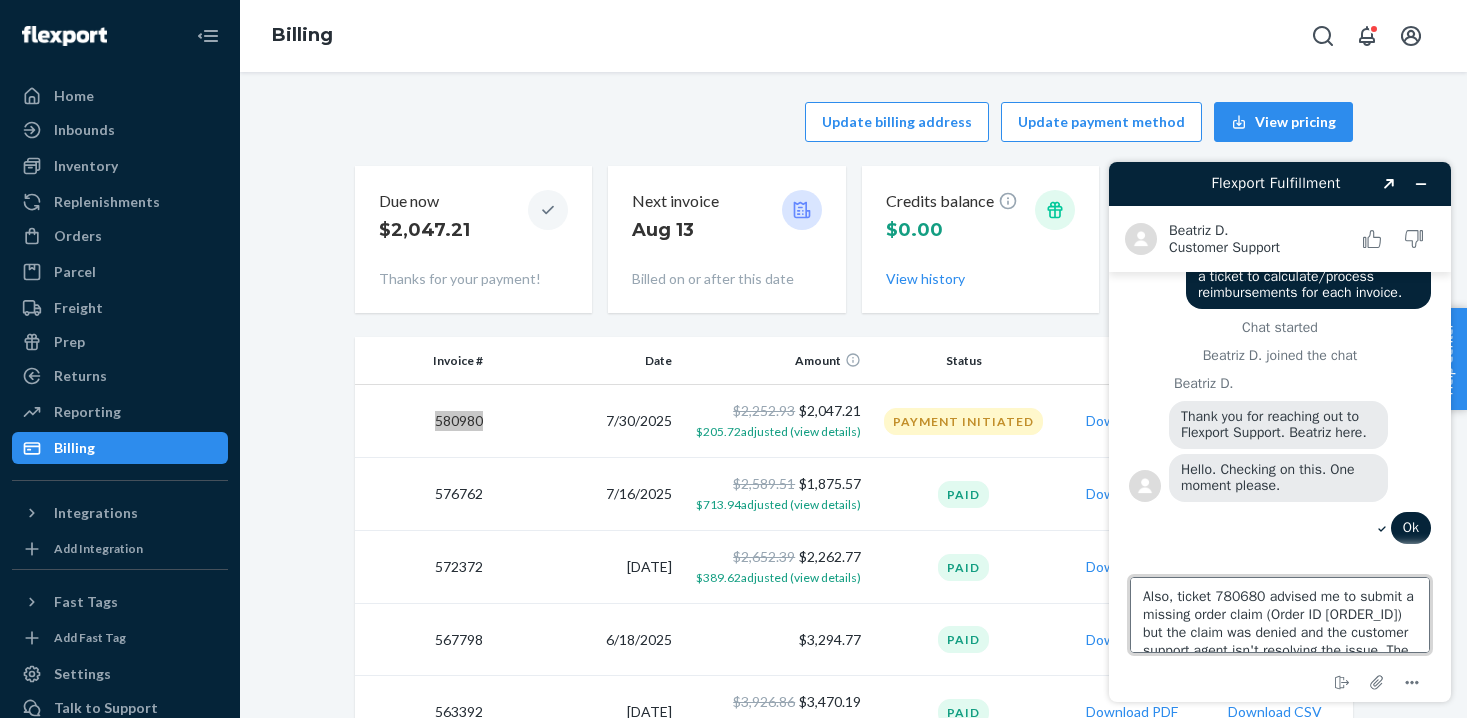 click on "Also, ticket 780680 advised me to submit a missing order claim (Order ID [ORDER_ID]) but the claim was denied and the customer support agent isn't resolving the issue. The carrier delivered the item but left it outside an apartment building and it was then taken since it was on the street. How can I get reimbursed for this order" at bounding box center (1280, 615) 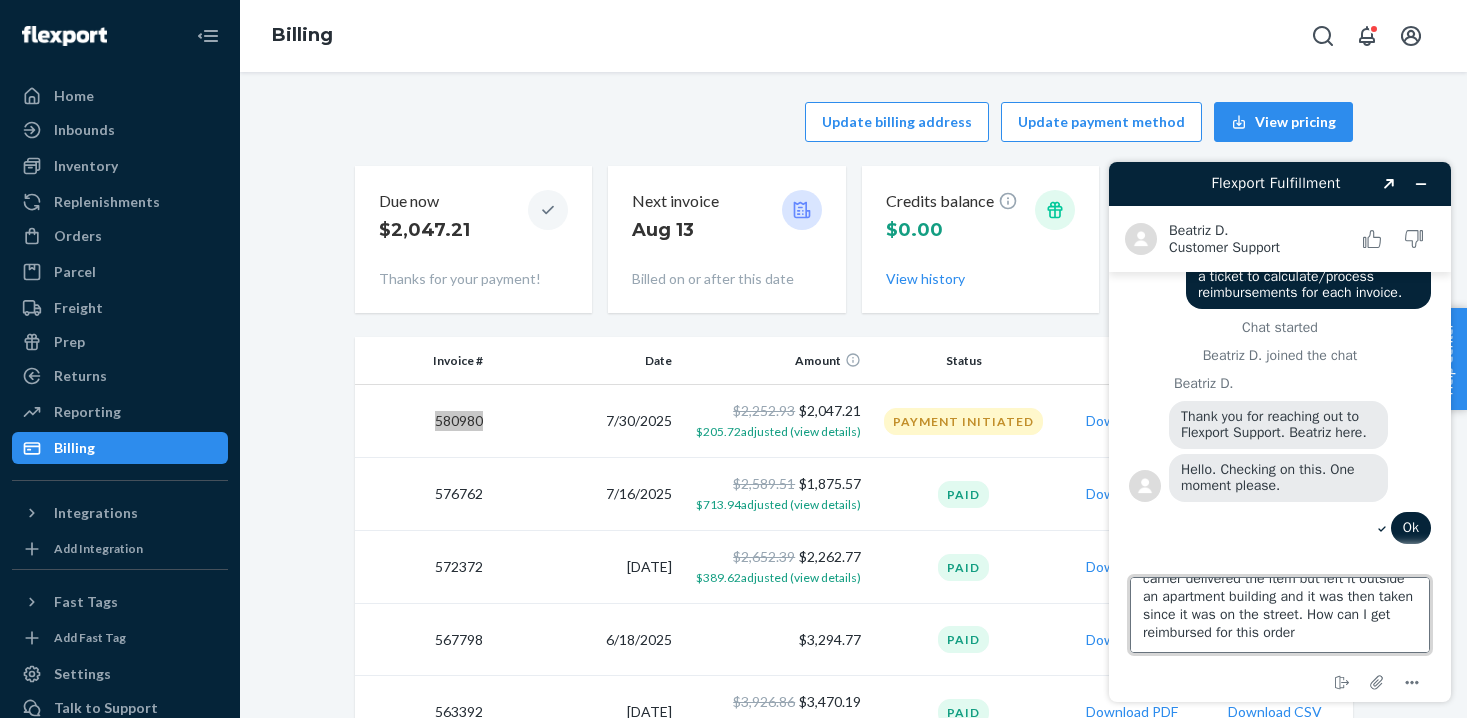 scroll, scrollTop: 108, scrollLeft: 0, axis: vertical 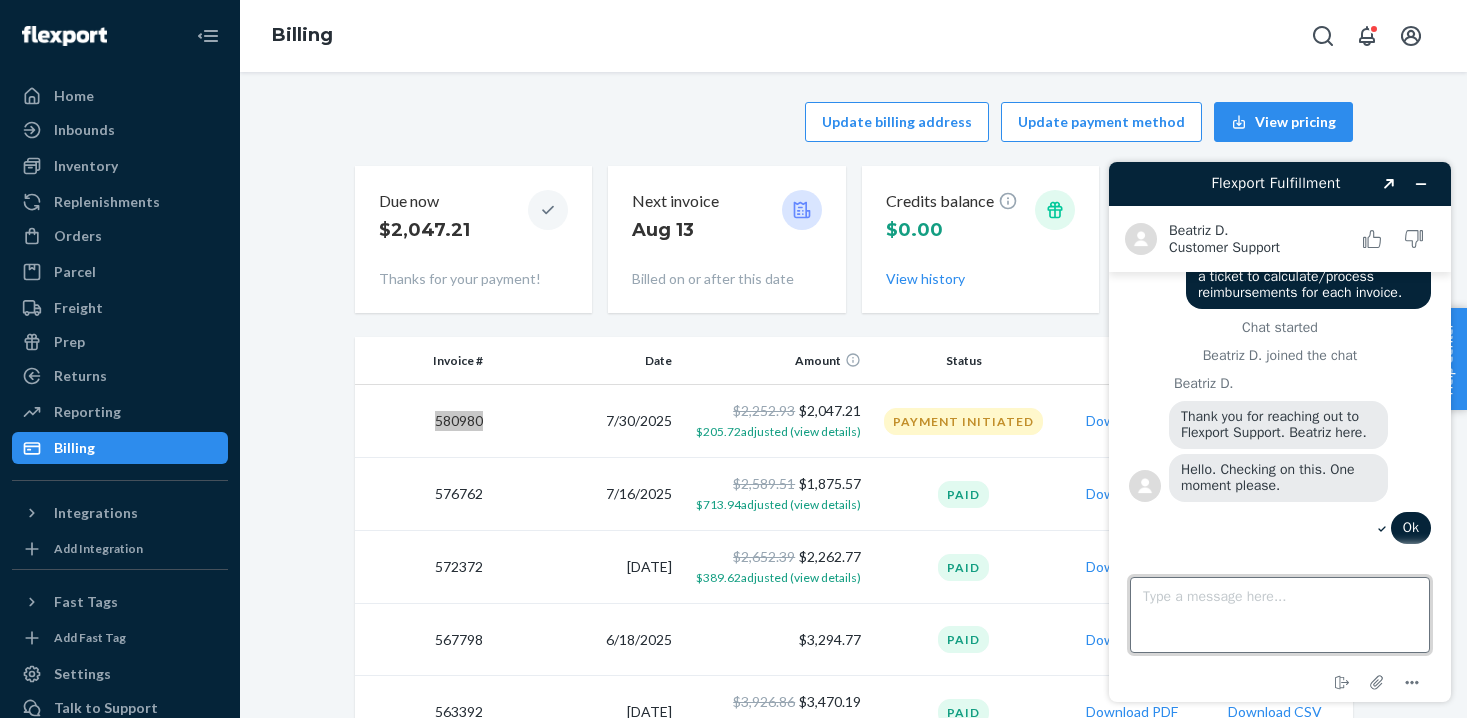 paste on "Also, ticket 780680 advised me to submit a missing order claim (Order ID 132488181) but the claim was denied and the customer support agent isn't resolving the issue. The carrier delivered the item but left it outside an apartment building and it was then taken since it was on the street. How can I get reimbursed for this order?" 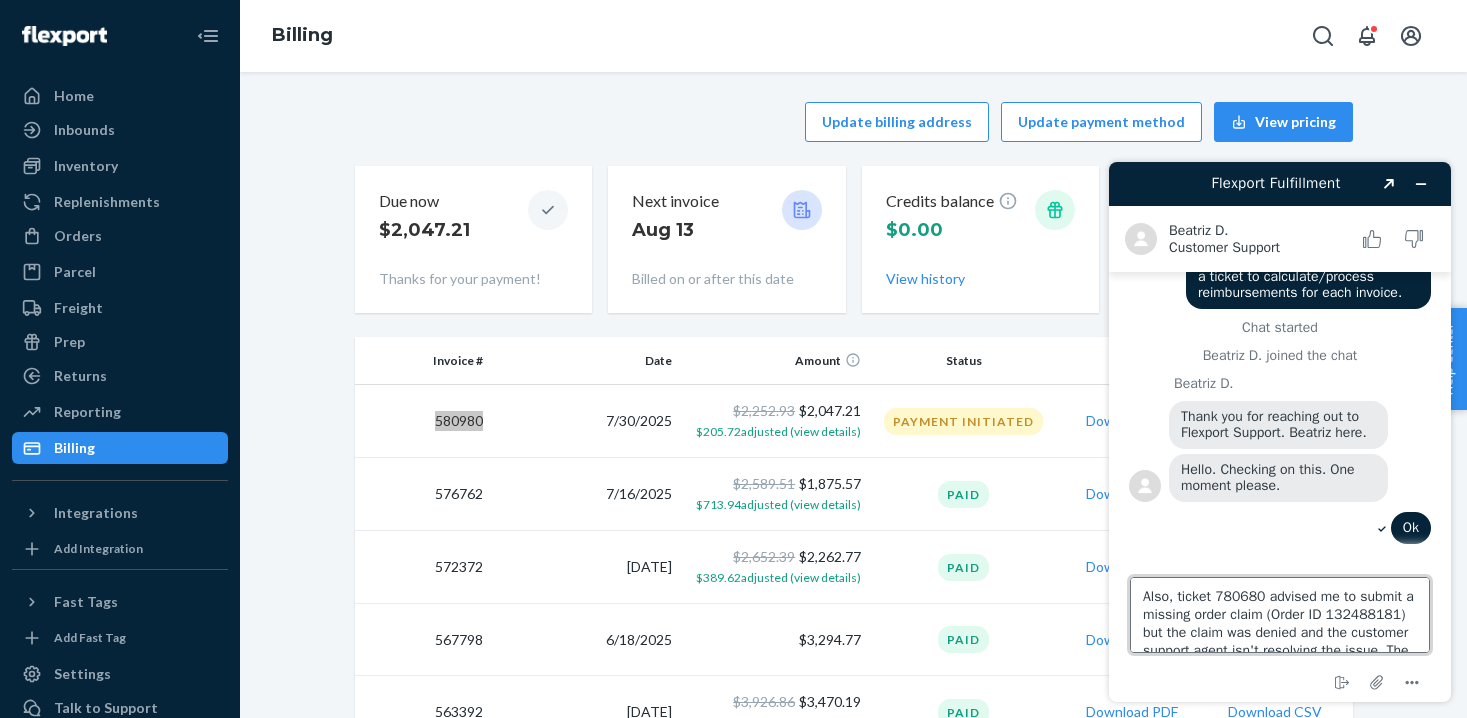 scroll, scrollTop: 97, scrollLeft: 0, axis: vertical 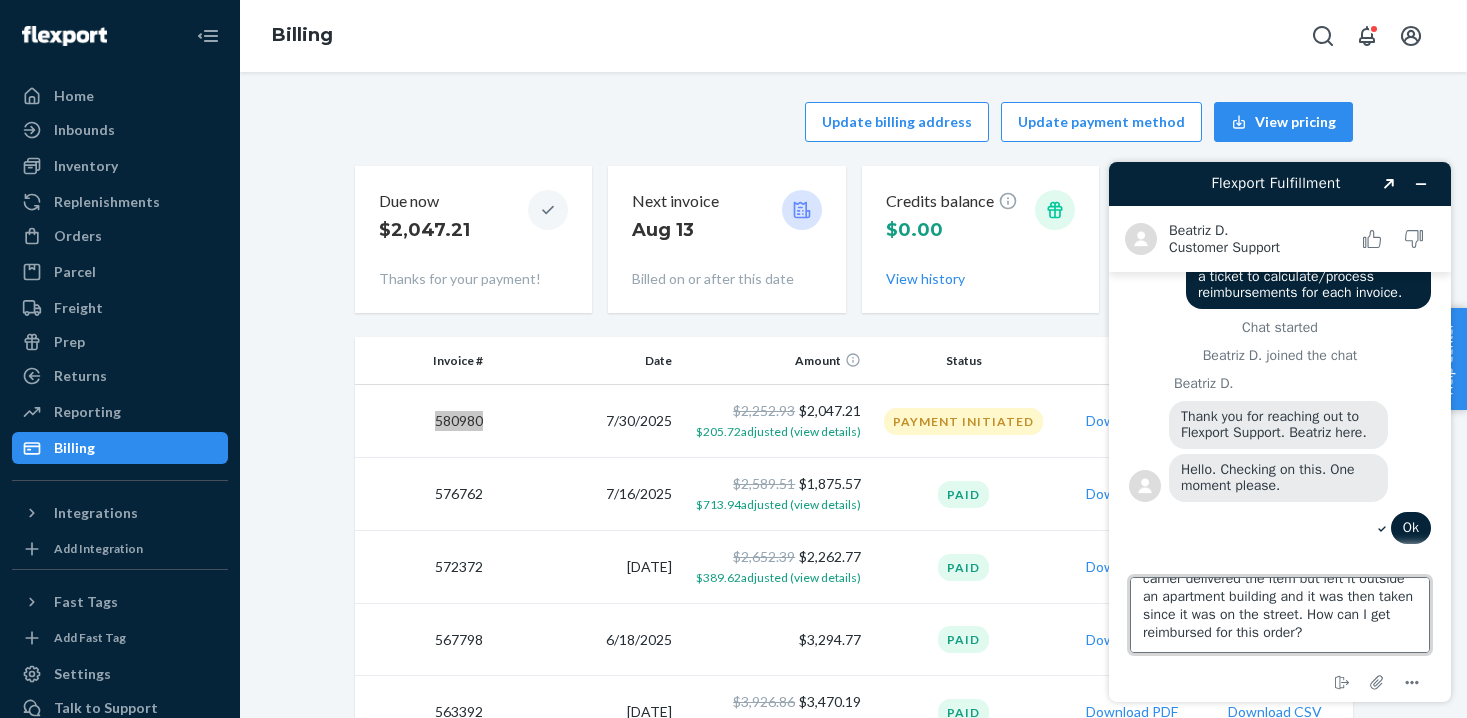 type on "Also, ticket 780680 advised me to submit a missing order claim (Order ID 132488181) but the claim was denied and the customer support agent isn't resolving the issue. The carrier delivered the item but left it outside an apartment building and it was then taken since it was on the street. How can I get reimbursed for this order?" 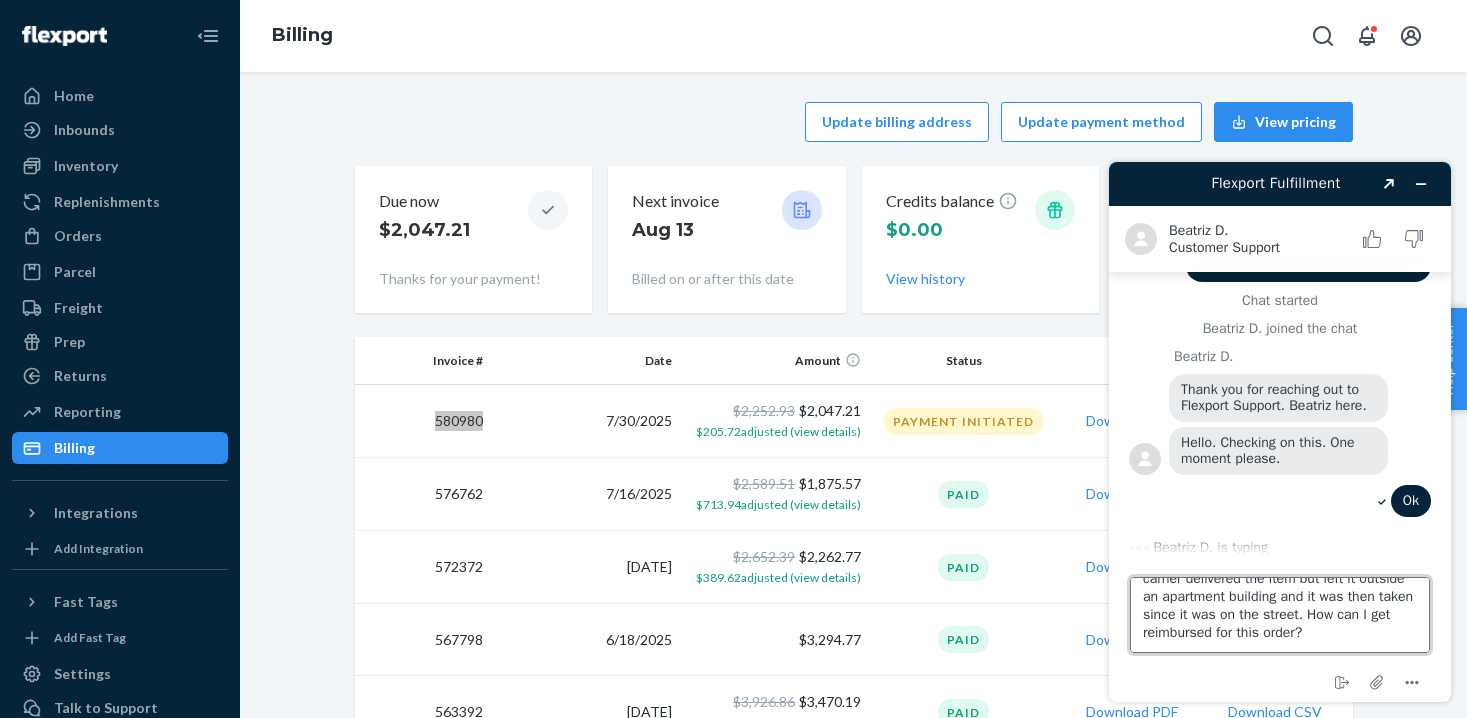 scroll, scrollTop: 171, scrollLeft: 0, axis: vertical 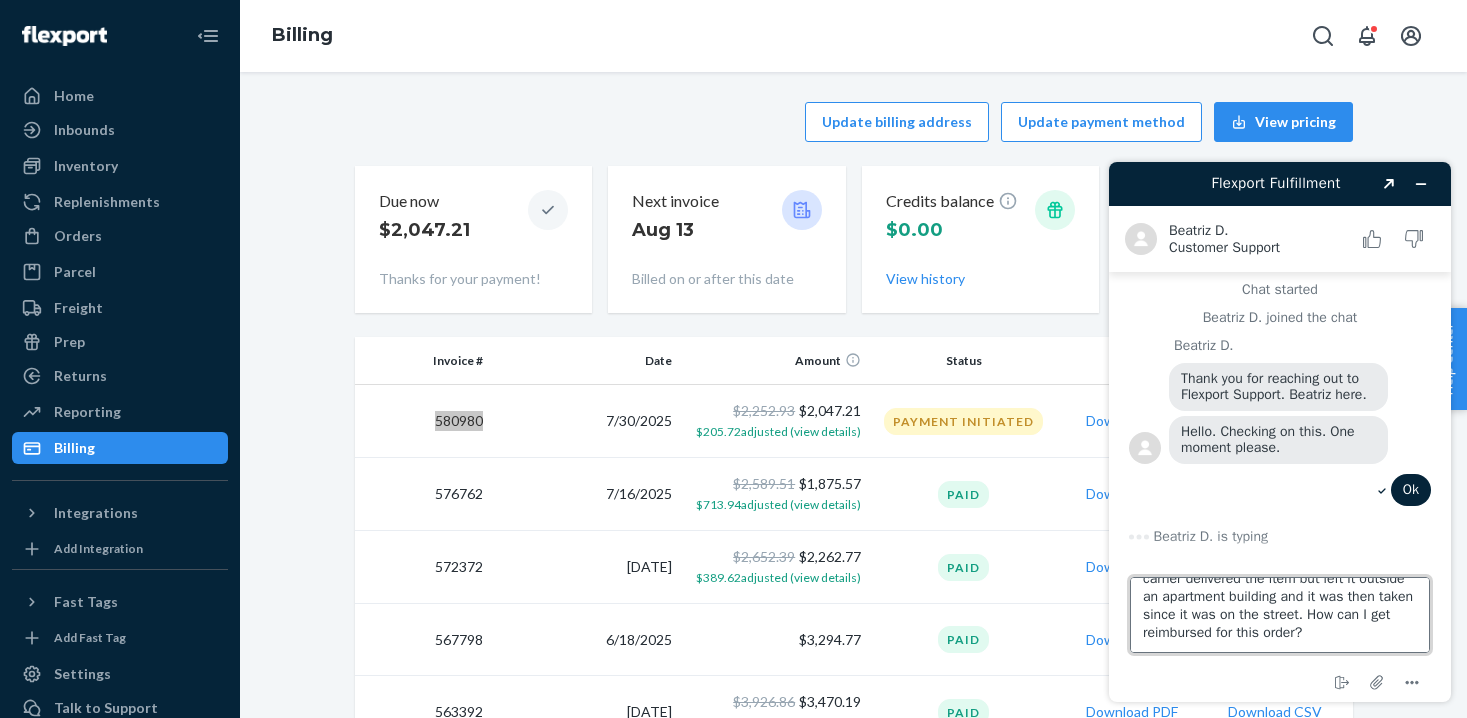 click on "Also, ticket 780680 advised me to submit a missing order claim (Order ID 132488181) but the claim was denied and the customer support agent isn't resolving the issue. The carrier delivered the item but left it outside an apartment building and it was then taken since it was on the street. How can I get reimbursed for this order?" at bounding box center (1280, 615) 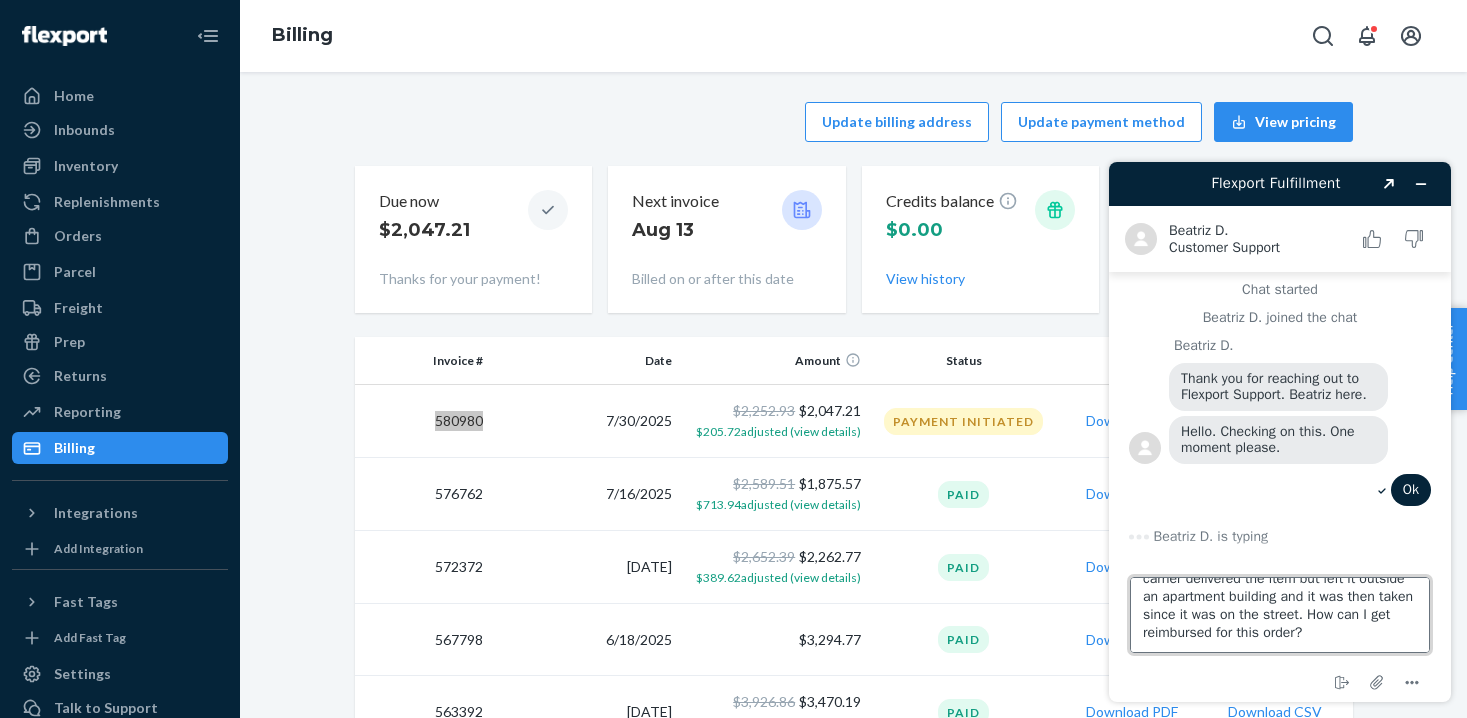 scroll, scrollTop: 133, scrollLeft: 0, axis: vertical 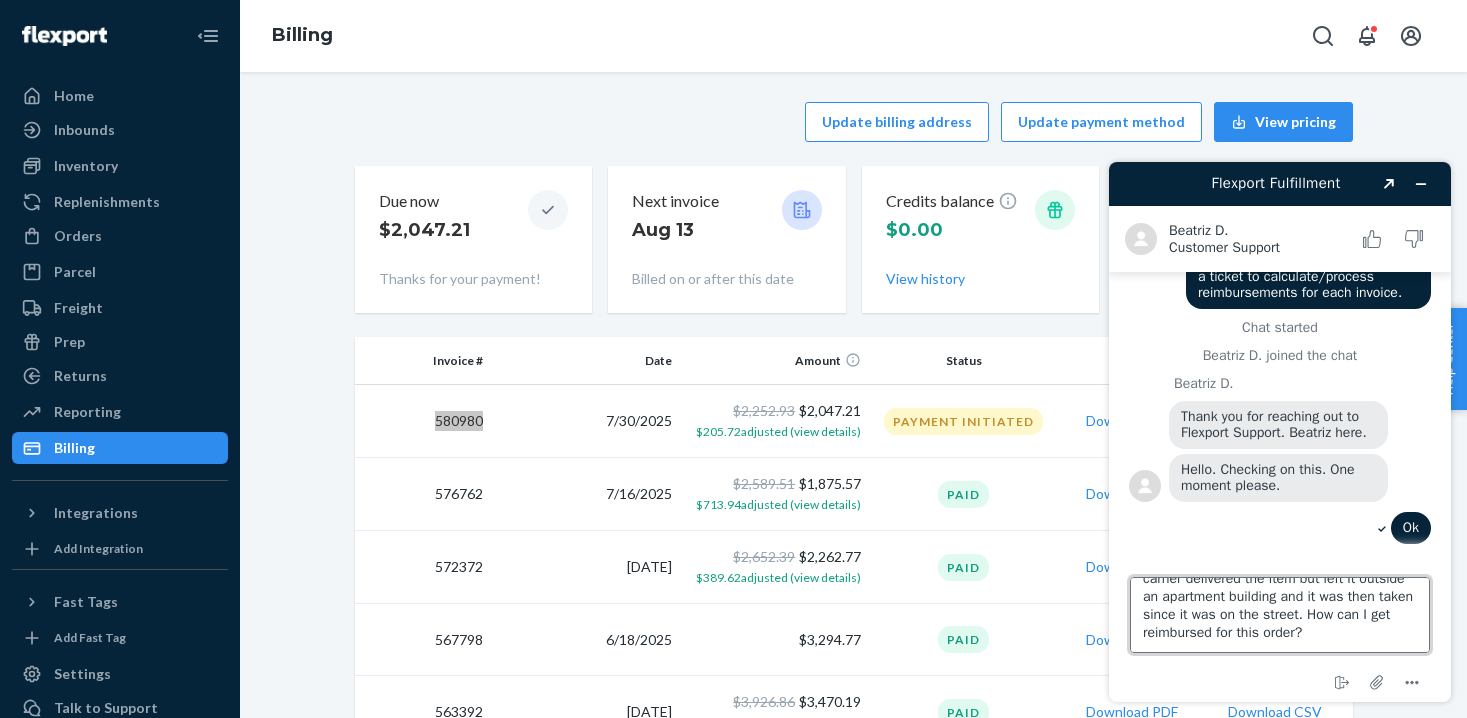 click on "Also, ticket 780680 advised me to submit a missing order claim (Order ID 132488181) but the claim was denied and the customer support agent isn't resolving the issue. The carrier delivered the item but left it outside an apartment building and it was then taken since it was on the street. How can I get reimbursed for this order?" at bounding box center (1280, 615) 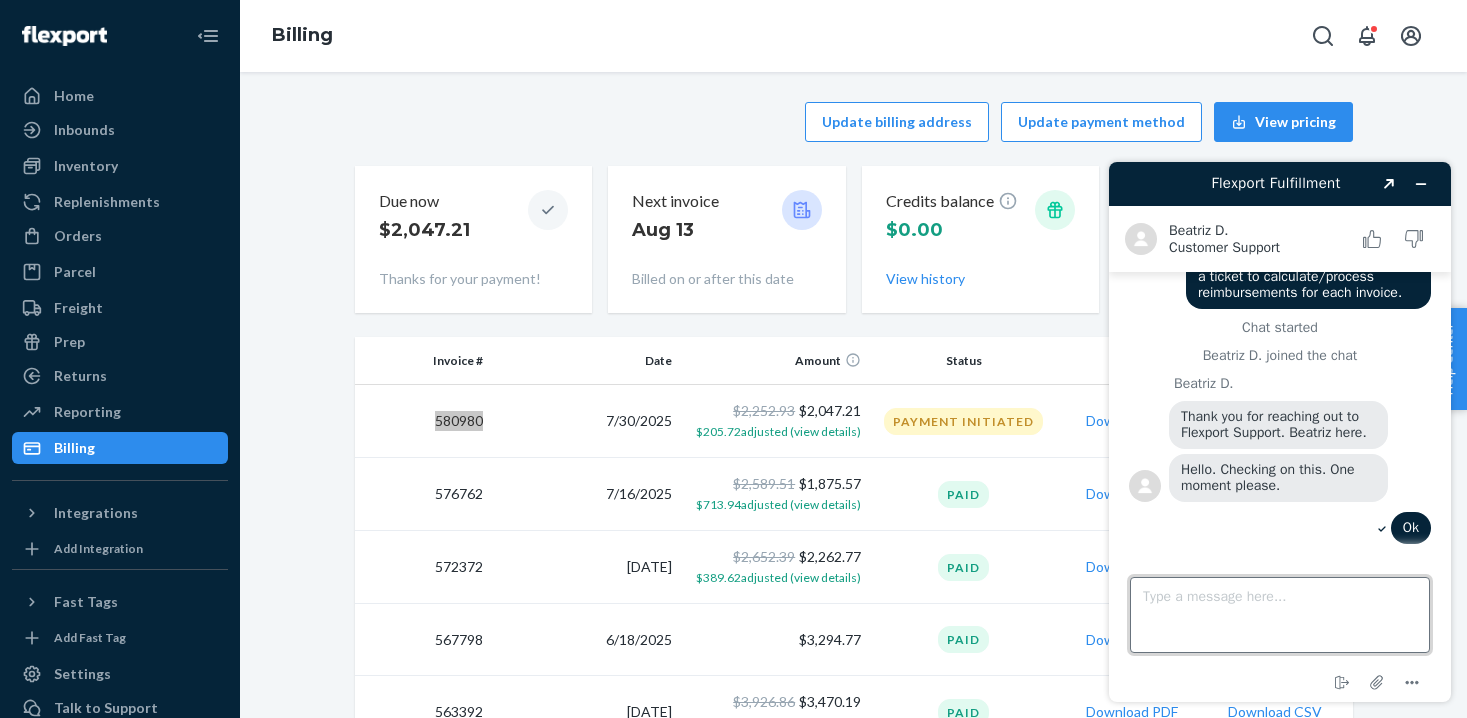 scroll, scrollTop: 0, scrollLeft: 0, axis: both 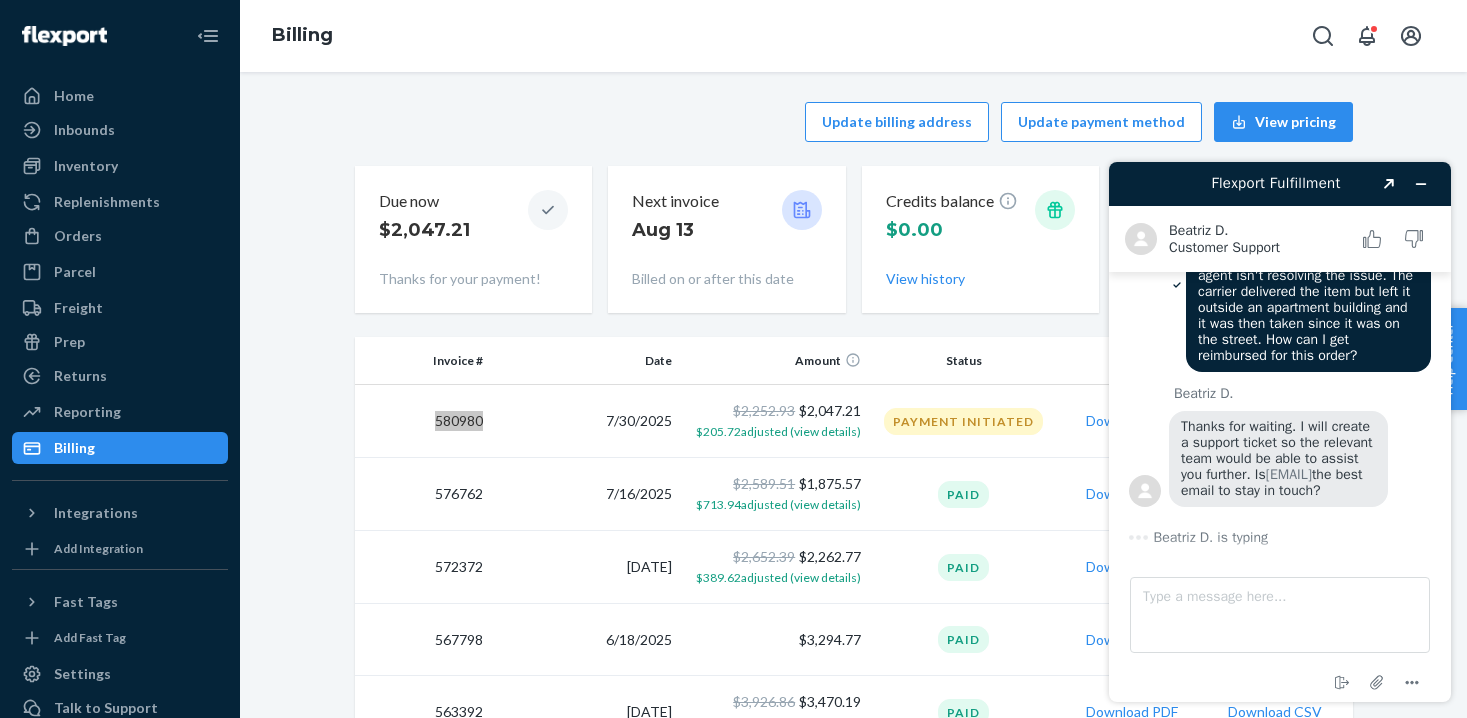 click on "Thanks for waiting. I will create a support ticket so the relevant team would be able to assist you further. Is  [EMAIL]  the best email to stay in touch?" at bounding box center [1279, 458] 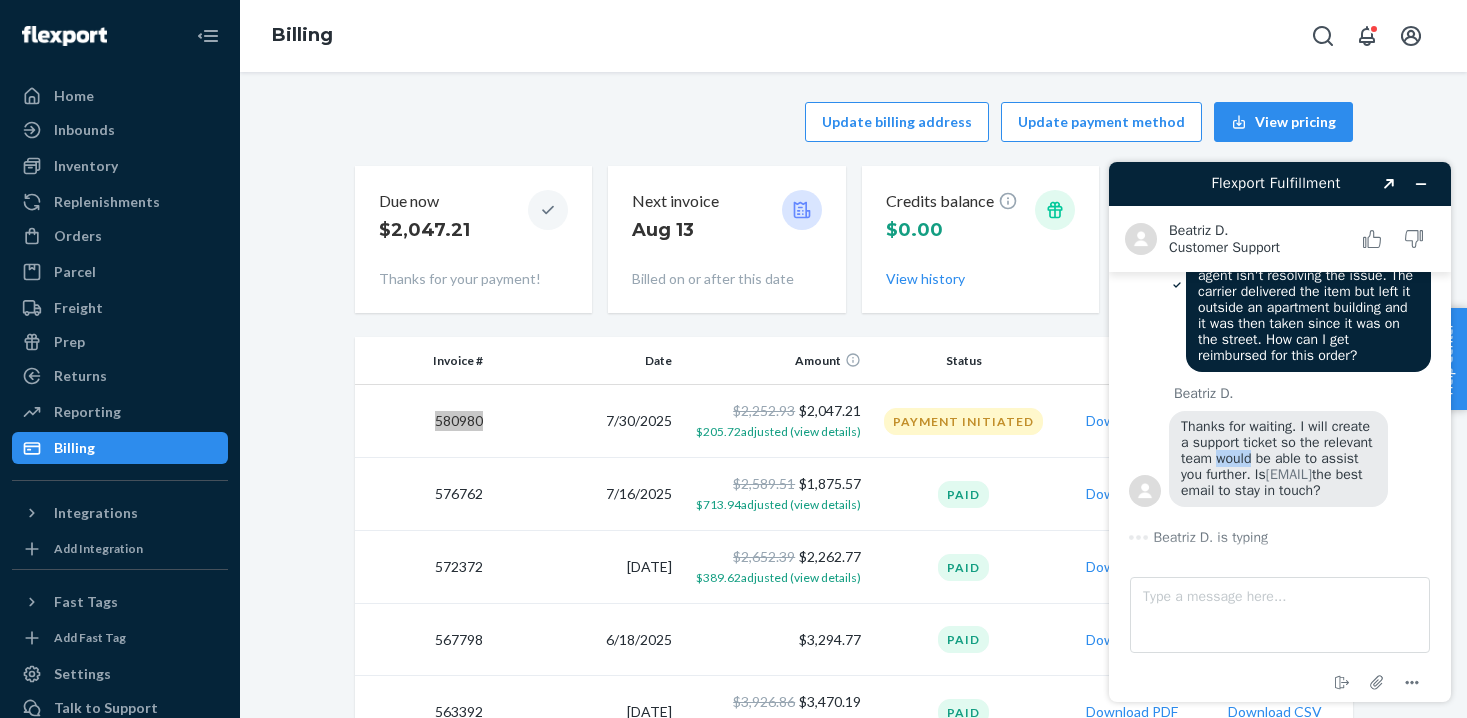click on "Thanks for waiting. I will create a support ticket so the relevant team would be able to assist you further. Is  [EMAIL]  the best email to stay in touch?" at bounding box center [1279, 458] 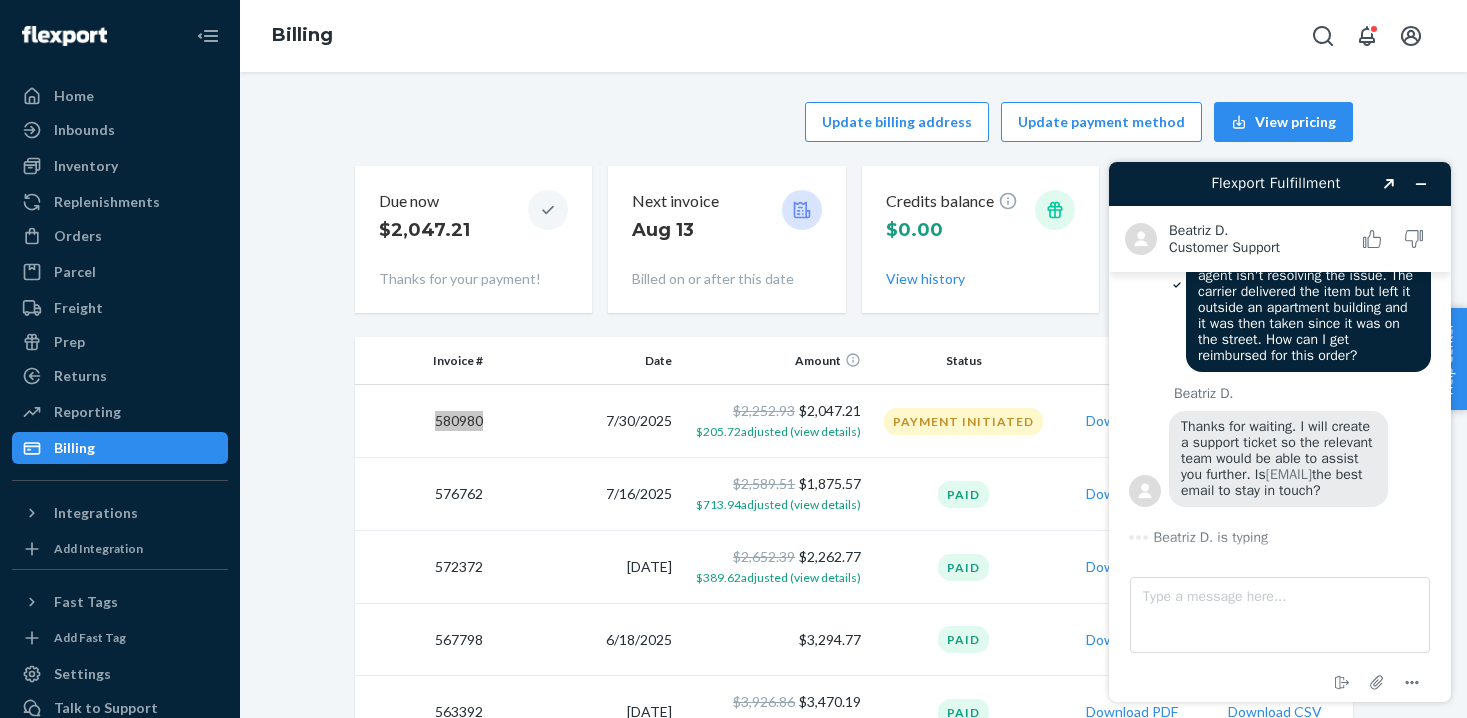 click on "Thanks for waiting. I will create a support ticket so the relevant team would be able to assist you further. Is  [EMAIL]  the best email to stay in touch?" at bounding box center (1279, 458) 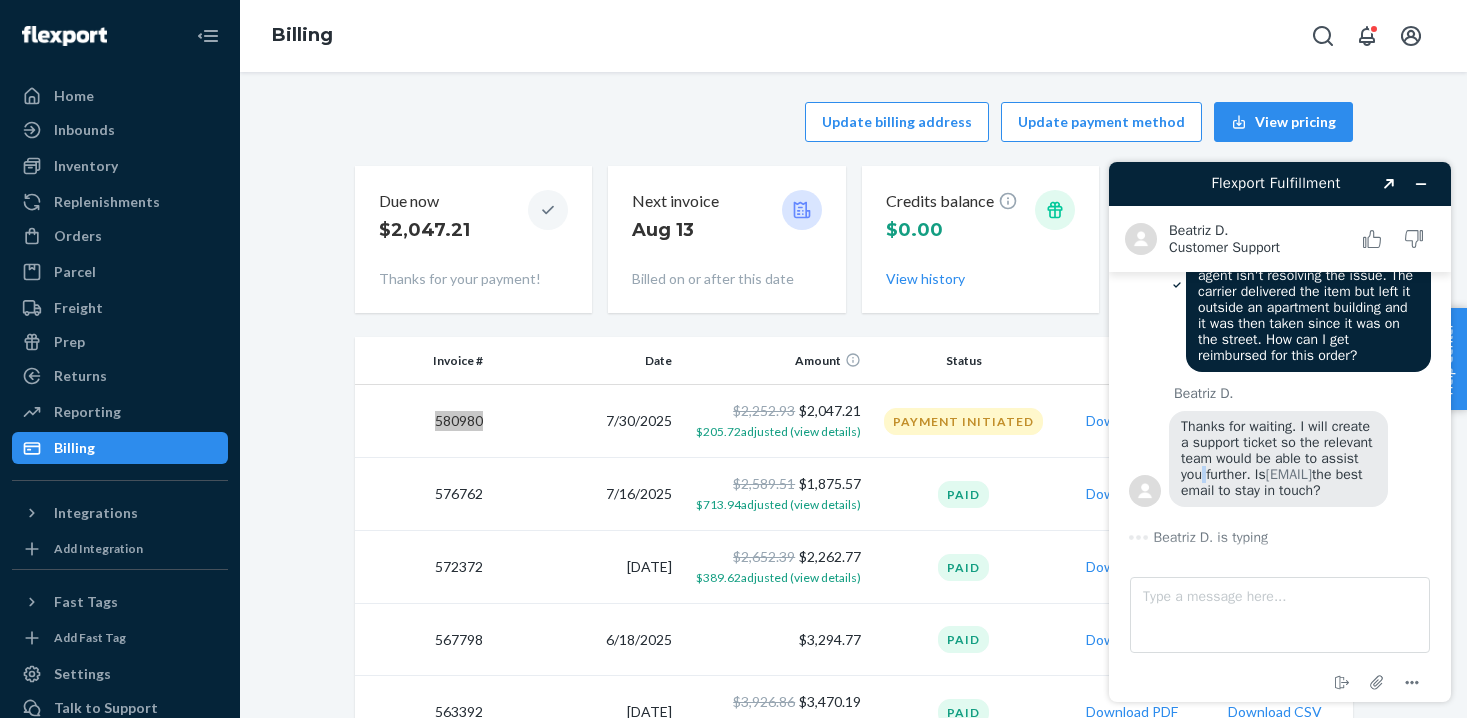 click on "Thanks for waiting. I will create a support ticket so the relevant team would be able to assist you further. Is  [EMAIL]  the best email to stay in touch?" at bounding box center (1279, 458) 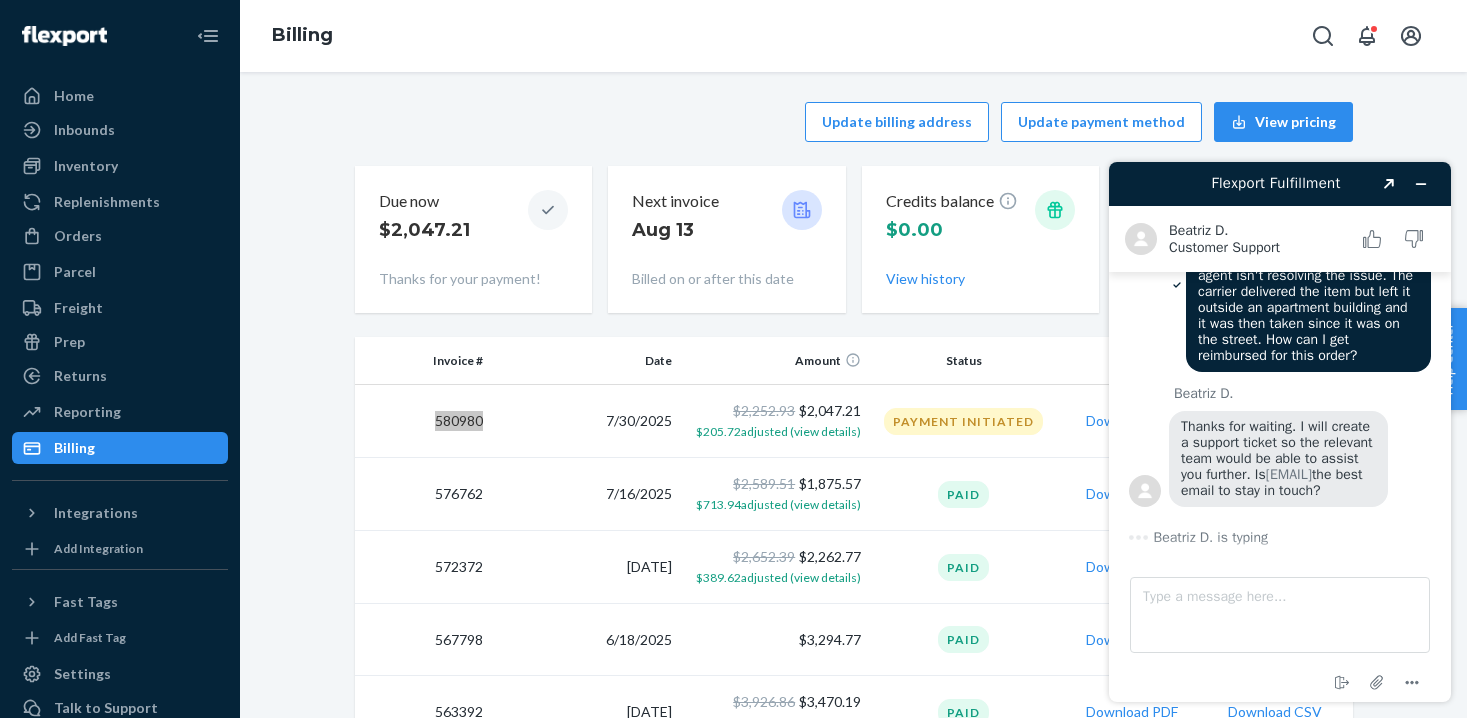 click on "Thanks for waiting. I will create a support ticket so the relevant team would be able to assist you further. Is  [EMAIL]  the best email to stay in touch?" at bounding box center (1279, 458) 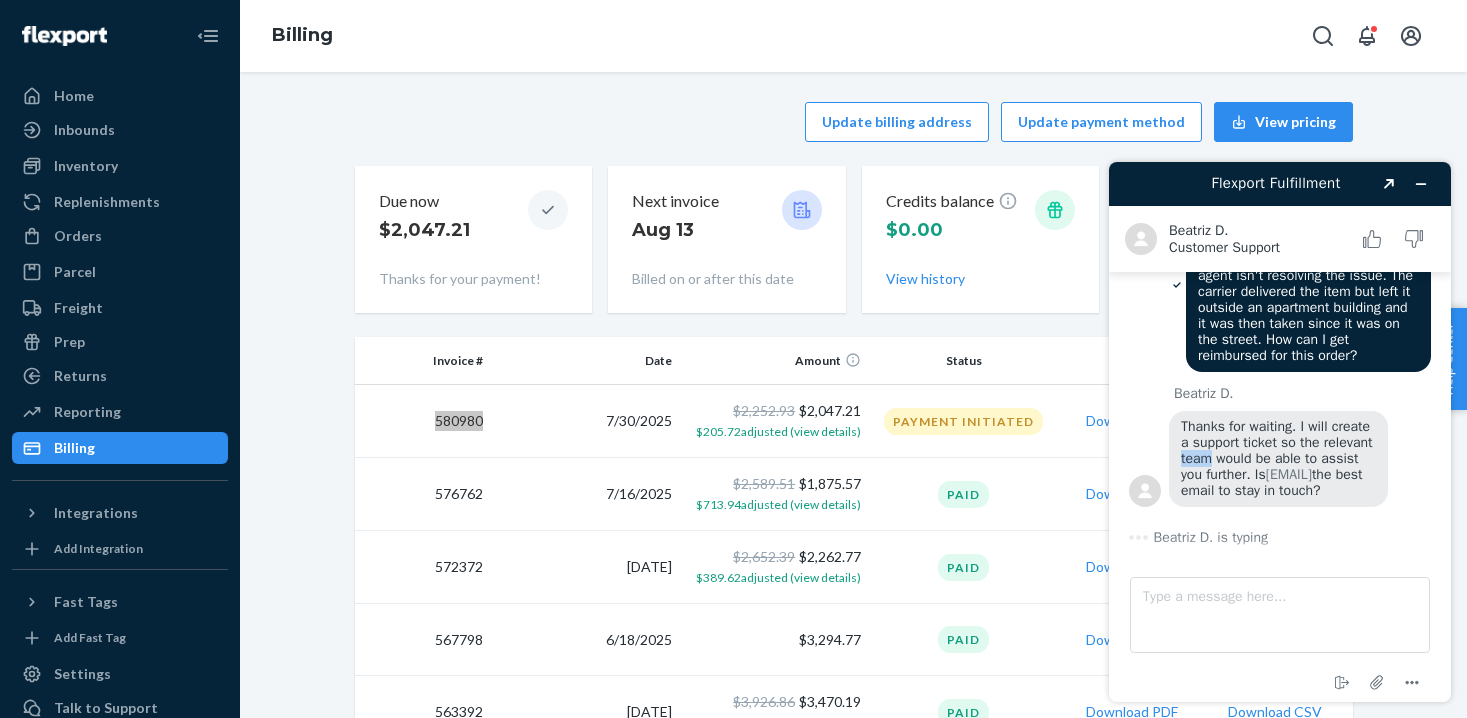 click on "Thanks for waiting. I will create a support ticket so the relevant team would be able to assist you further. Is  [EMAIL]  the best email to stay in touch?" at bounding box center (1279, 458) 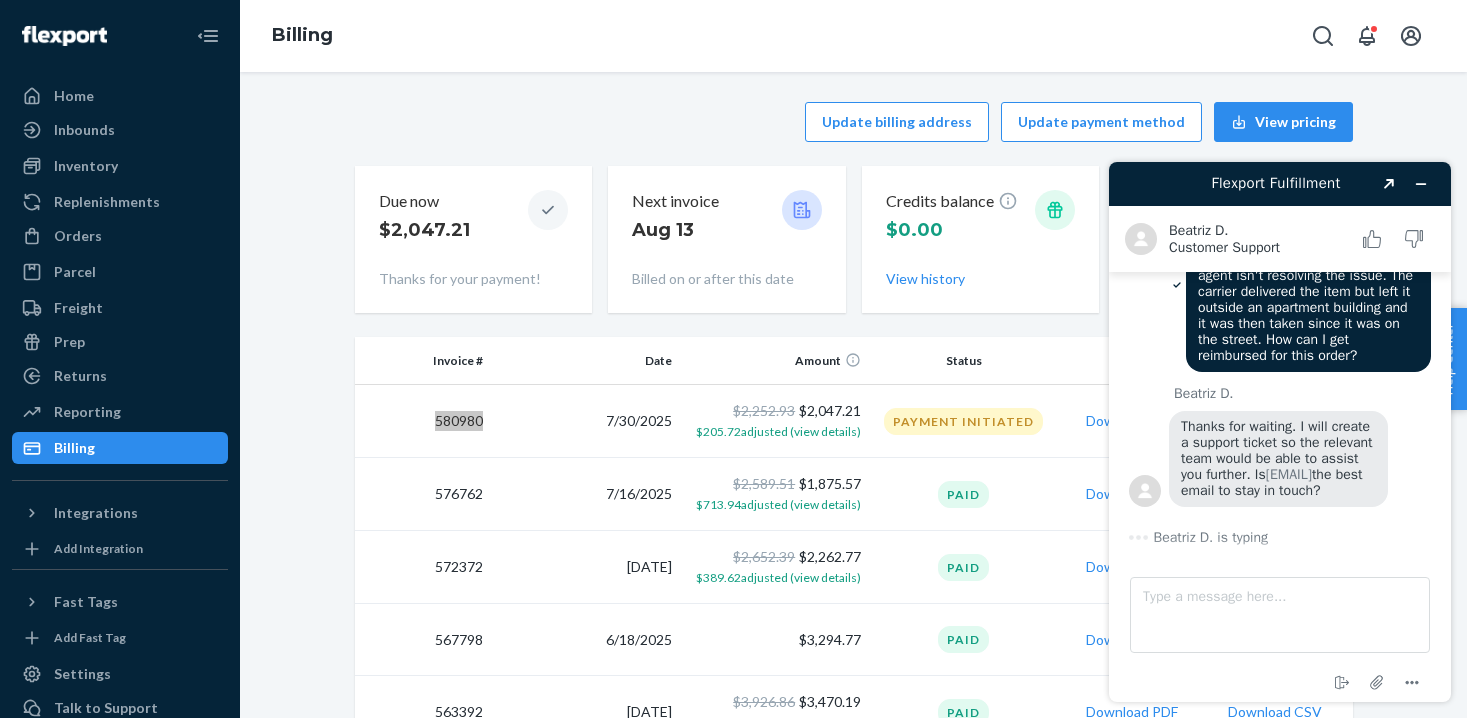 click on "Thanks for waiting. I will create a support ticket so the relevant team would be able to assist you further. Is  [EMAIL]  the best email to stay in touch?" at bounding box center [1279, 458] 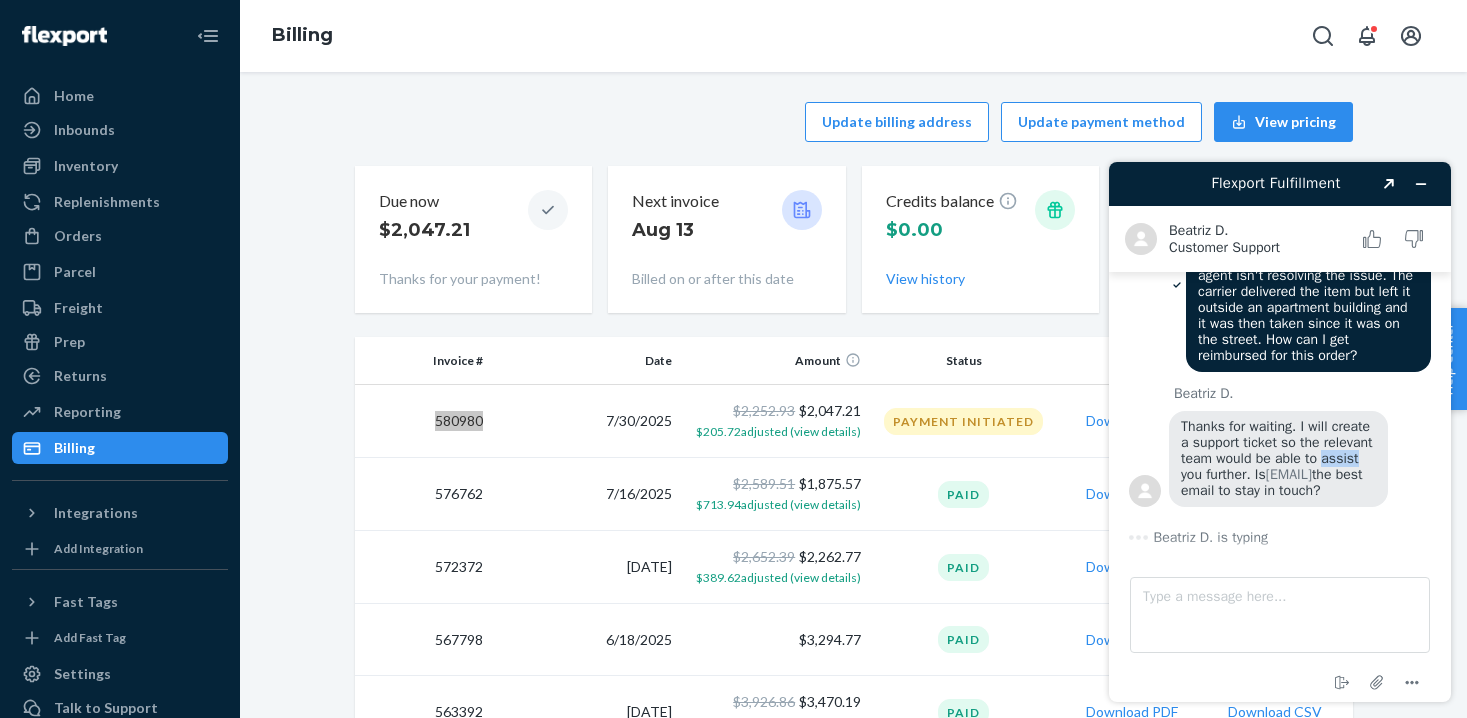 click on "Thanks for waiting. I will create a support ticket so the relevant team would be able to assist you further. Is  [EMAIL]  the best email to stay in touch?" at bounding box center (1279, 458) 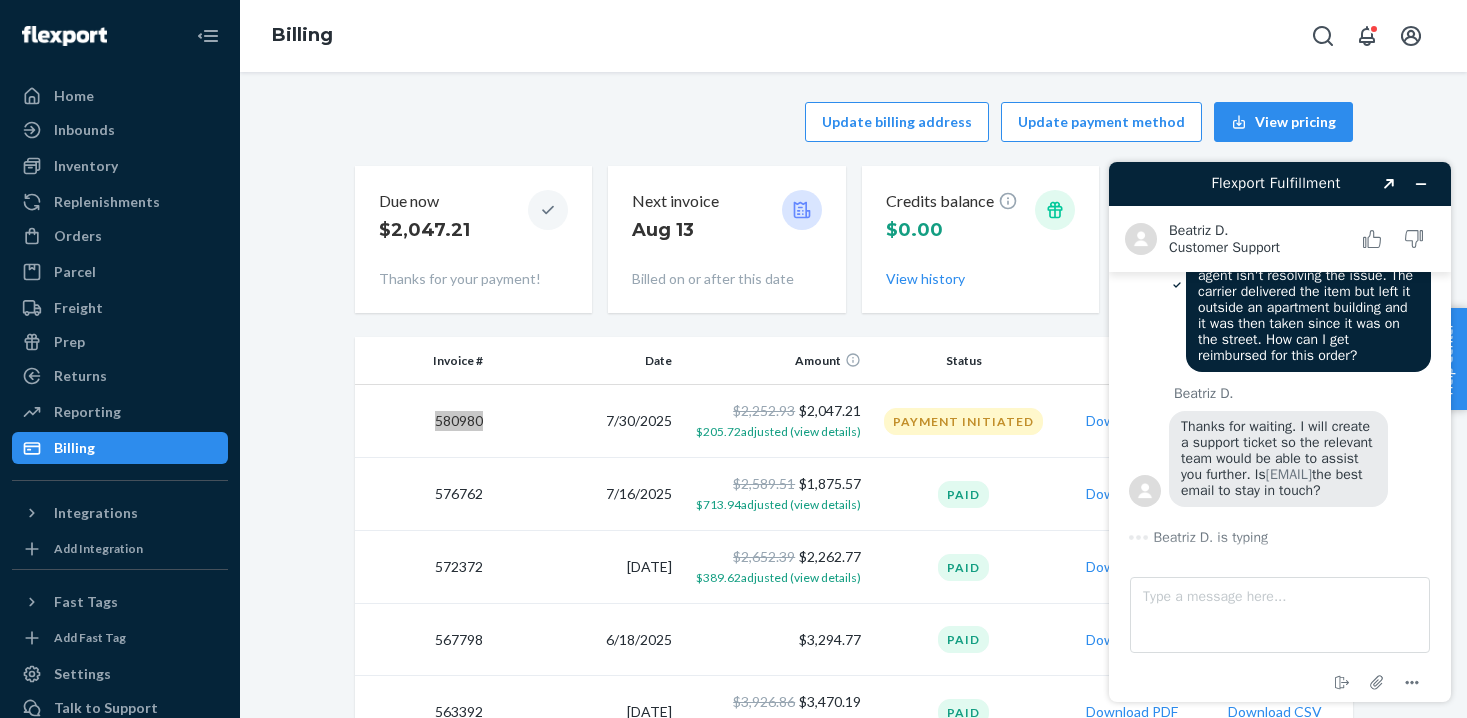 click on "Thanks for waiting. I will create a support ticket so the relevant team would be able to assist you further. Is  [EMAIL]  the best email to stay in touch?" at bounding box center [1279, 458] 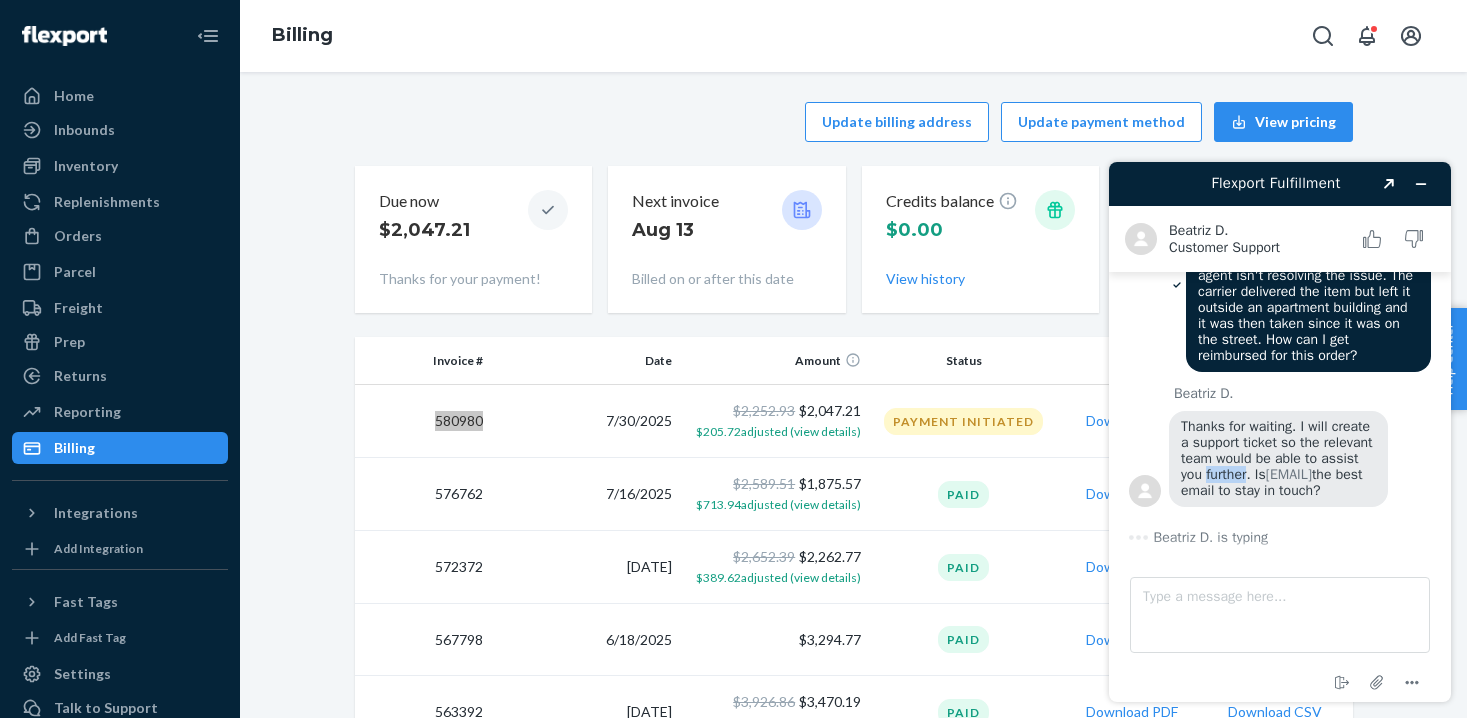 click on "Thanks for waiting. I will create a support ticket so the relevant team would be able to assist you further. Is  [EMAIL]  the best email to stay in touch?" at bounding box center [1279, 458] 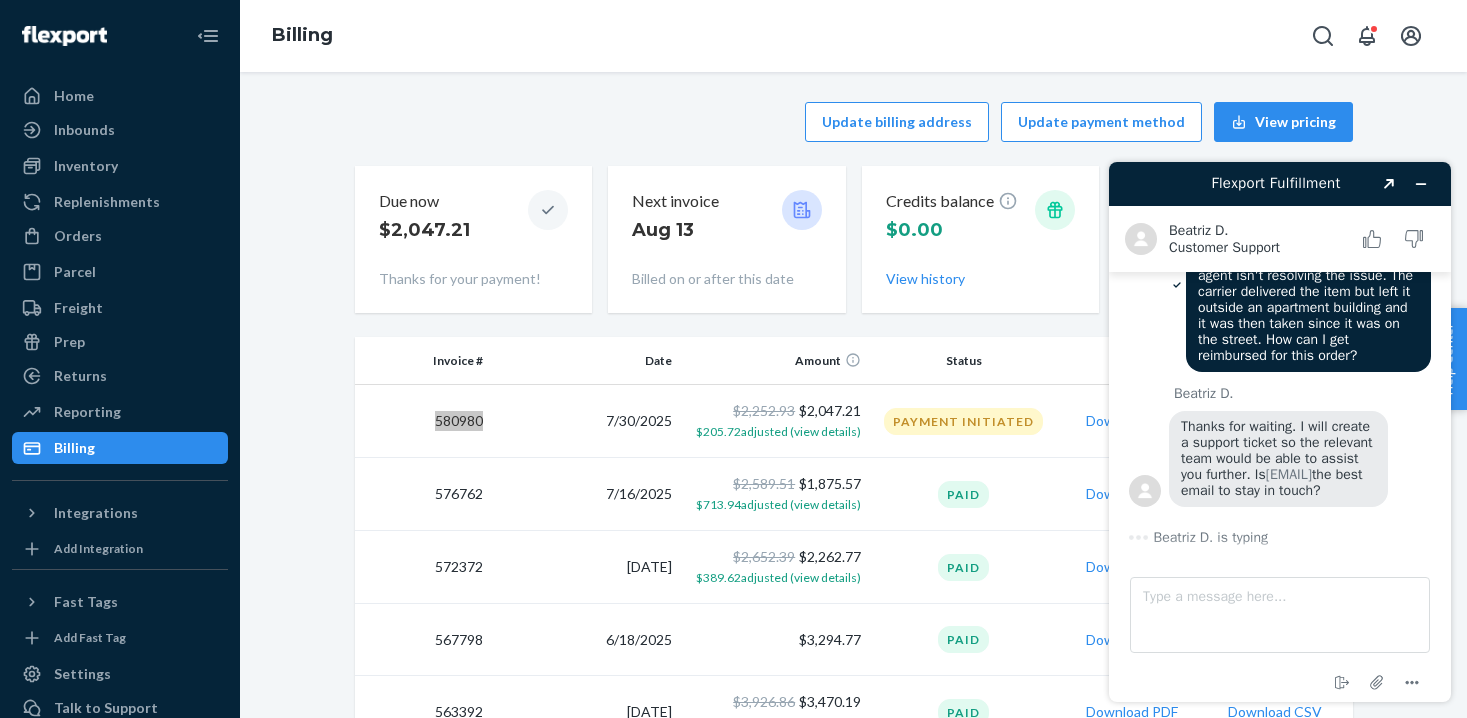 click on "Thanks for waiting. I will create a support ticket so the relevant team would be able to assist you further. Is  [EMAIL]  the best email to stay in touch?" at bounding box center [1279, 458] 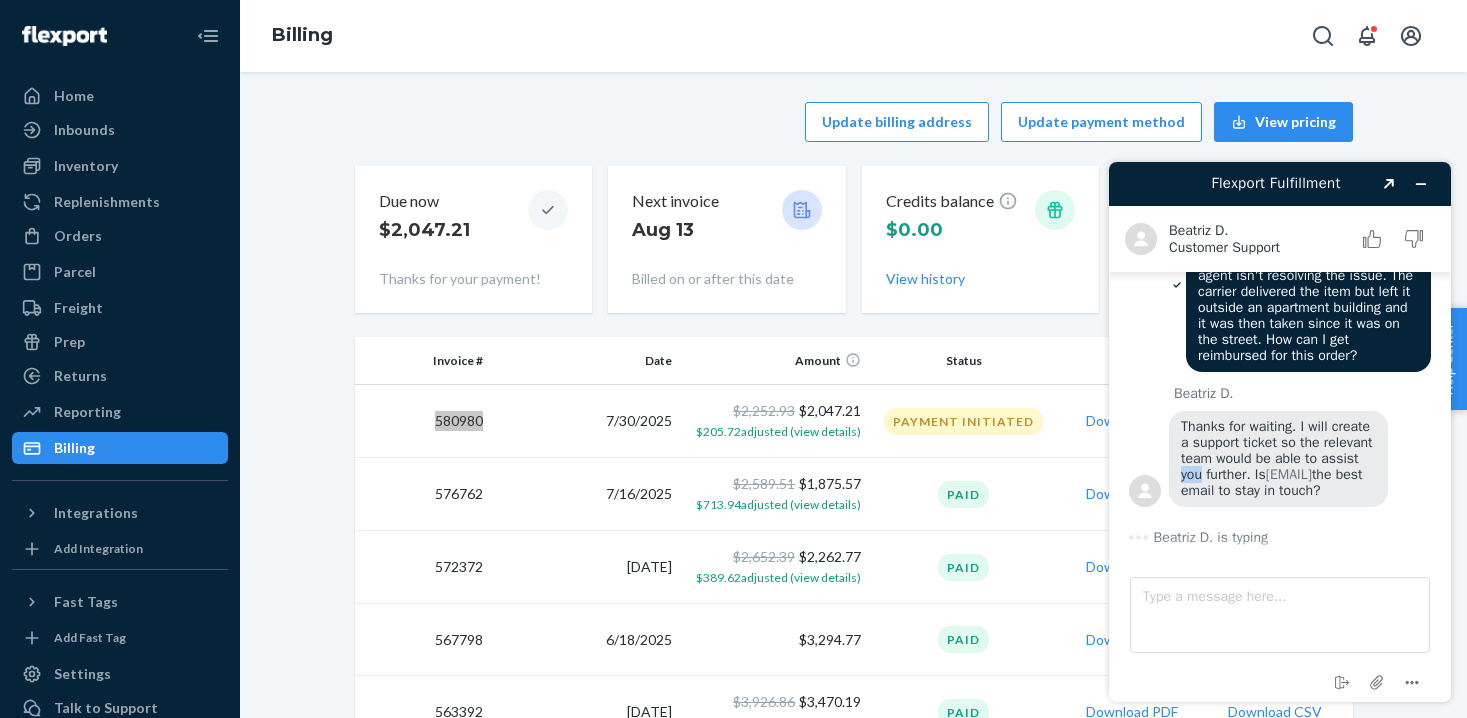 click on "Thanks for waiting. I will create a support ticket so the relevant team would be able to assist you further. Is  [EMAIL]  the best email to stay in touch?" at bounding box center (1279, 458) 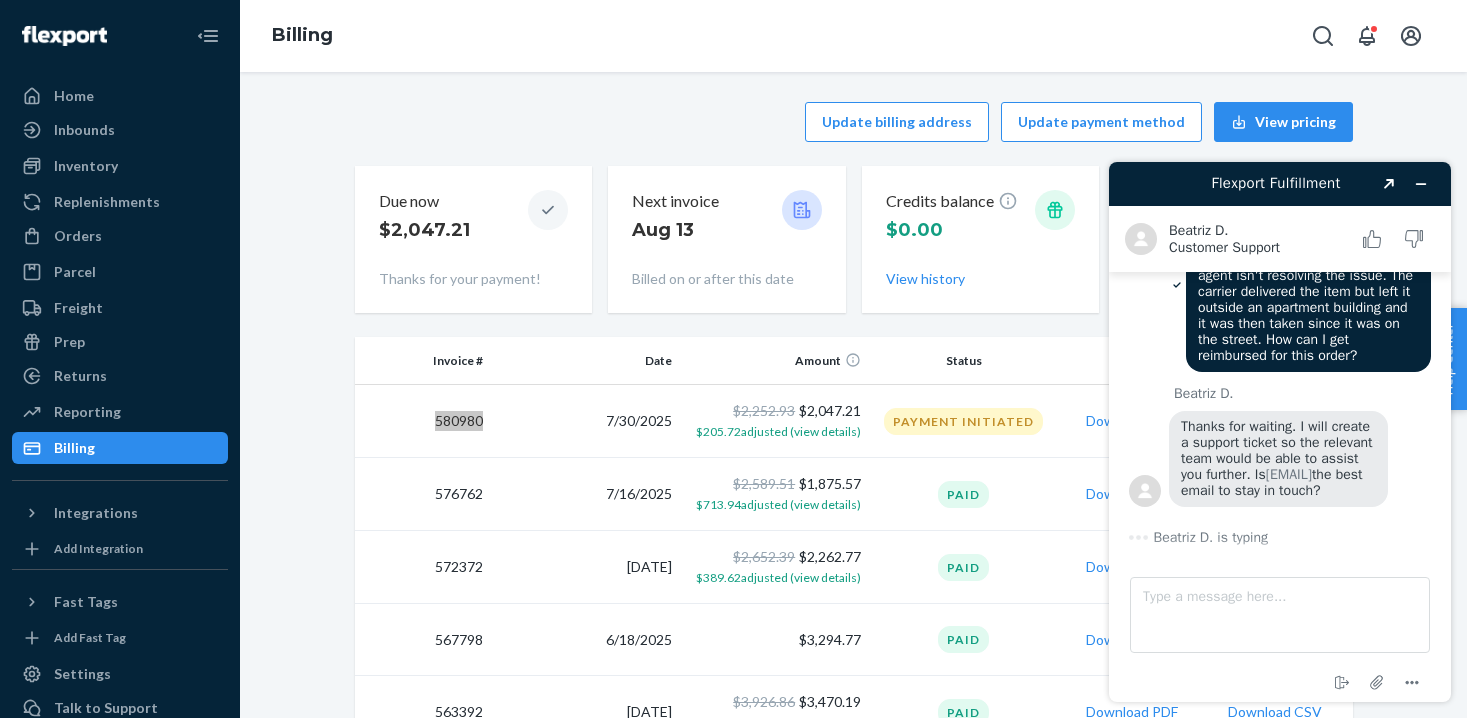 click on "Thanks for waiting. I will create a support ticket so the relevant team would be able to assist you further. Is  [EMAIL]  the best email to stay in touch?" at bounding box center [1279, 458] 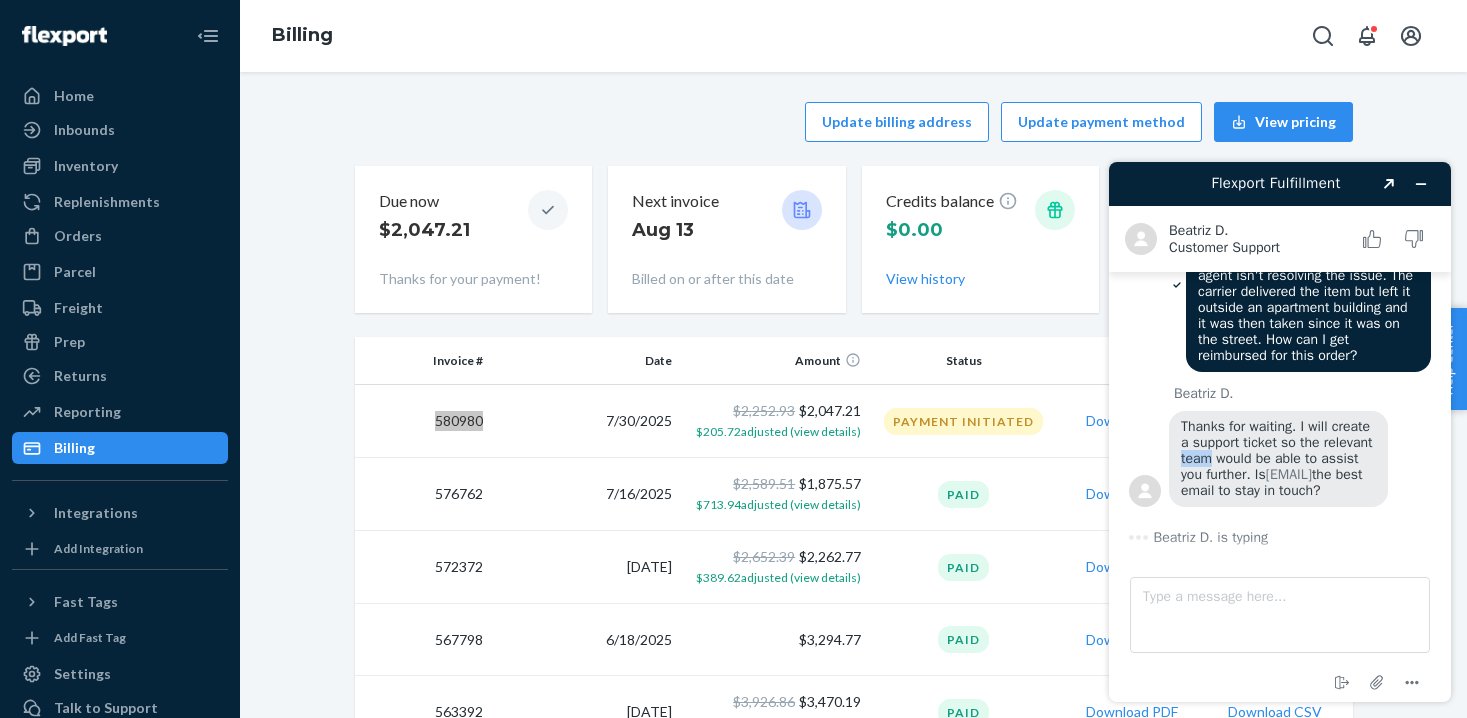 click on "Thanks for waiting. I will create a support ticket so the relevant team would be able to assist you further. Is  [EMAIL]  the best email to stay in touch?" at bounding box center [1279, 458] 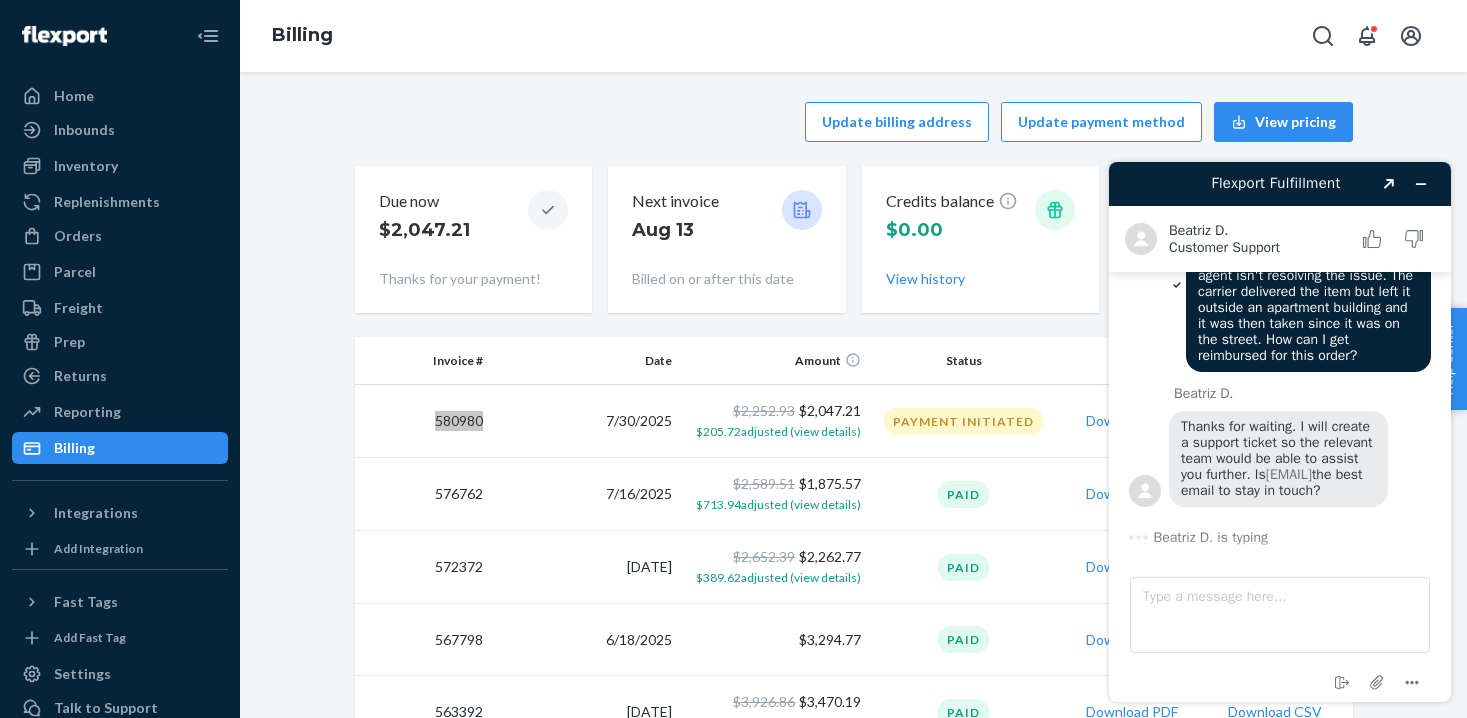 click on "Thanks for waiting. I will create a support ticket so the relevant team would be able to assist you further. Is  [EMAIL]  the best email to stay in touch?" at bounding box center [1279, 458] 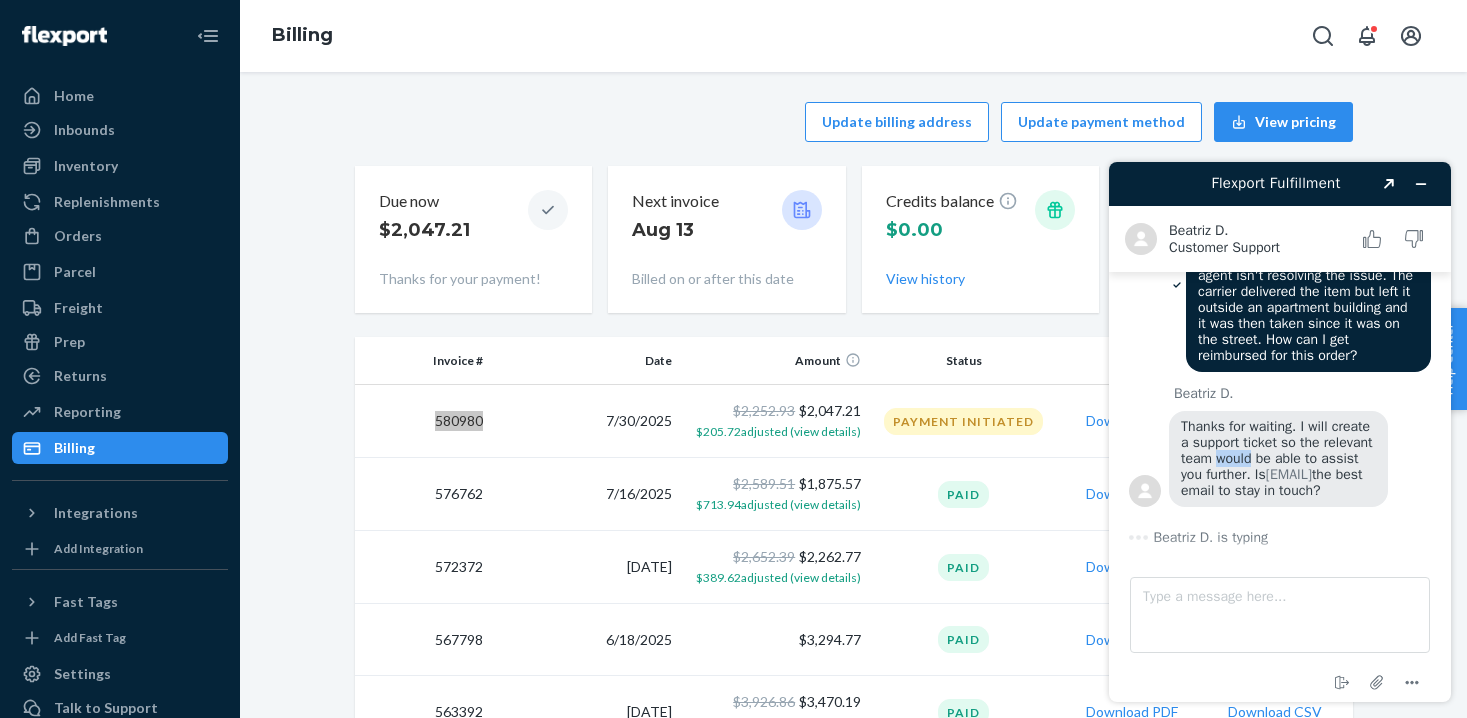 click on "Thanks for waiting. I will create a support ticket so the relevant team would be able to assist you further. Is  [EMAIL]  the best email to stay in touch?" at bounding box center [1279, 458] 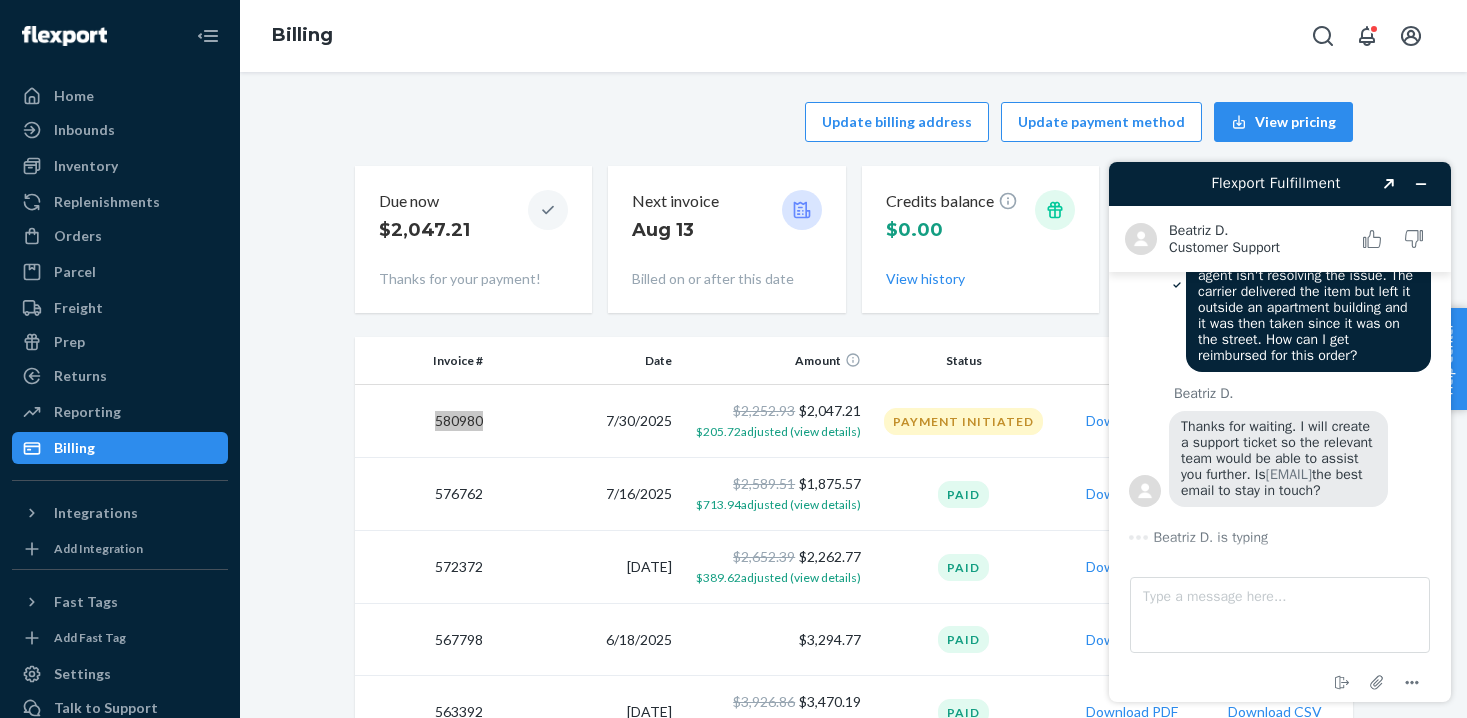 click on "Thanks for waiting. I will create a support ticket so the relevant team would be able to assist you further. Is  [EMAIL]  the best email to stay in touch?" at bounding box center [1279, 458] 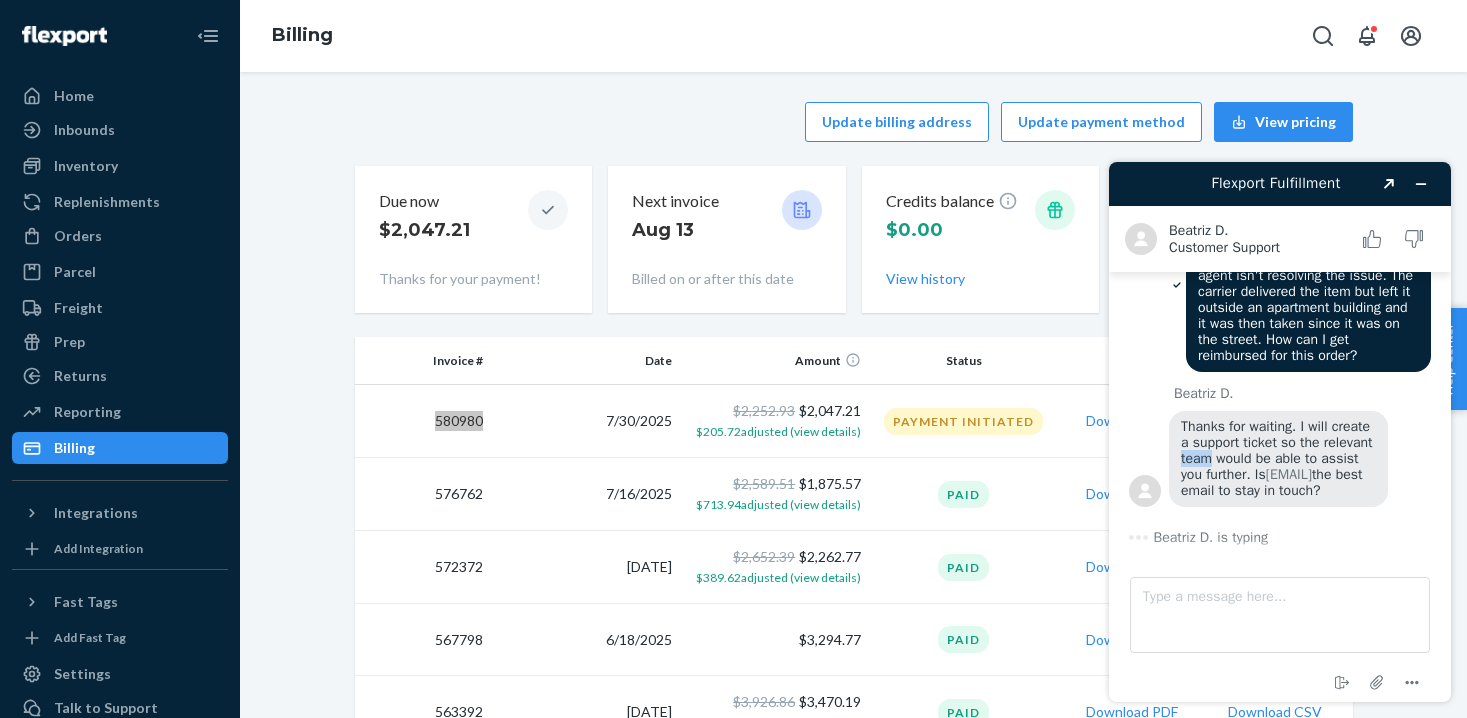 click on "Thanks for waiting. I will create a support ticket so the relevant team would be able to assist you further. Is  [EMAIL]  the best email to stay in touch?" at bounding box center (1279, 458) 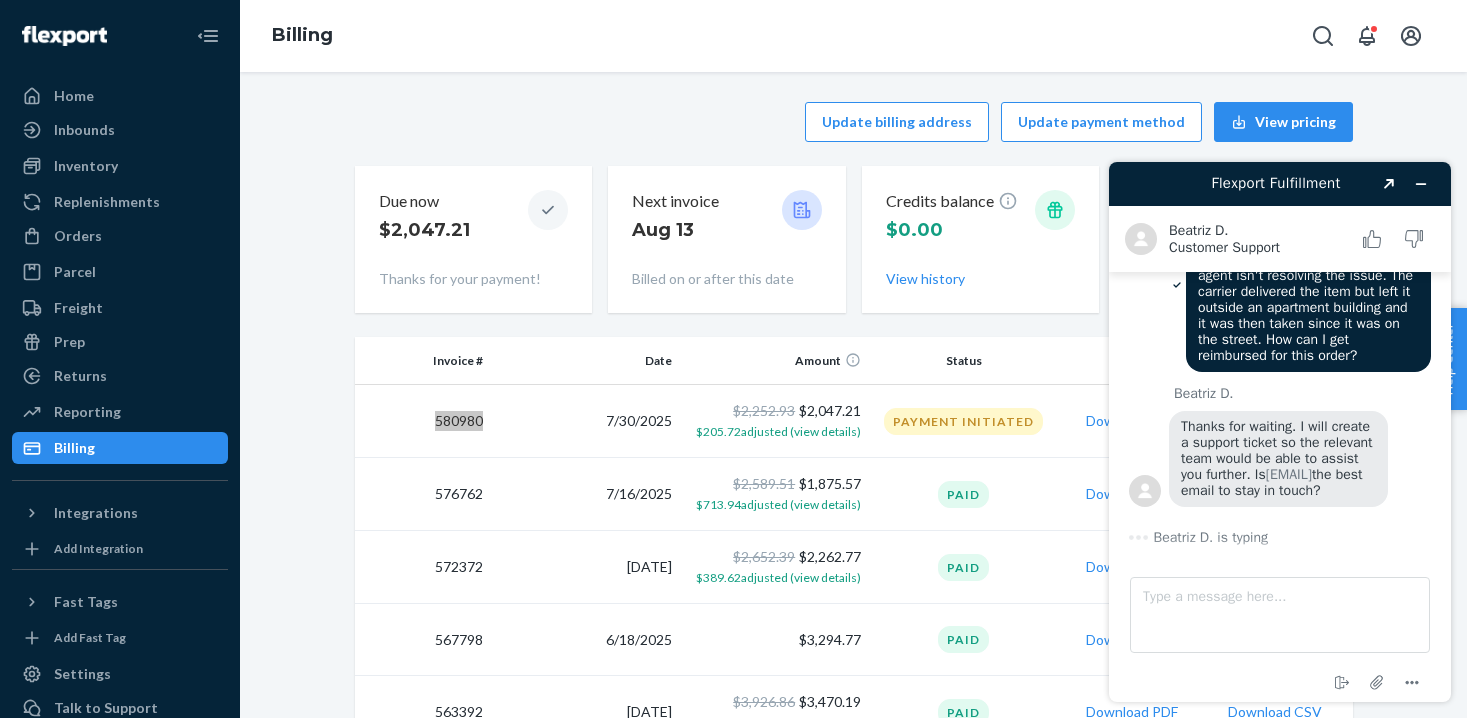 click on "Thanks for waiting. I will create a support ticket so the relevant team would be able to assist you further. Is  [EMAIL]  the best email to stay in touch?" at bounding box center (1279, 458) 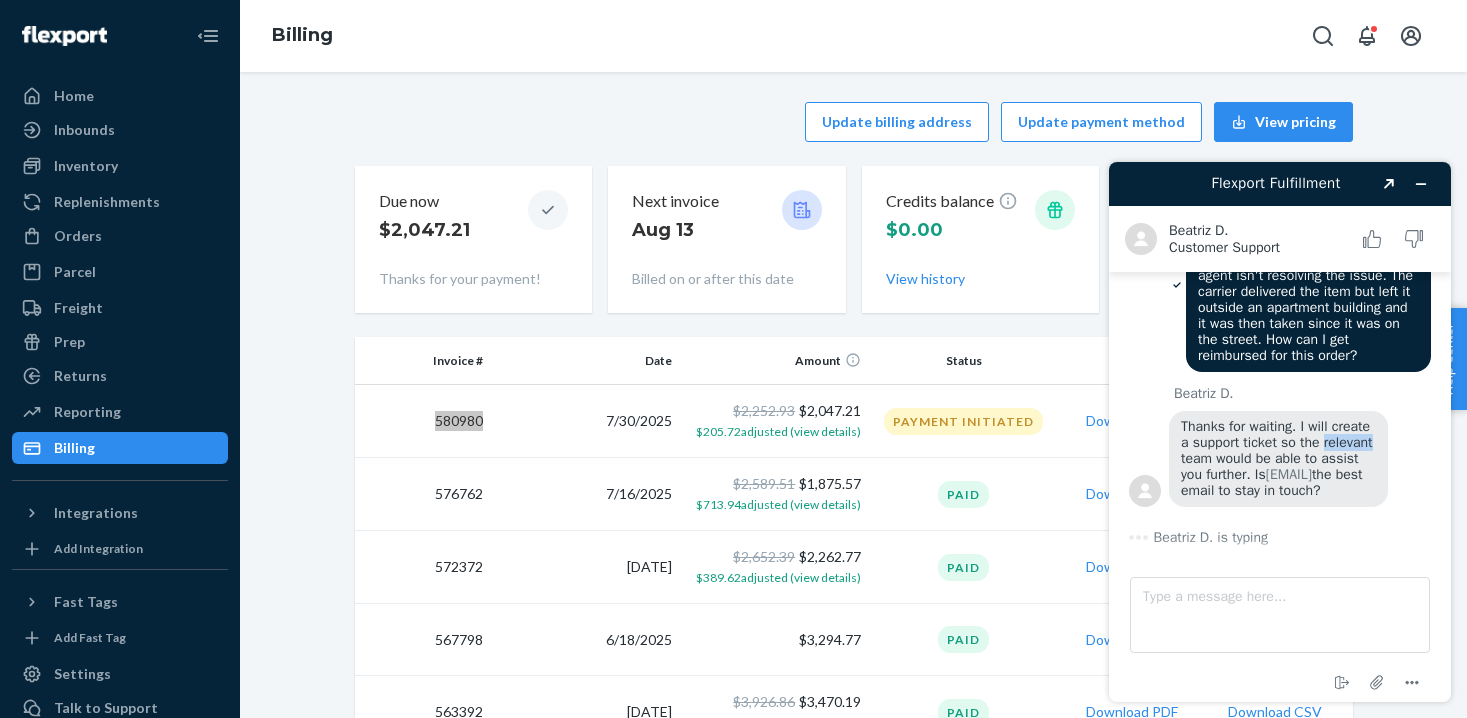 click on "Thanks for waiting. I will create a support ticket so the relevant team would be able to assist you further. Is  [EMAIL]  the best email to stay in touch?" at bounding box center [1279, 458] 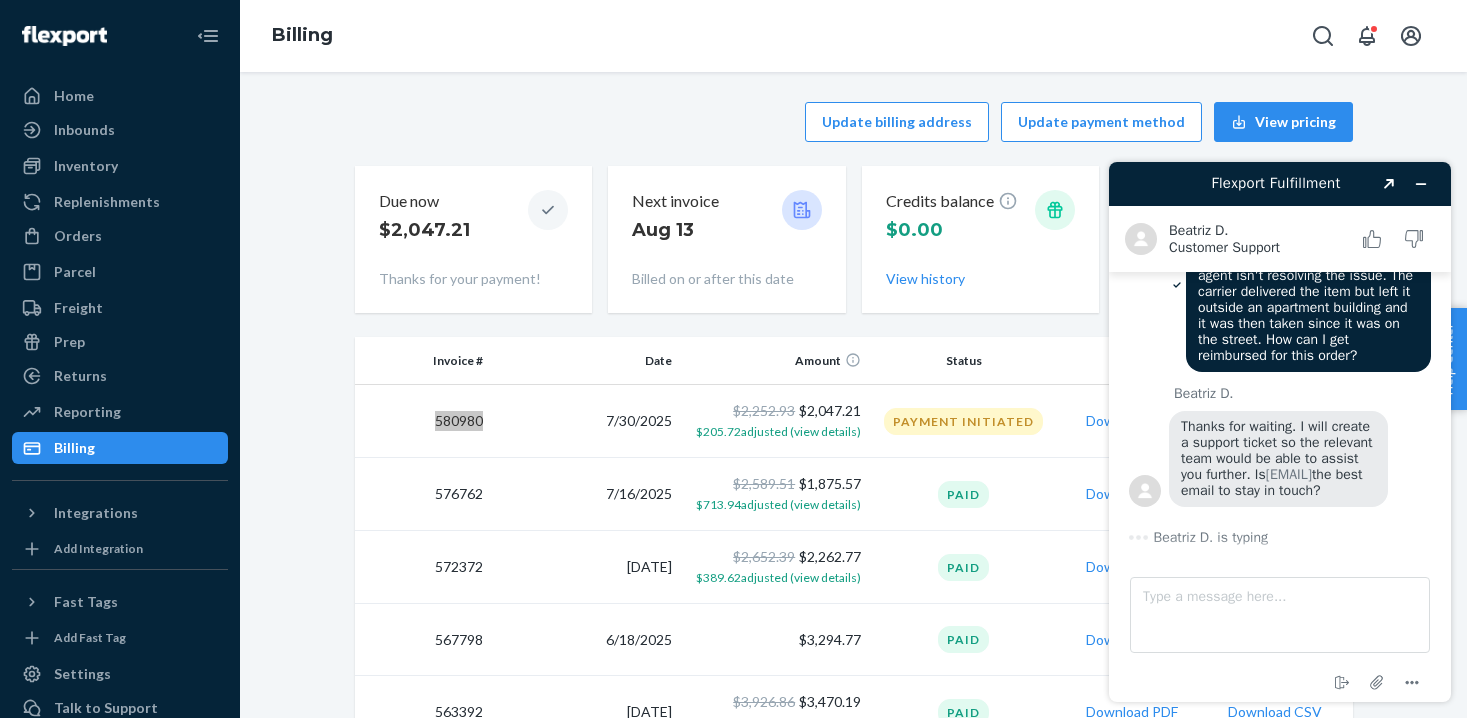 click on "Thanks for waiting. I will create a support ticket so the relevant team would be able to assist you further. Is  [EMAIL]  the best email to stay in touch?" at bounding box center (1279, 458) 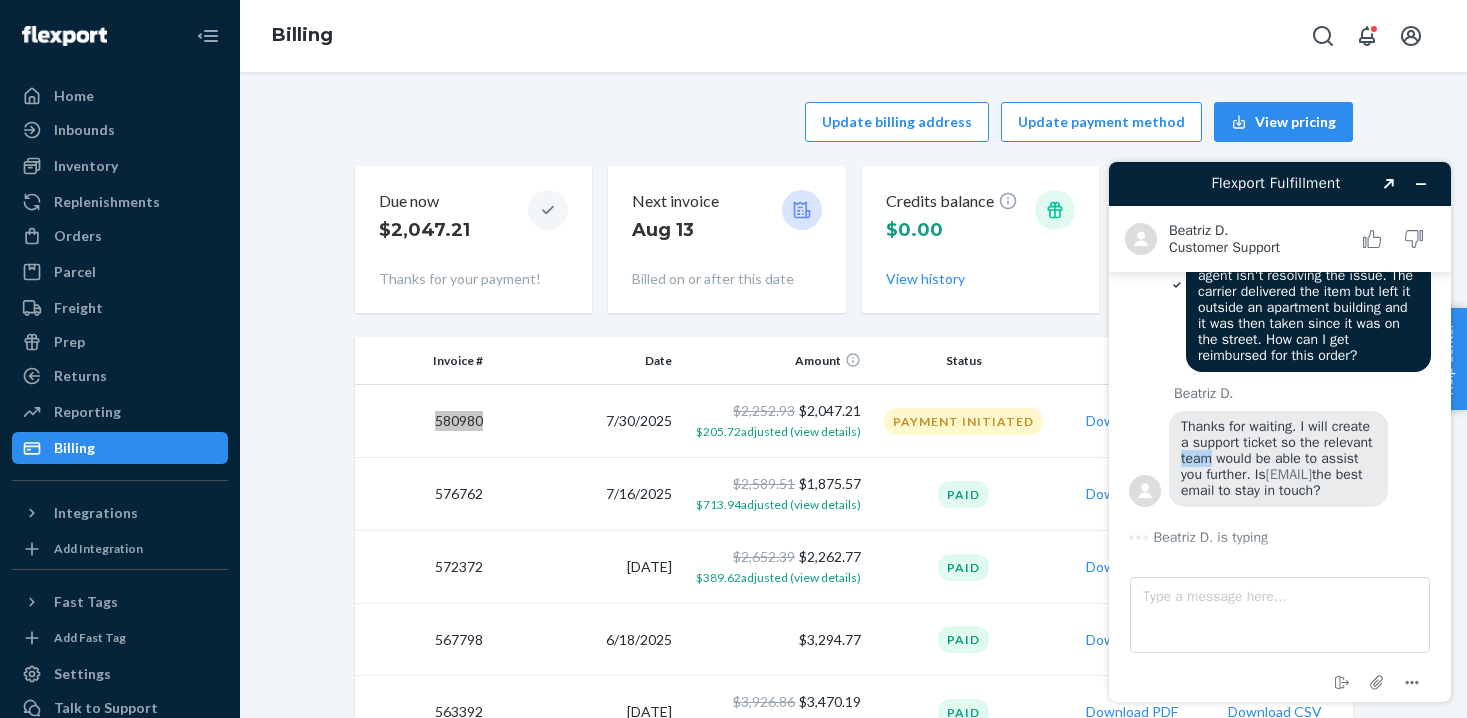 click on "Thanks for waiting. I will create a support ticket so the relevant team would be able to assist you further. Is  [EMAIL]  the best email to stay in touch?" at bounding box center (1279, 458) 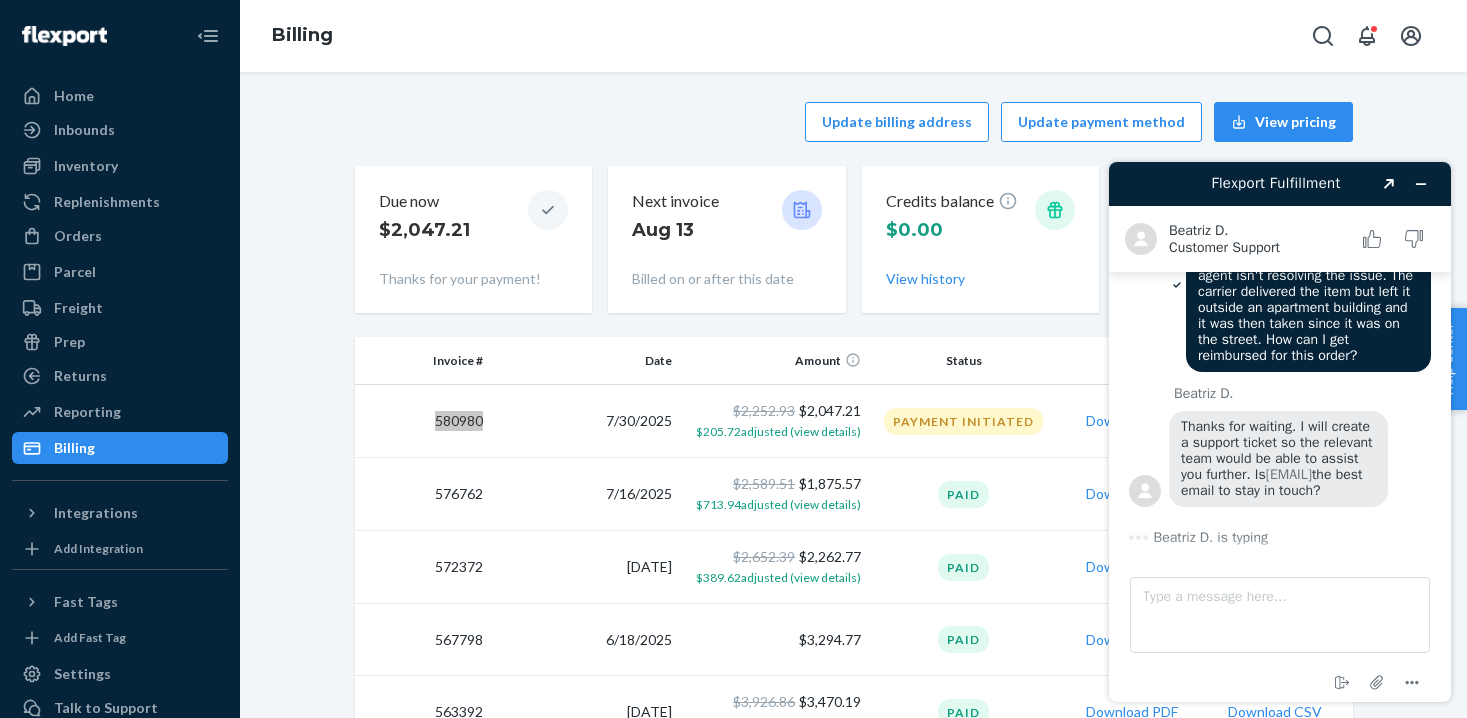 click on "Thanks for waiting. I will create a support ticket so the relevant team would be able to assist you further. Is  [EMAIL]  the best email to stay in touch?" at bounding box center (1279, 458) 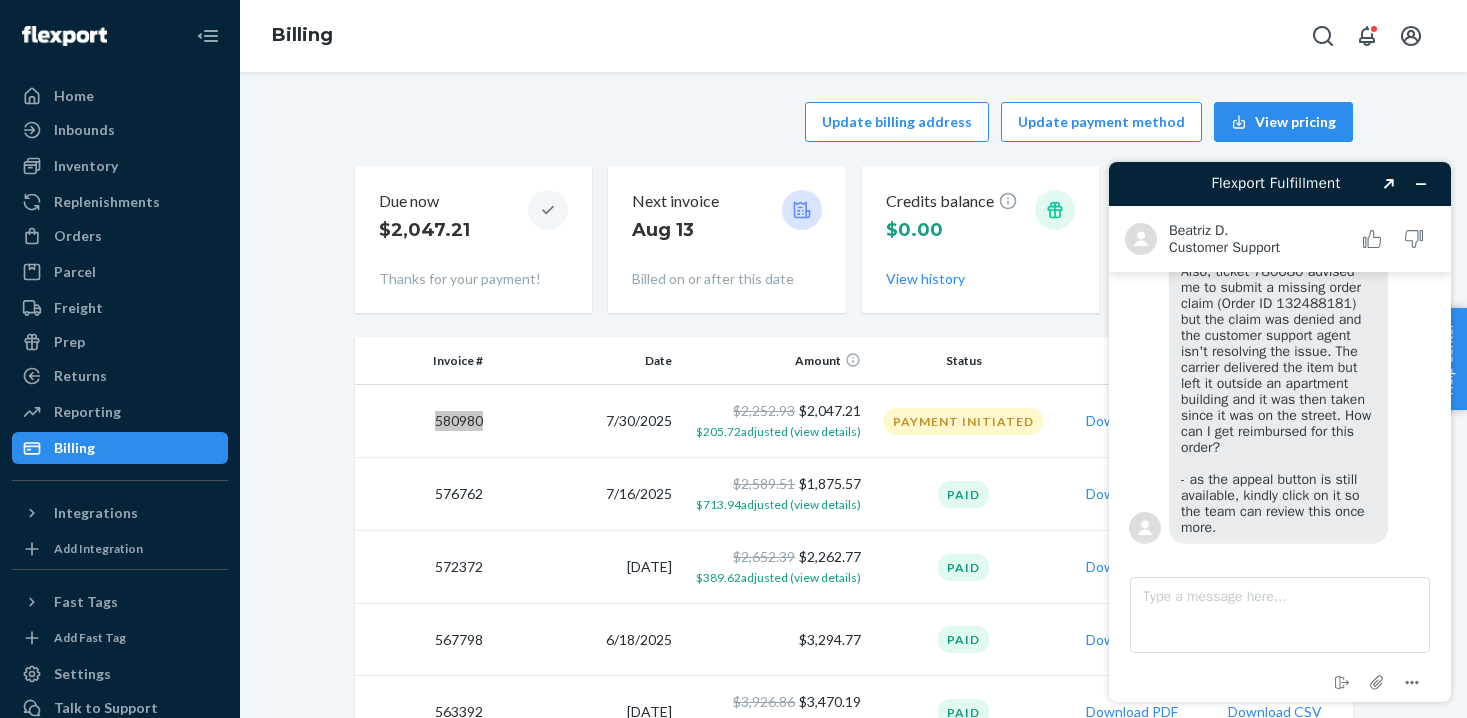 scroll, scrollTop: 773, scrollLeft: 0, axis: vertical 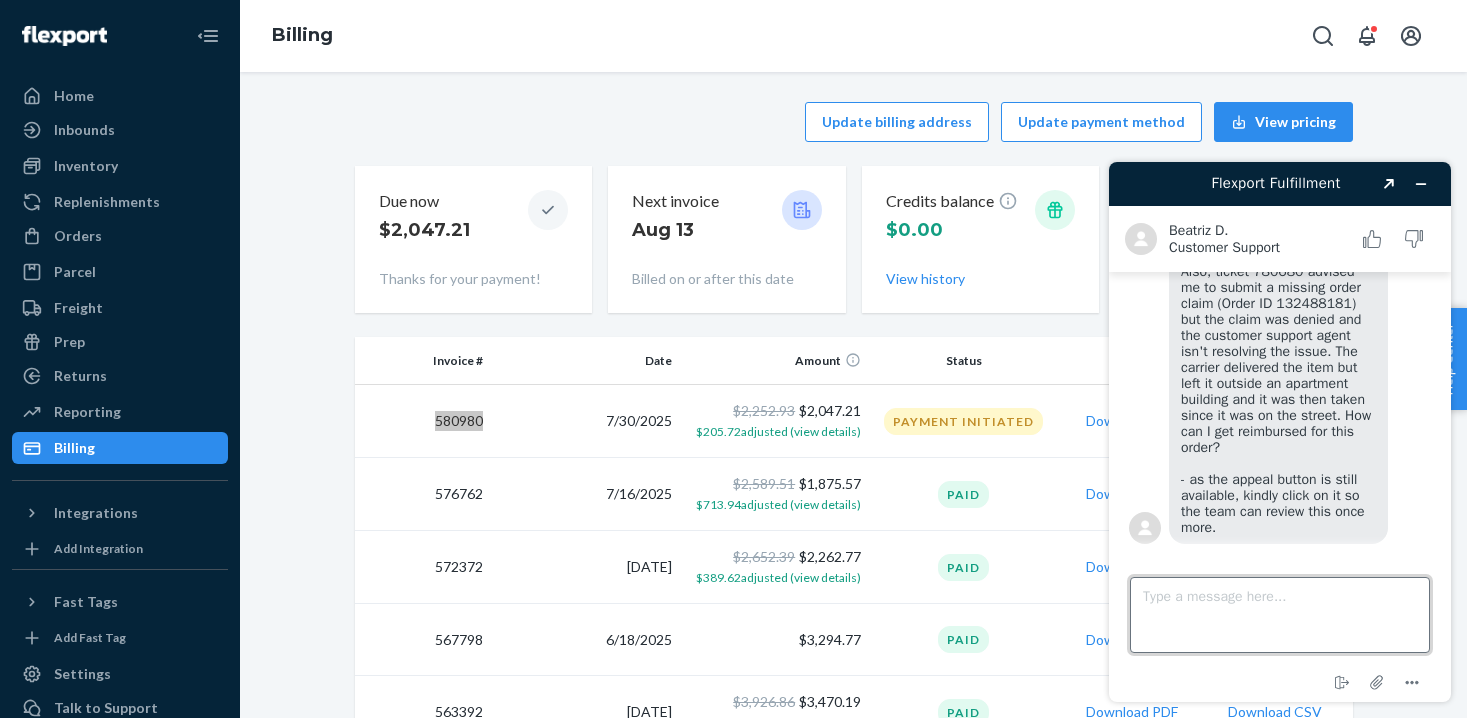 click on "Type a message here..." at bounding box center [1280, 615] 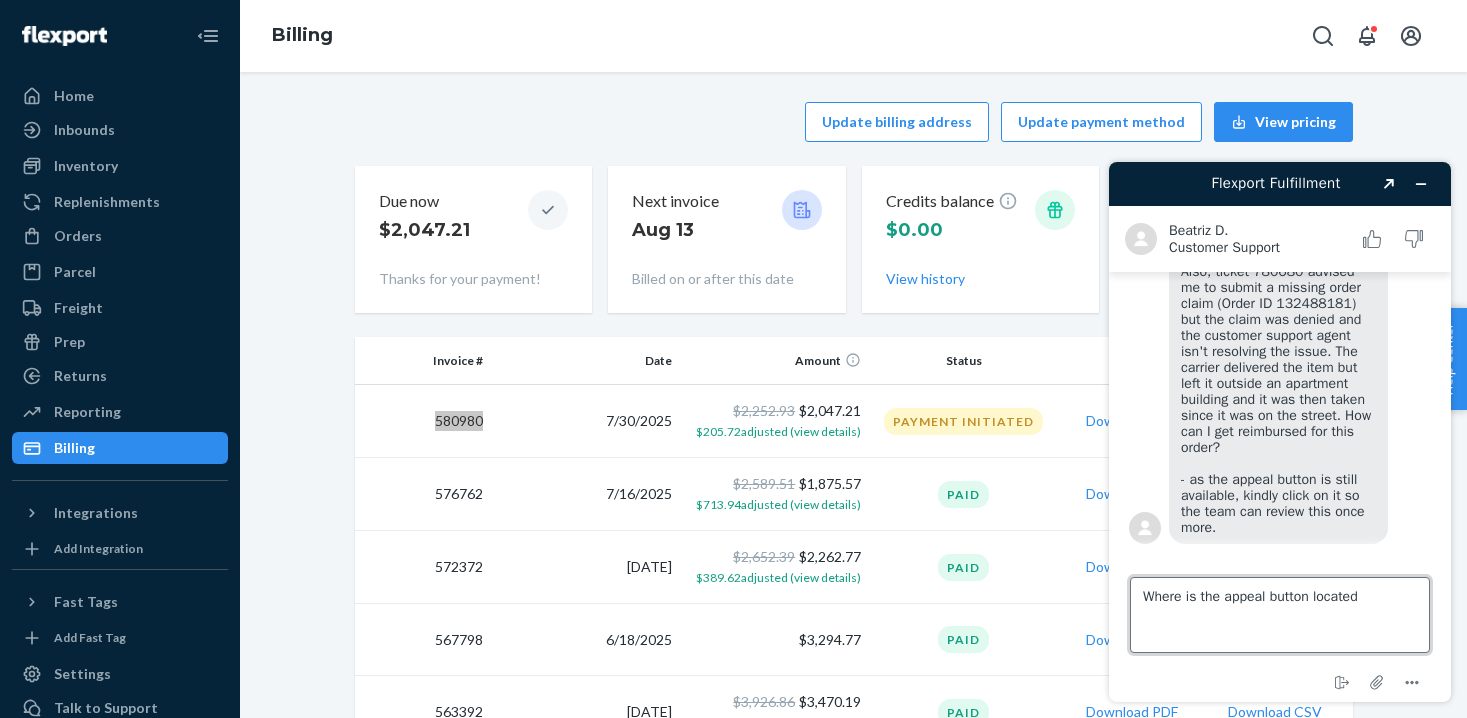 type on "Where is the appeal button located?" 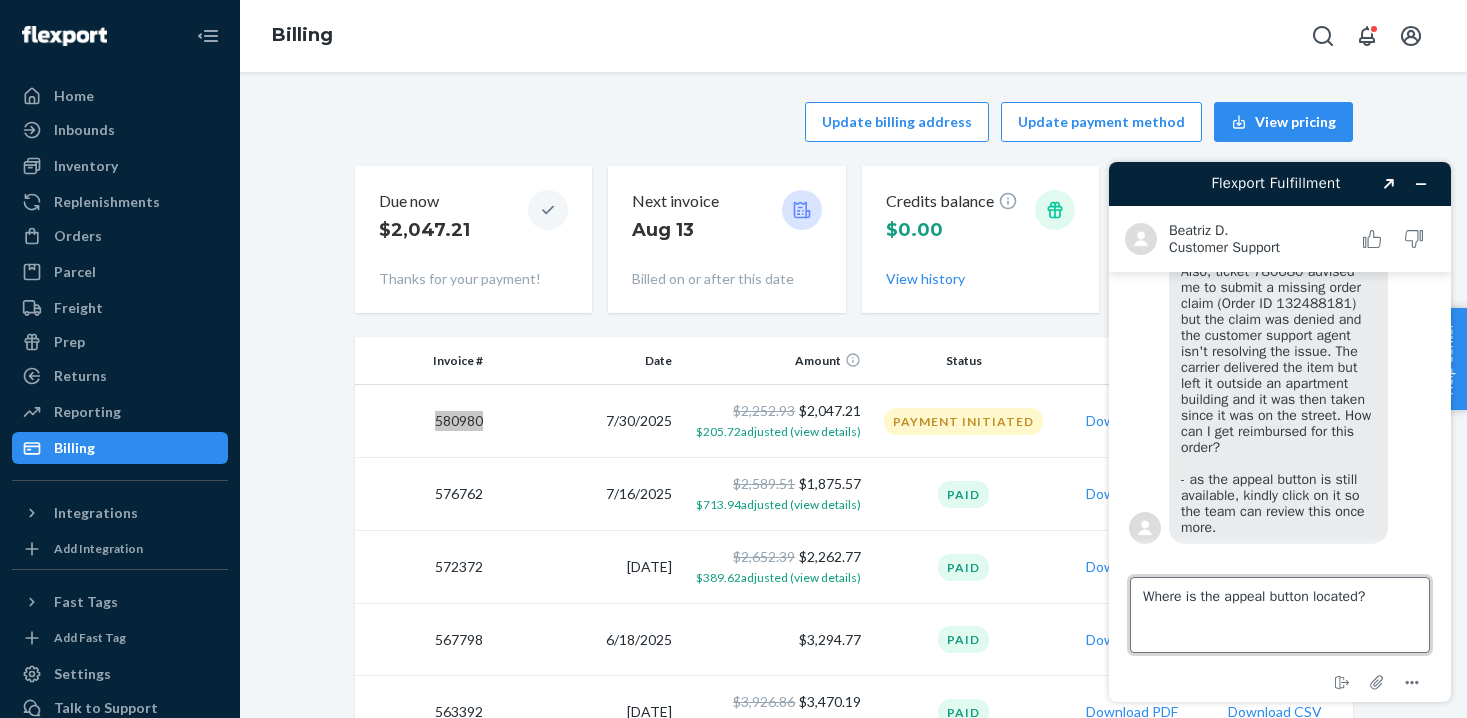 type 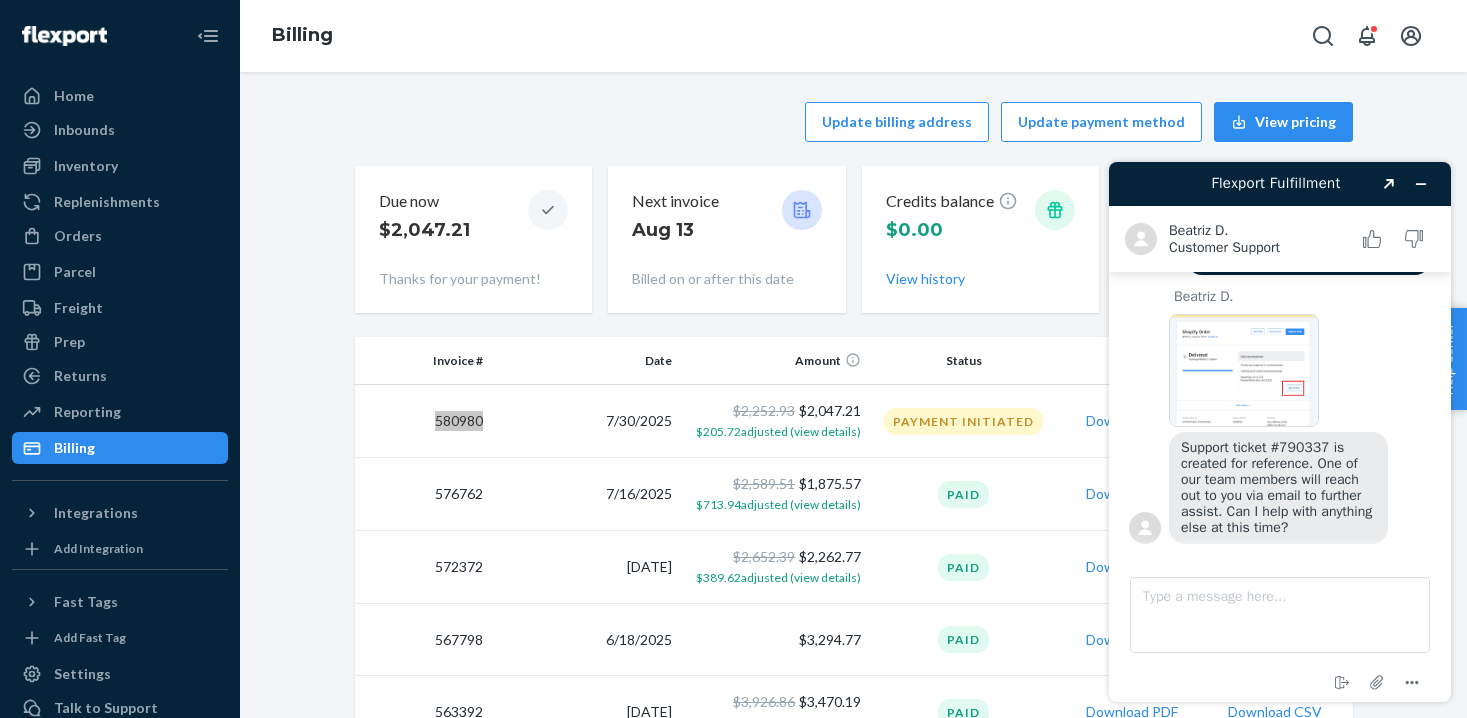scroll, scrollTop: 1098, scrollLeft: 0, axis: vertical 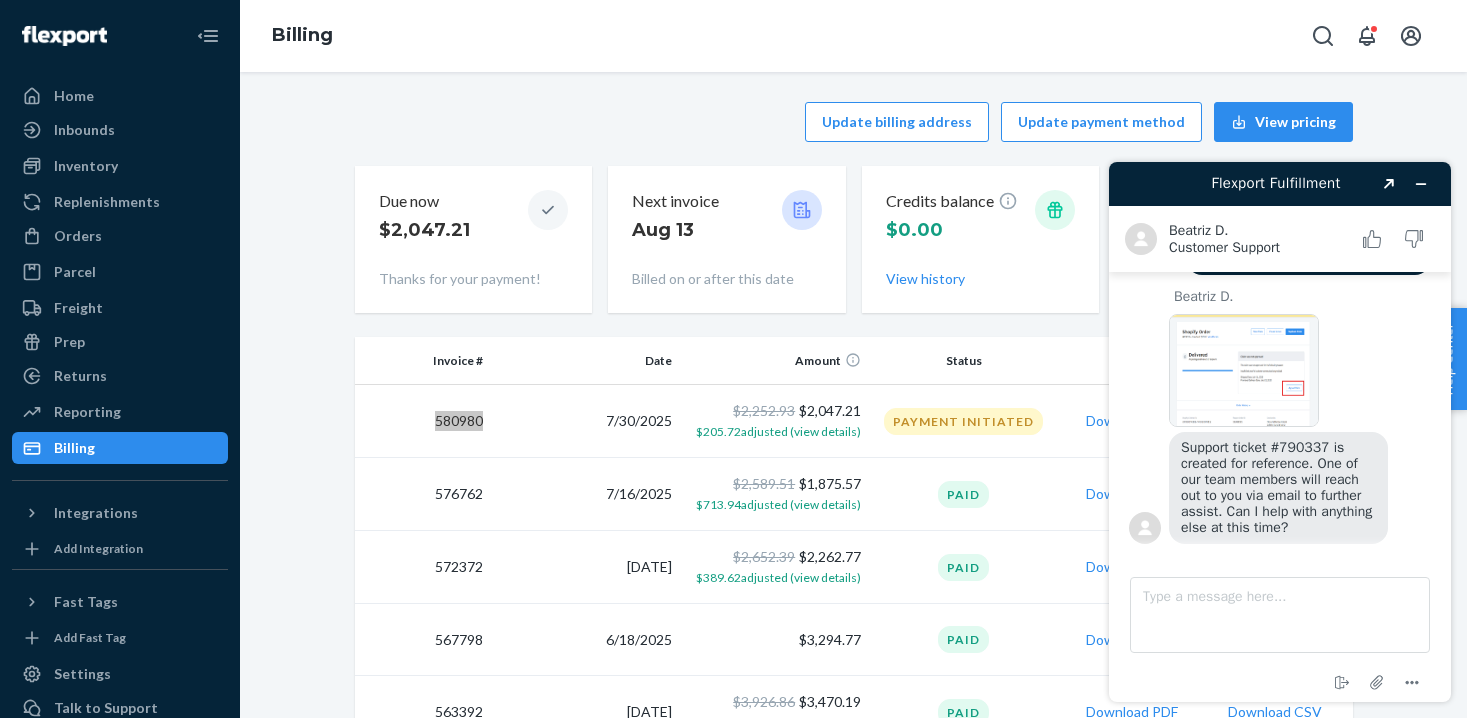 click on "Support ticket #790337 is created for reference. One of our team members will reach out to you via email to further assist. Can I help with anything else at this time?" at bounding box center (1278, 487) 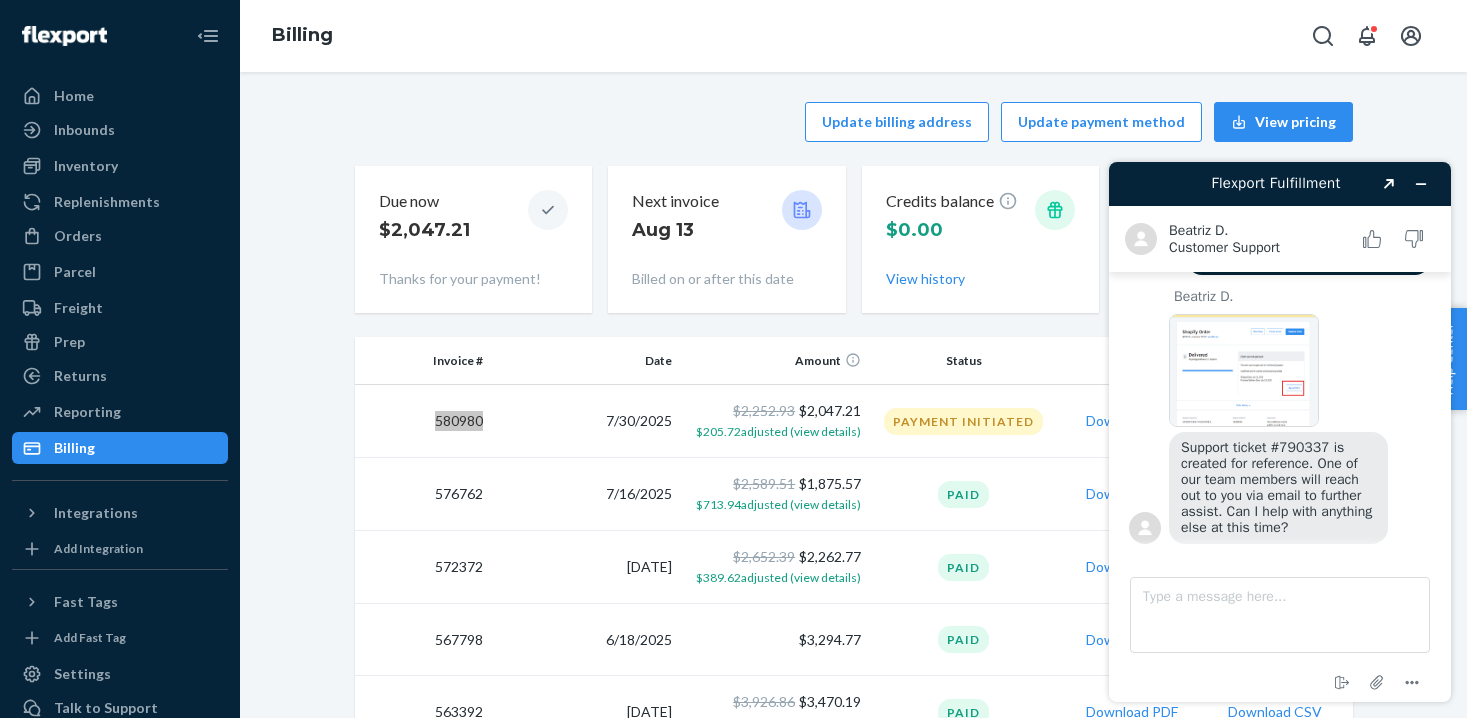 click at bounding box center (1244, 370) 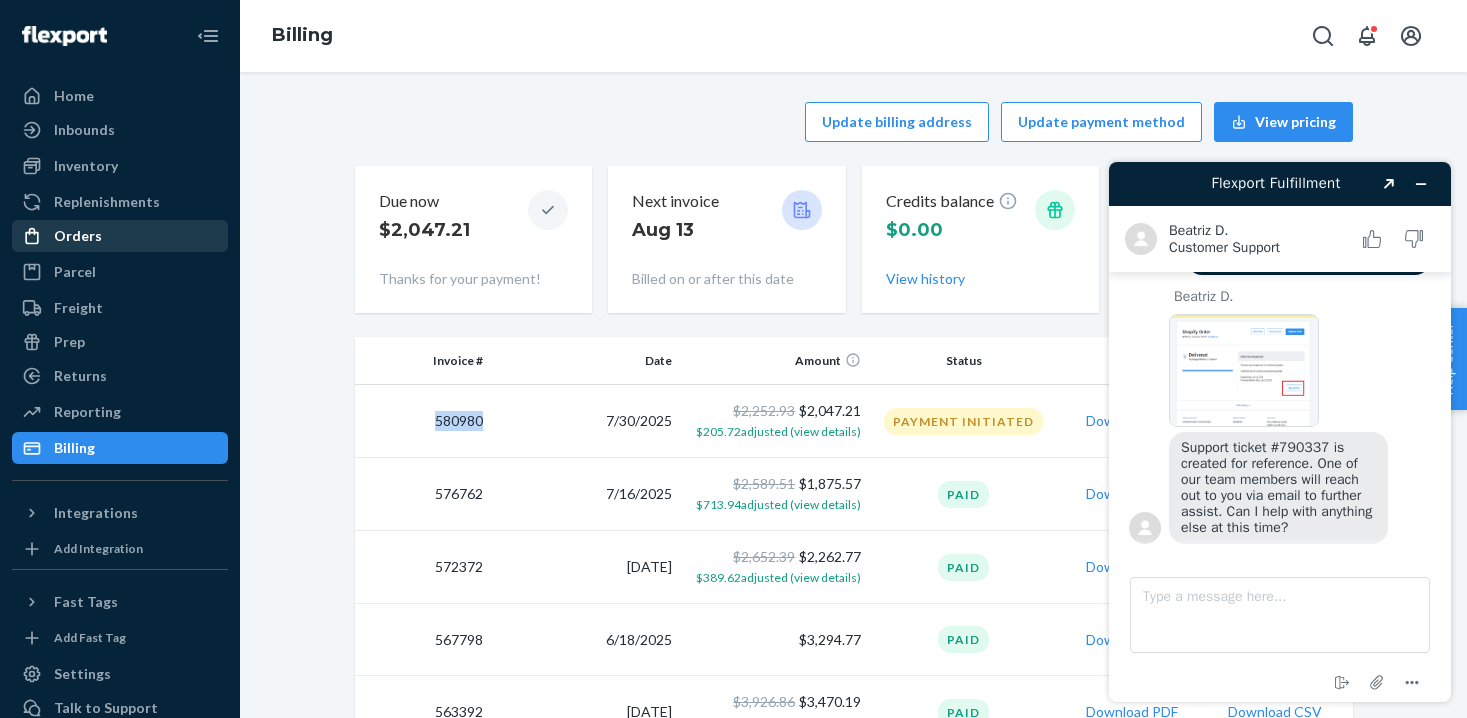 click on "Orders" at bounding box center [120, 236] 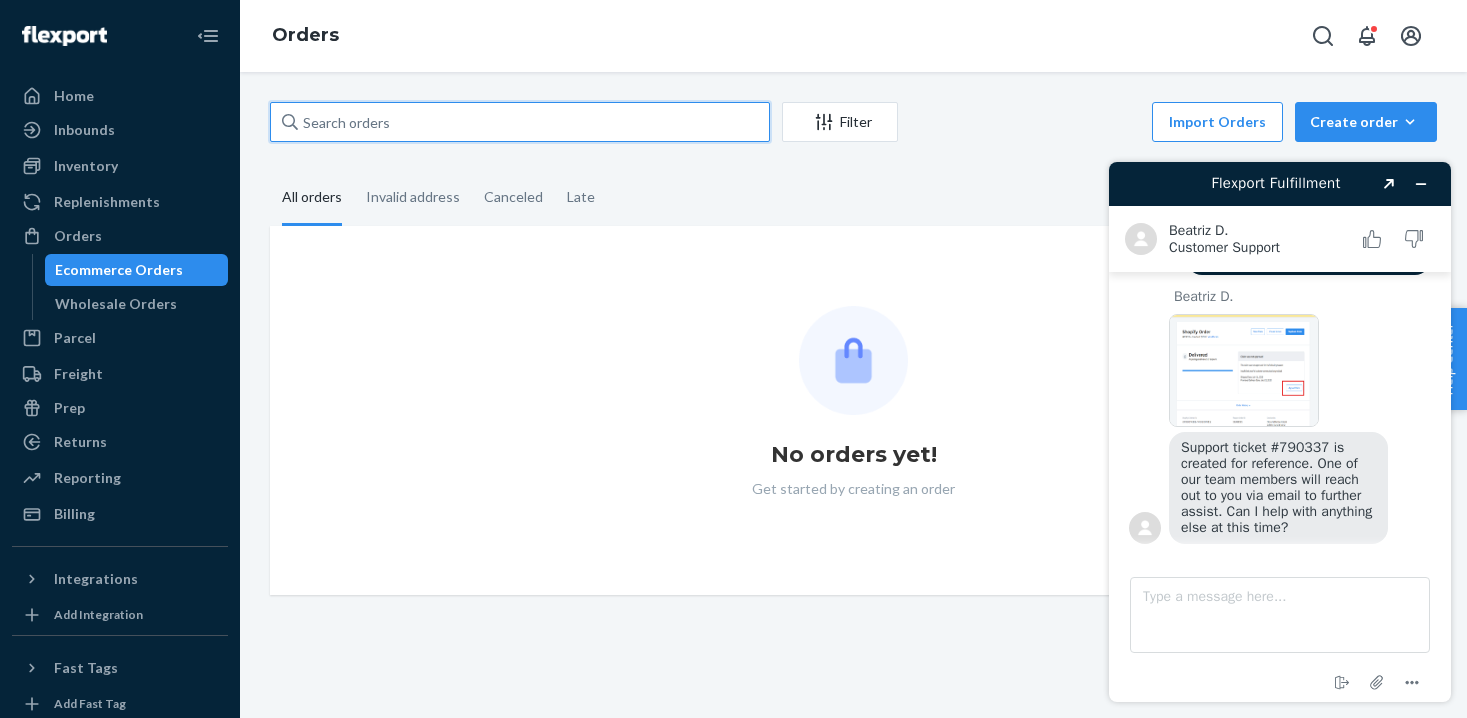click at bounding box center (520, 122) 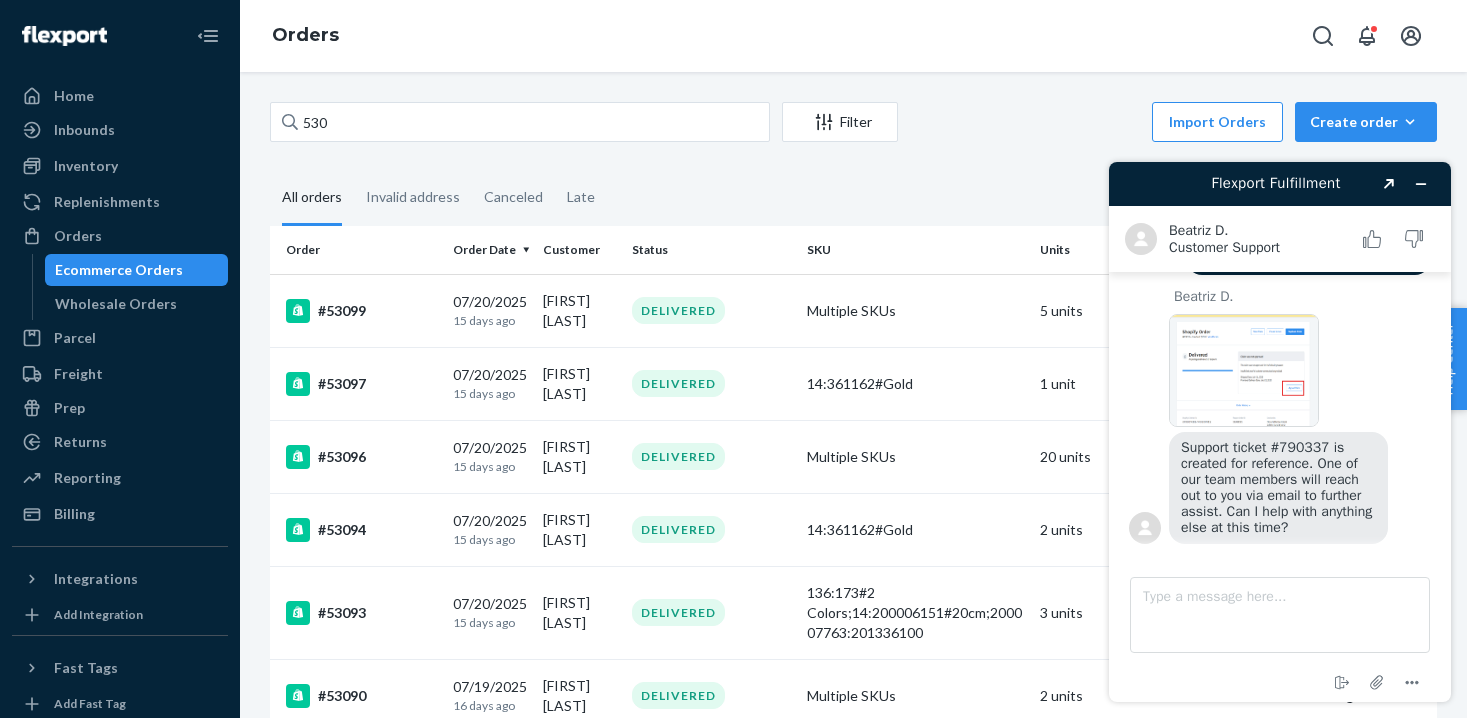 click at bounding box center [1244, 370] 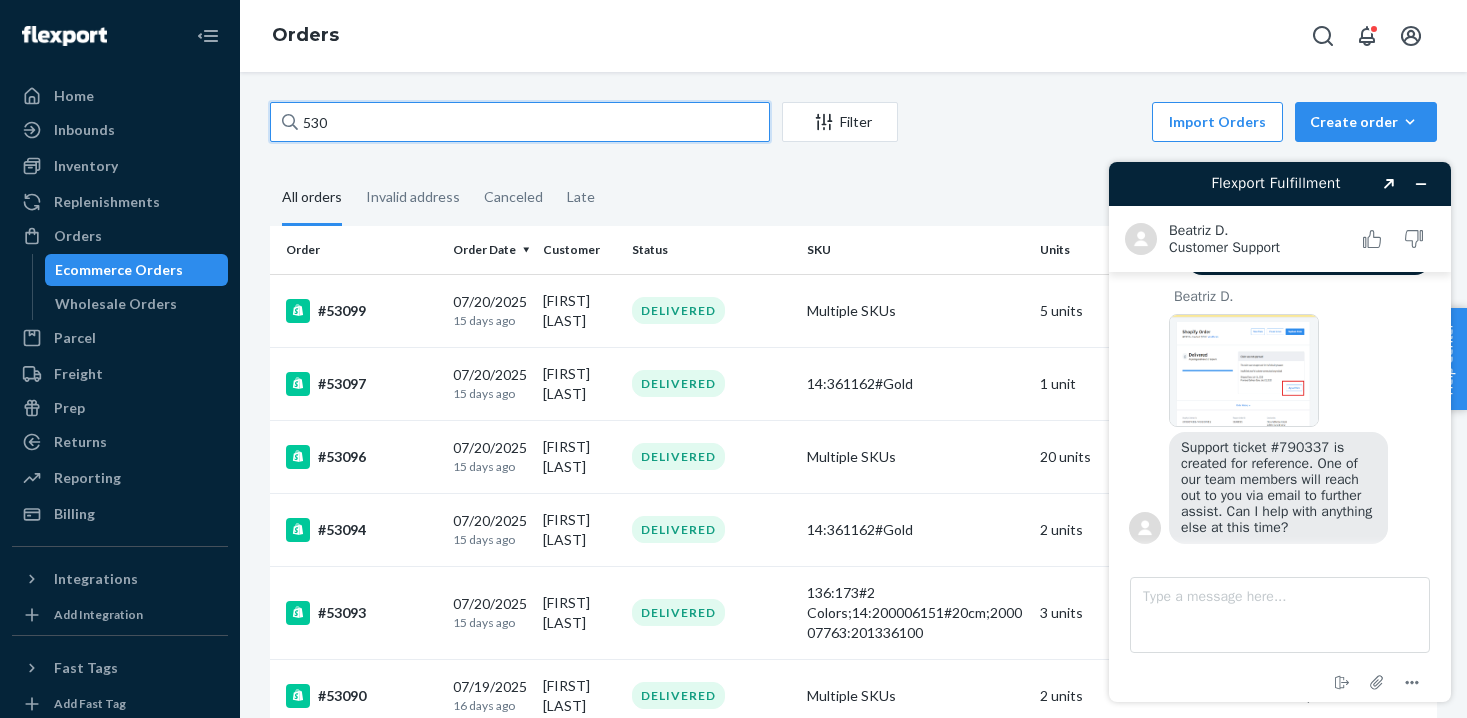 click on "530" at bounding box center (520, 122) 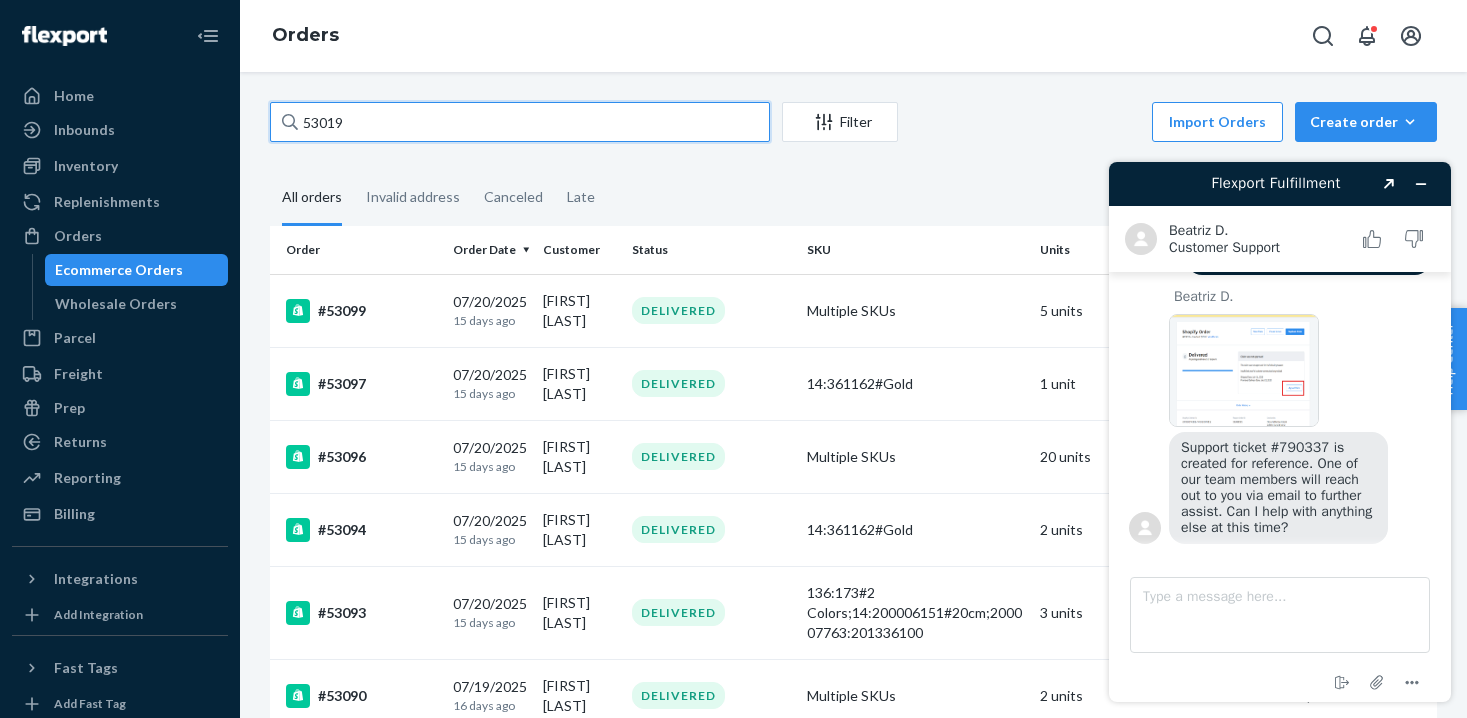 type on "53019" 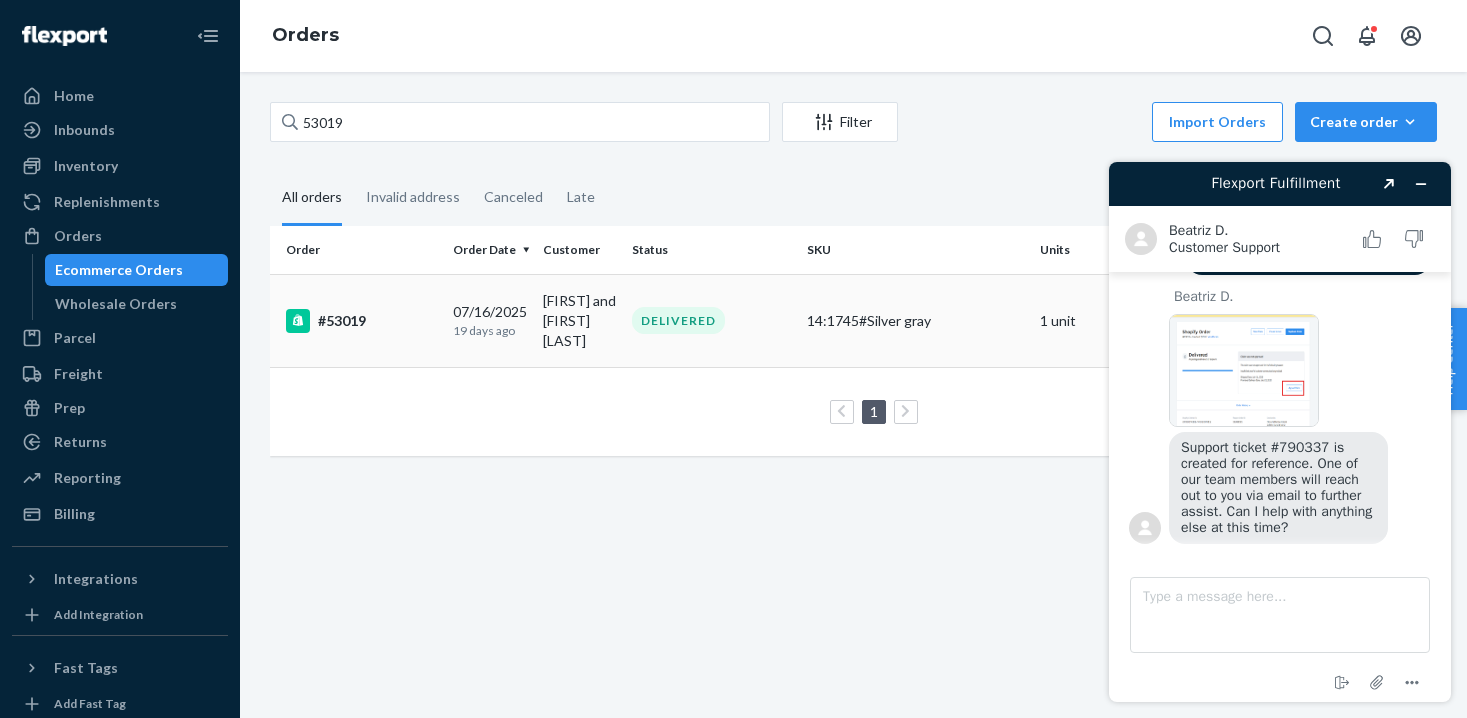 click on "[DATE] [TIME_AGO]" at bounding box center (489, 320) 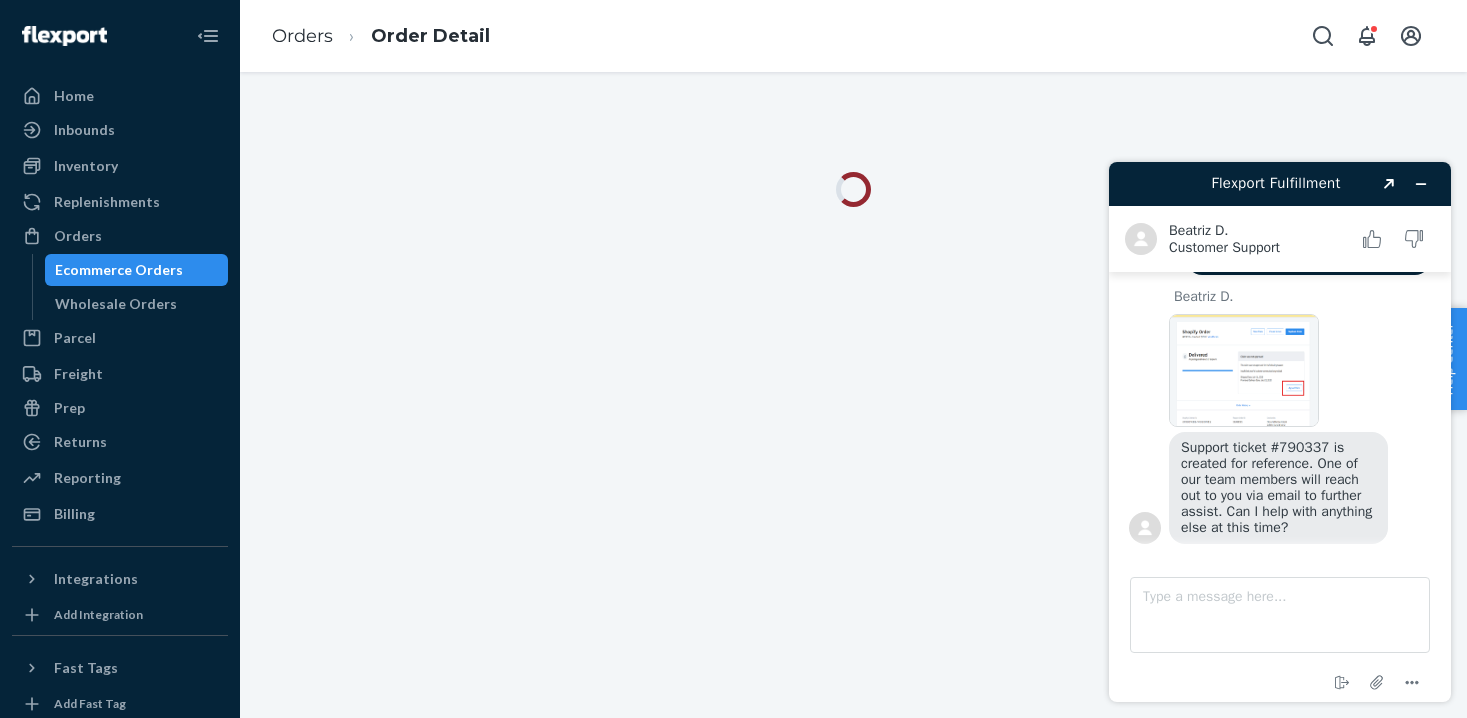 click at bounding box center [1244, 370] 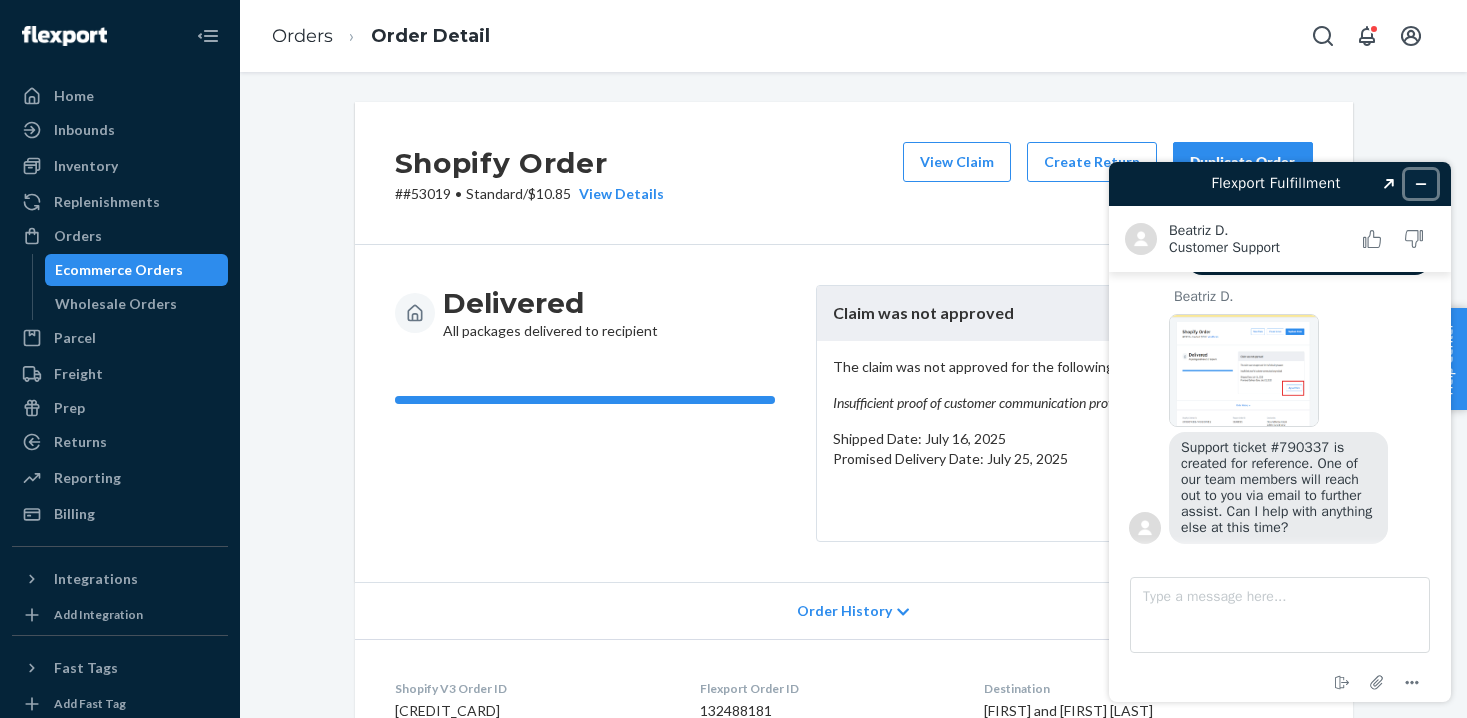click 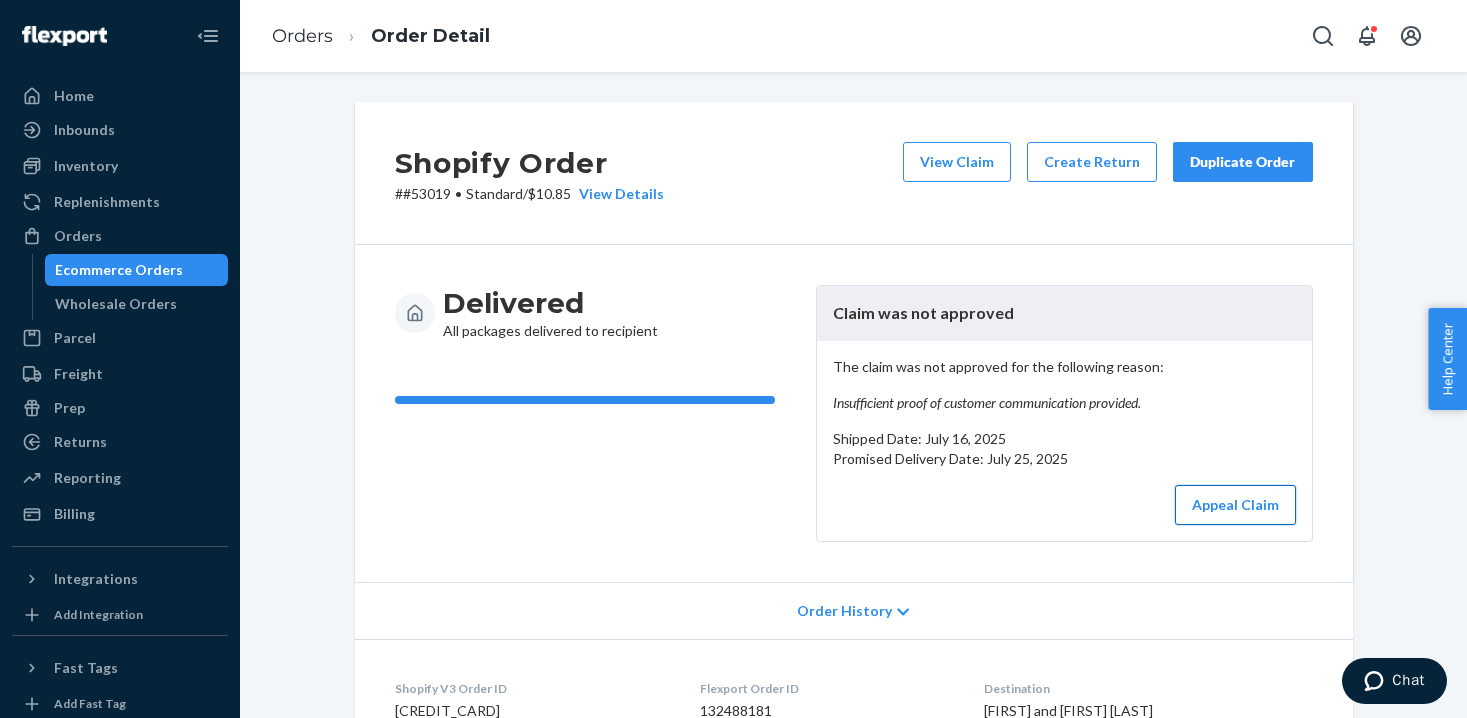 click on "Appeal Claim" at bounding box center [1235, 505] 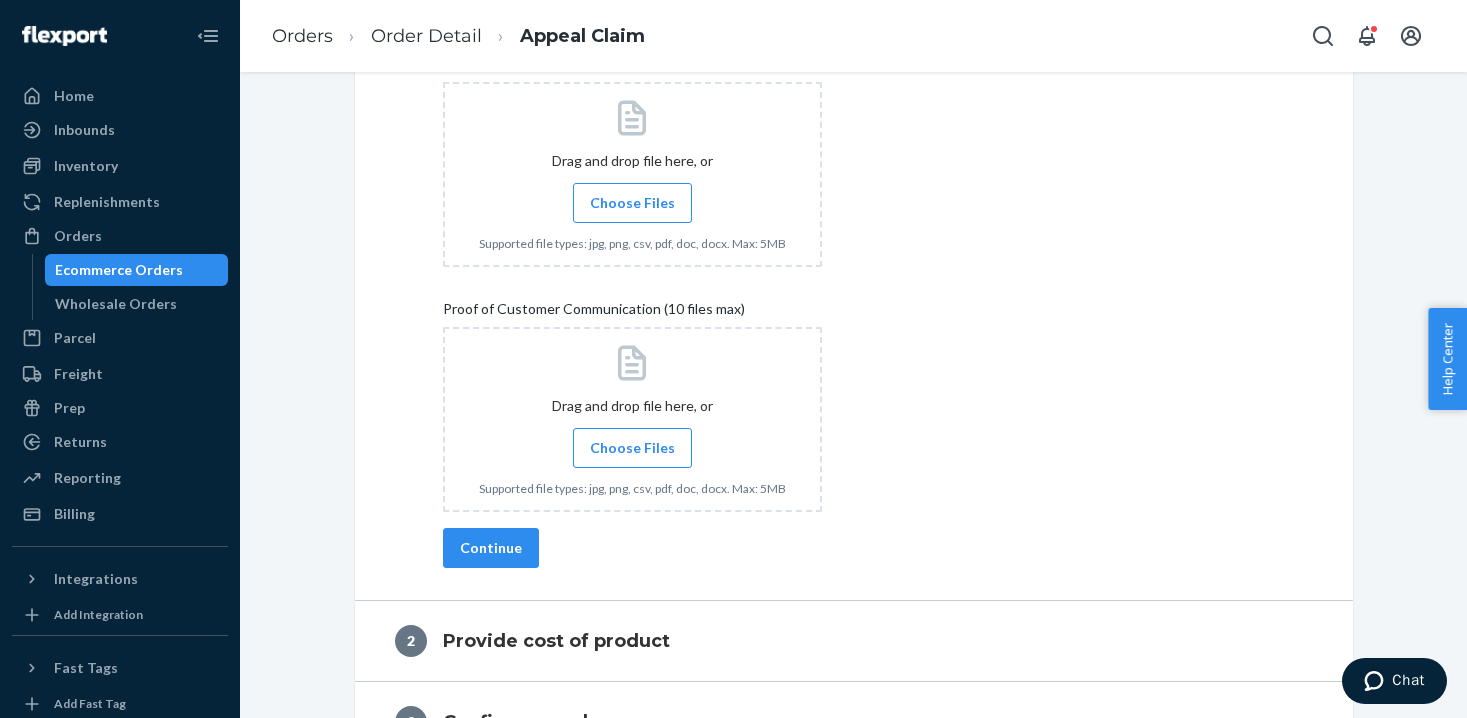 scroll, scrollTop: 696, scrollLeft: 0, axis: vertical 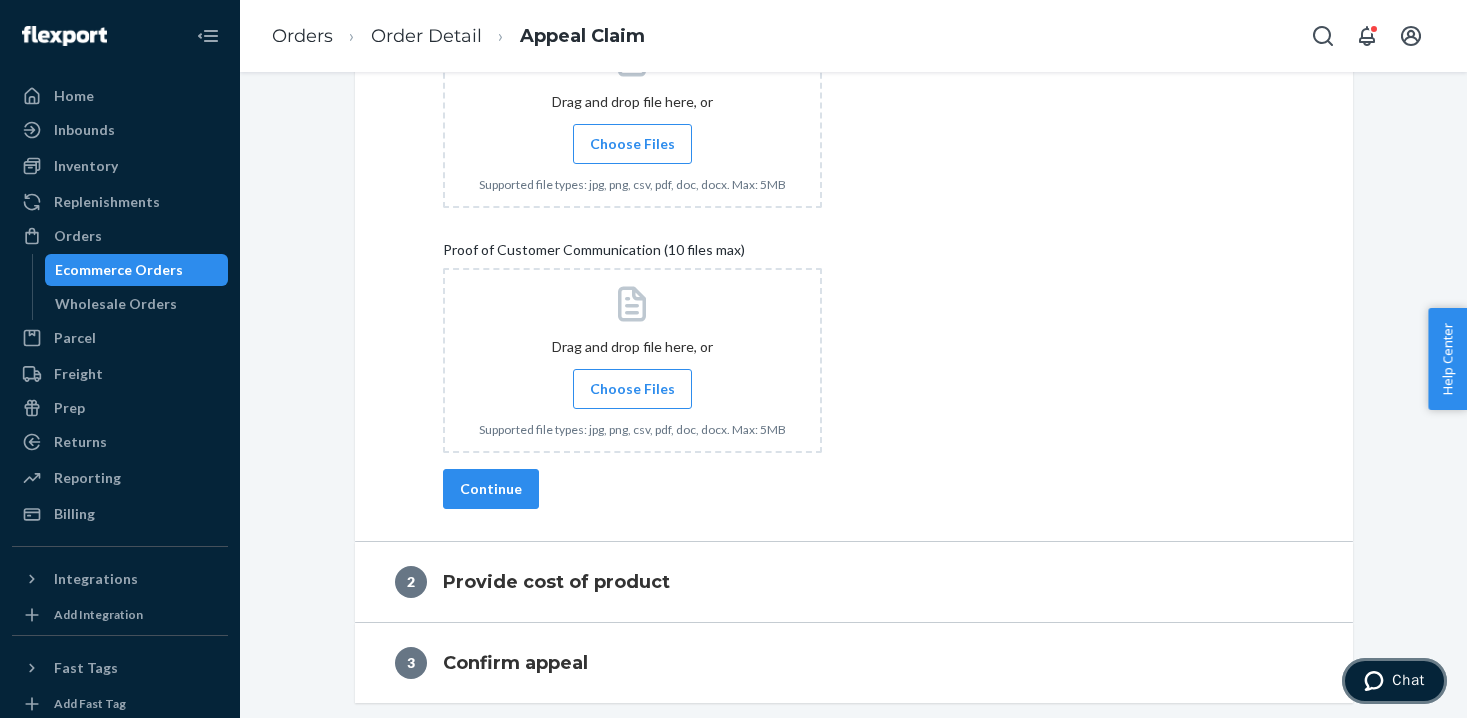 click at bounding box center (1378, 681) 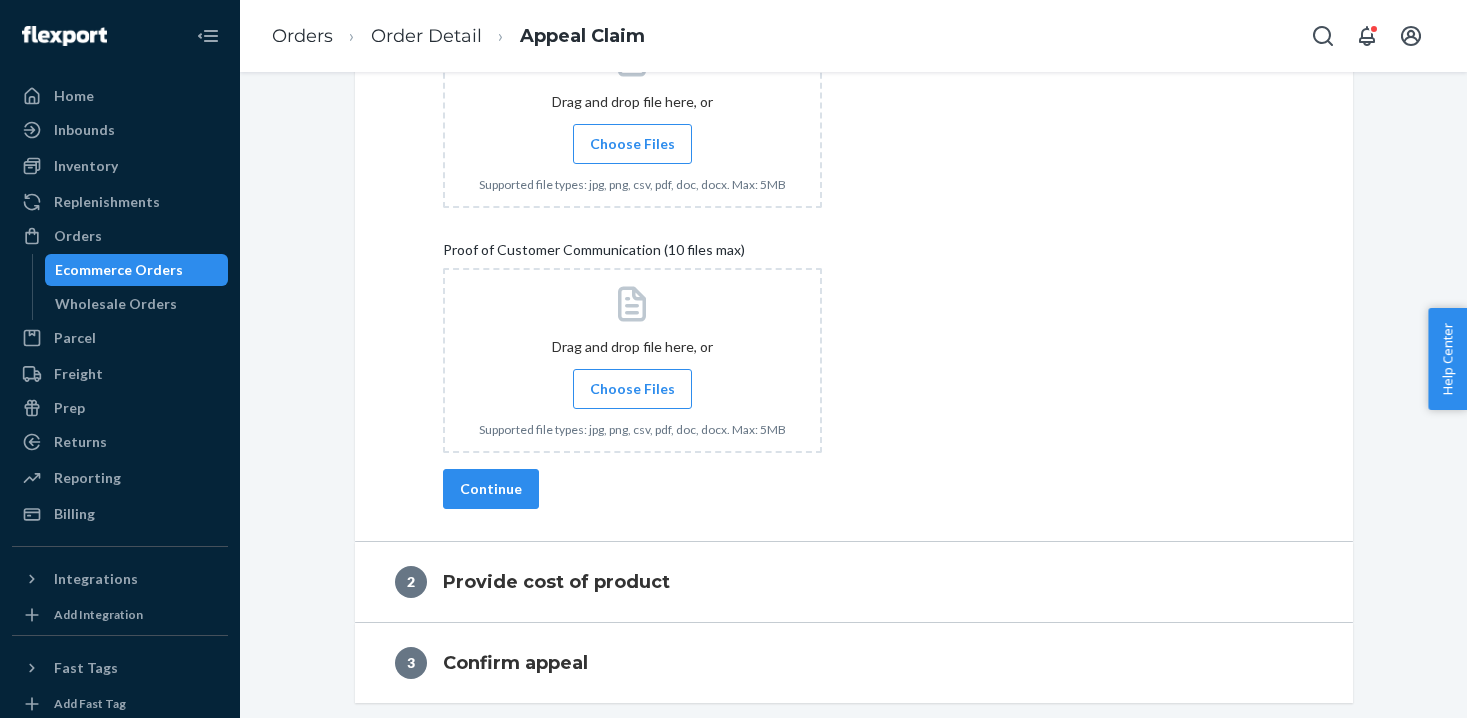 scroll, scrollTop: 0, scrollLeft: 0, axis: both 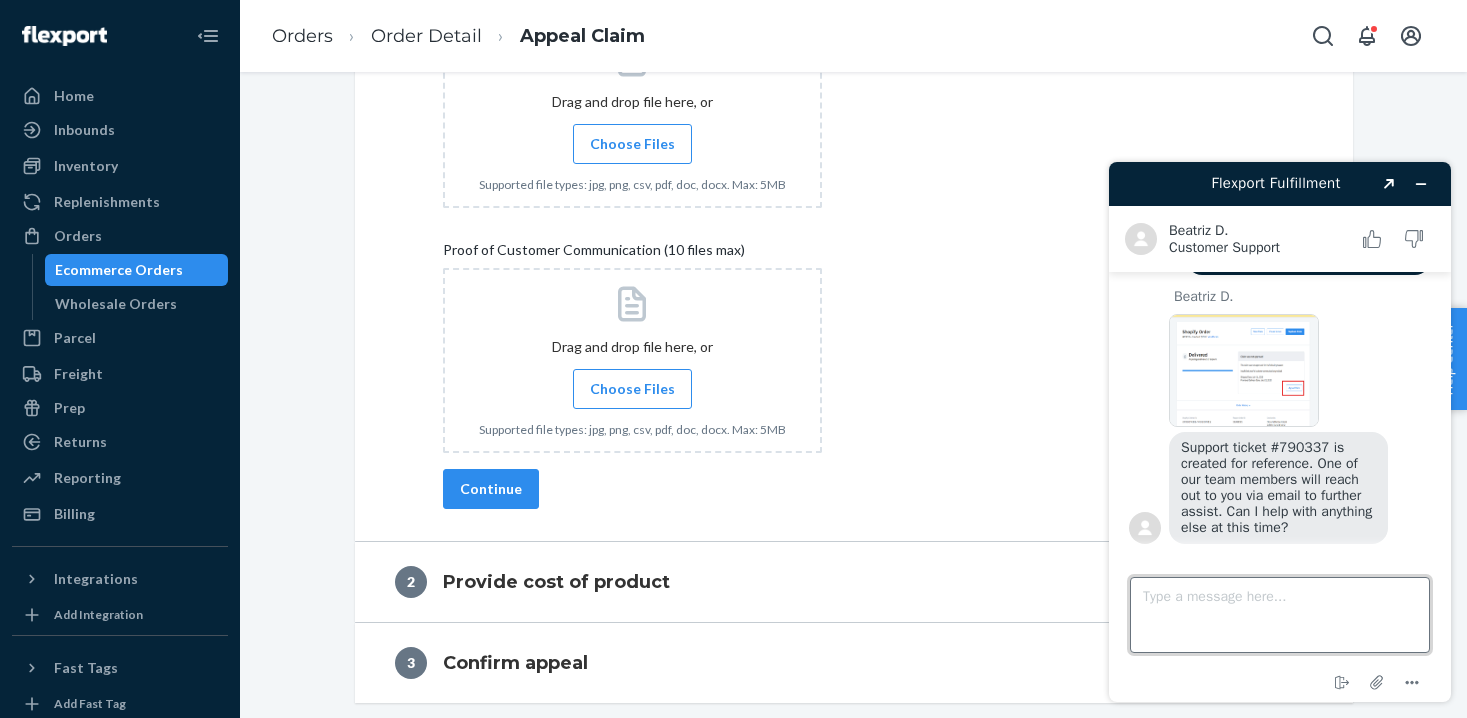 click on "Type a message here..." at bounding box center [1280, 615] 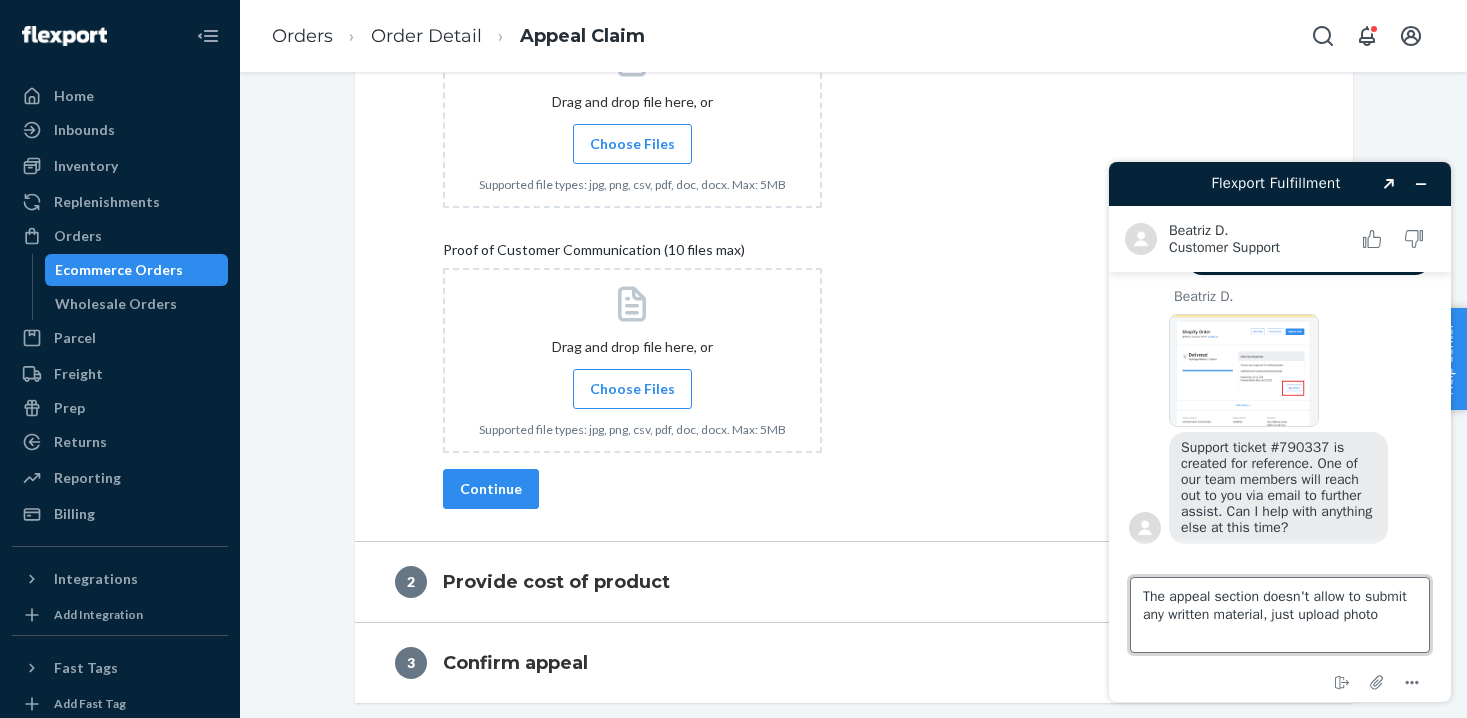 type on "The appeal section doesn't allow to submit any written material, just upload photos" 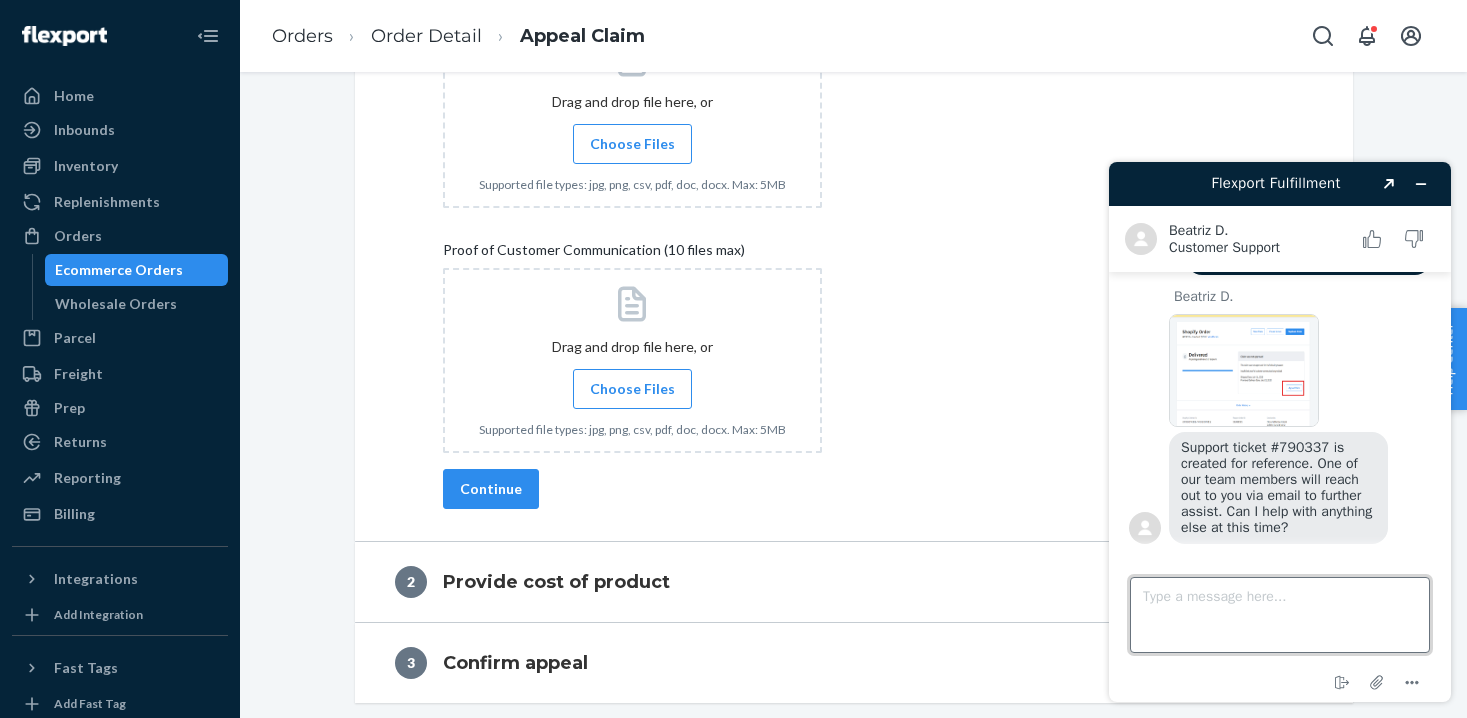 scroll, scrollTop: 1172, scrollLeft: 0, axis: vertical 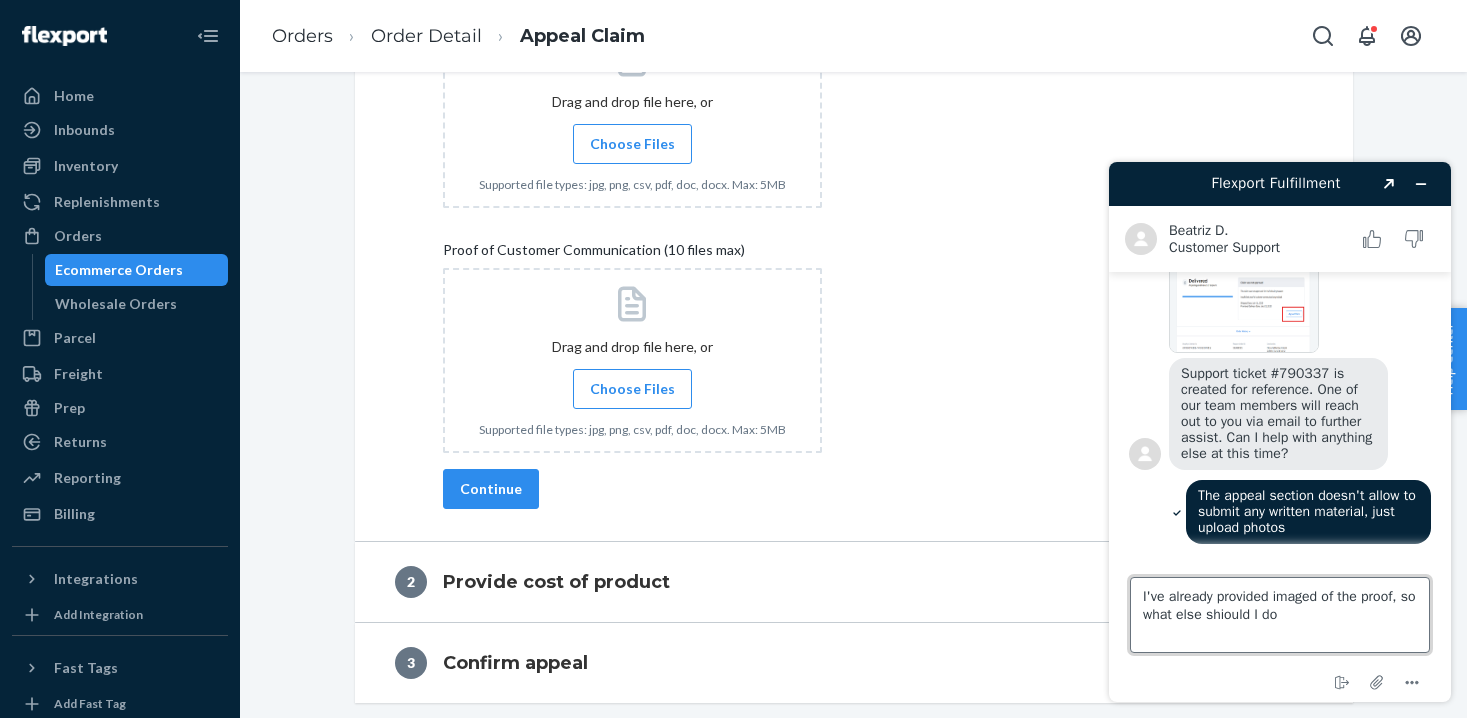 click on "I've already provided imaged of the proof, so what else shiould I do" at bounding box center [1280, 615] 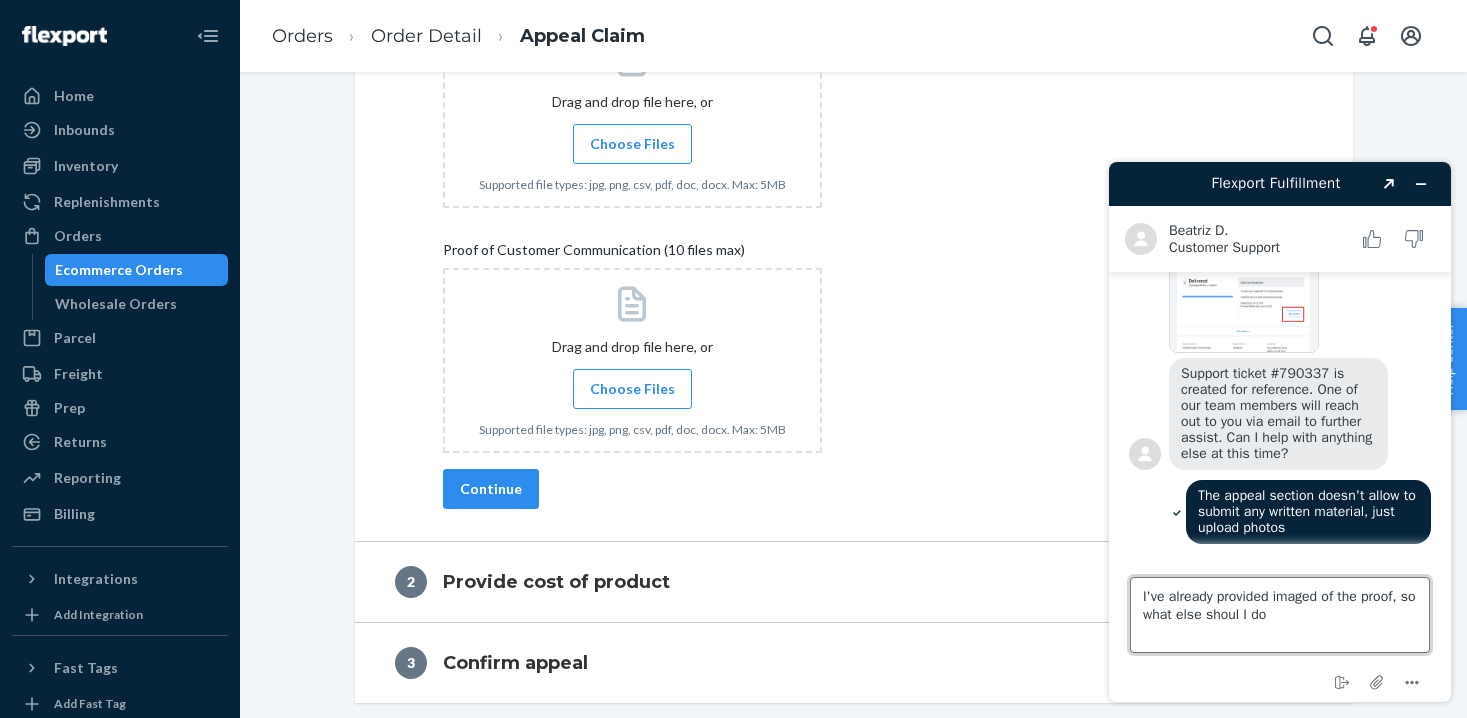 type on "I've already provided imaged of the proof, so what else should I do" 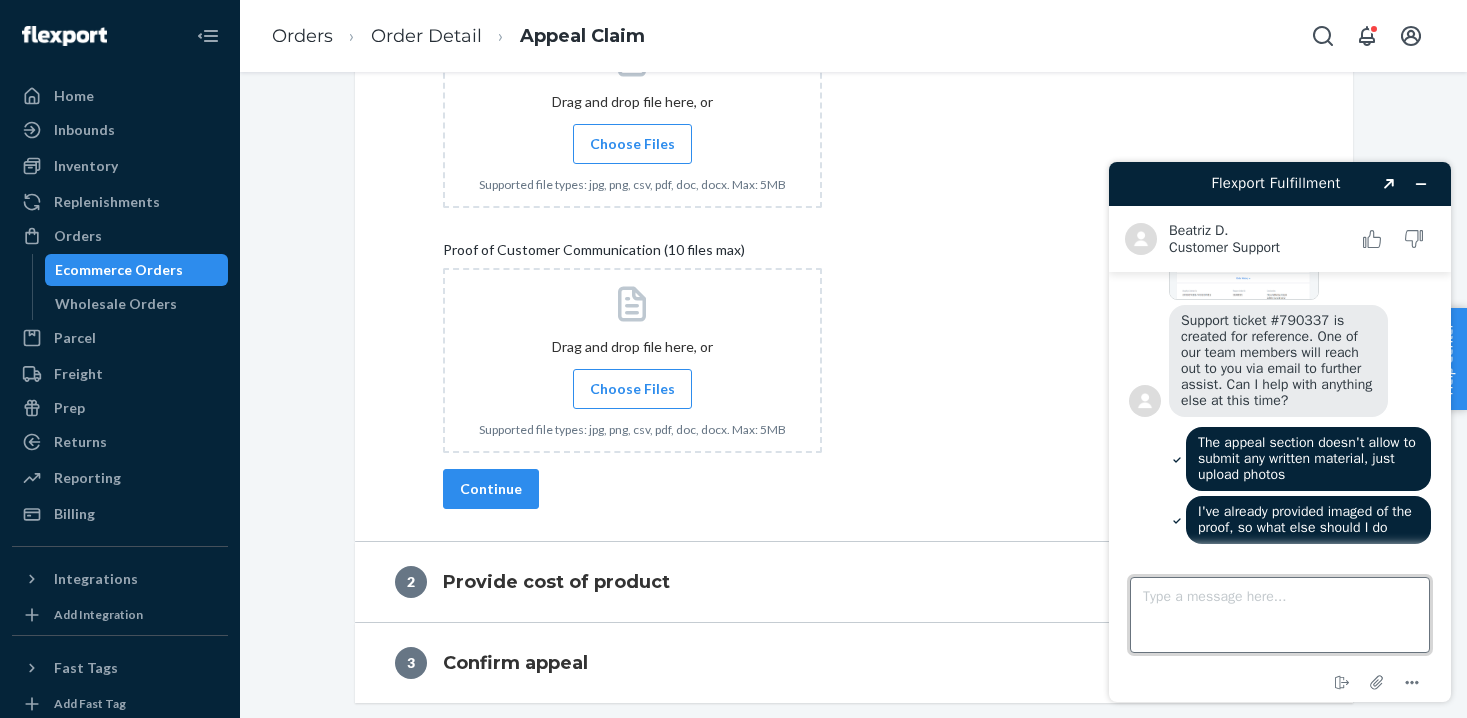 scroll, scrollTop: 1241, scrollLeft: 0, axis: vertical 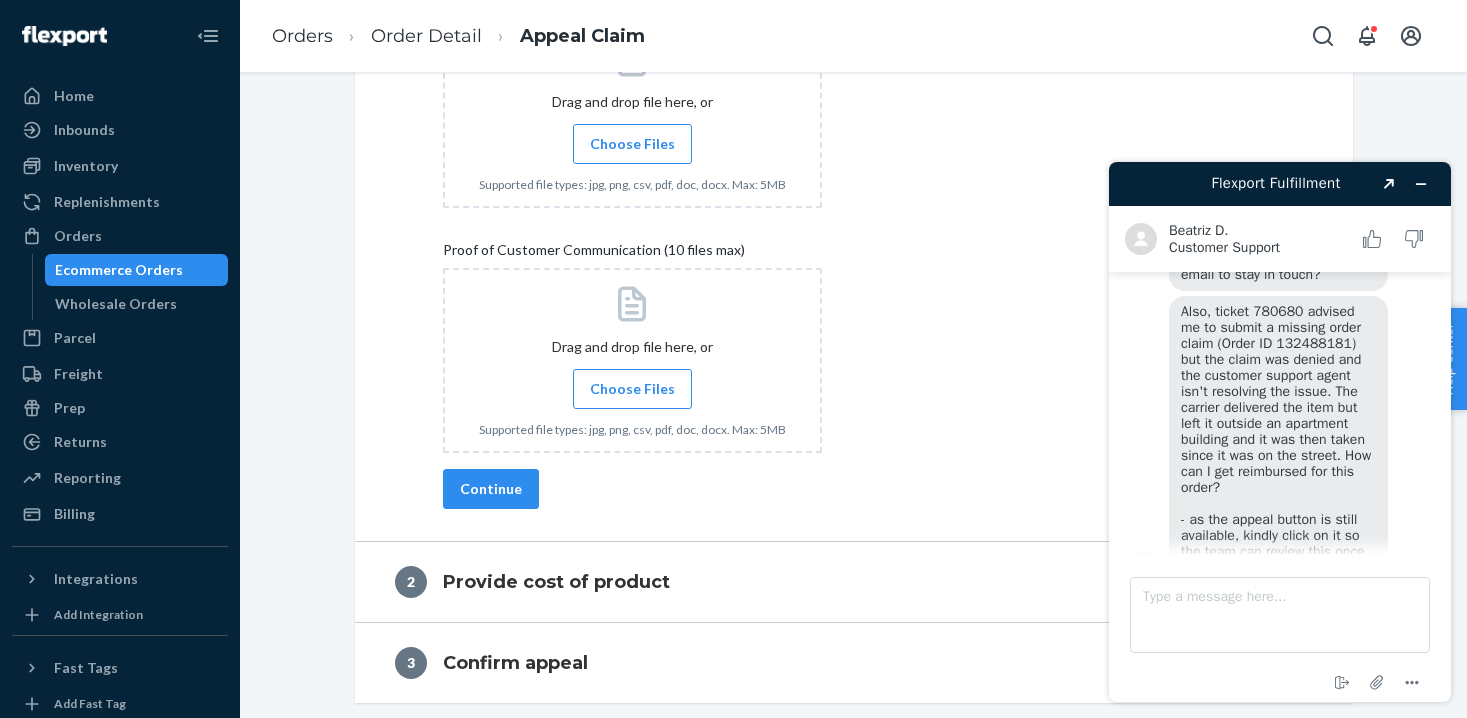 click on "Also, ticket 780680 advised me to submit a missing order claim (Order ID 132488181) but the claim was denied and the customer support agent isn't resolving the issue. The carrier delivered the item but left it outside an apartment building and it was then taken since it was on the street. How can I get reimbursed for this order?
- as the appeal button is still available, kindly click on it so the team can review this once more." at bounding box center (1278, 439) 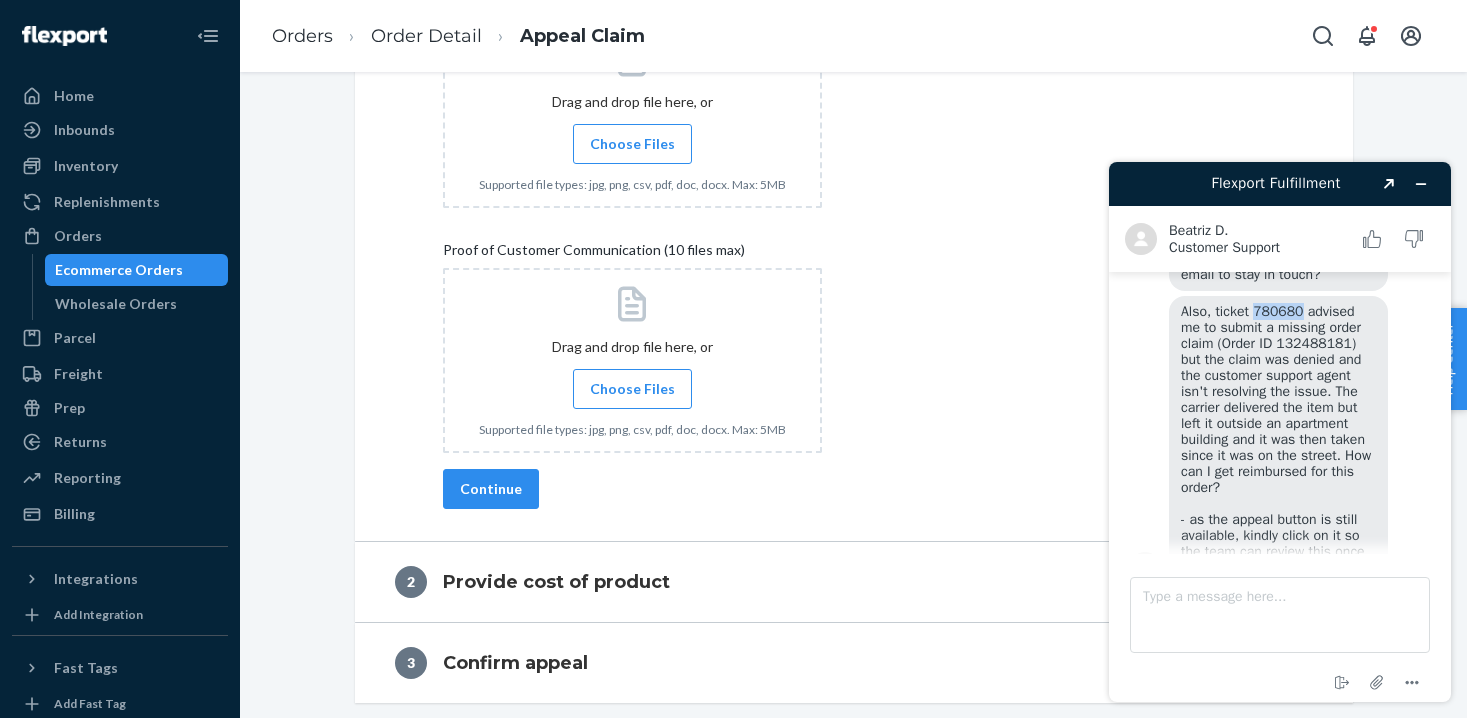 click on "Also, ticket 780680 advised me to submit a missing order claim (Order ID 132488181) but the claim was denied and the customer support agent isn't resolving the issue. The carrier delivered the item but left it outside an apartment building and it was then taken since it was on the street. How can I get reimbursed for this order?
- as the appeal button is still available, kindly click on it so the team can review this once more." at bounding box center [1278, 439] 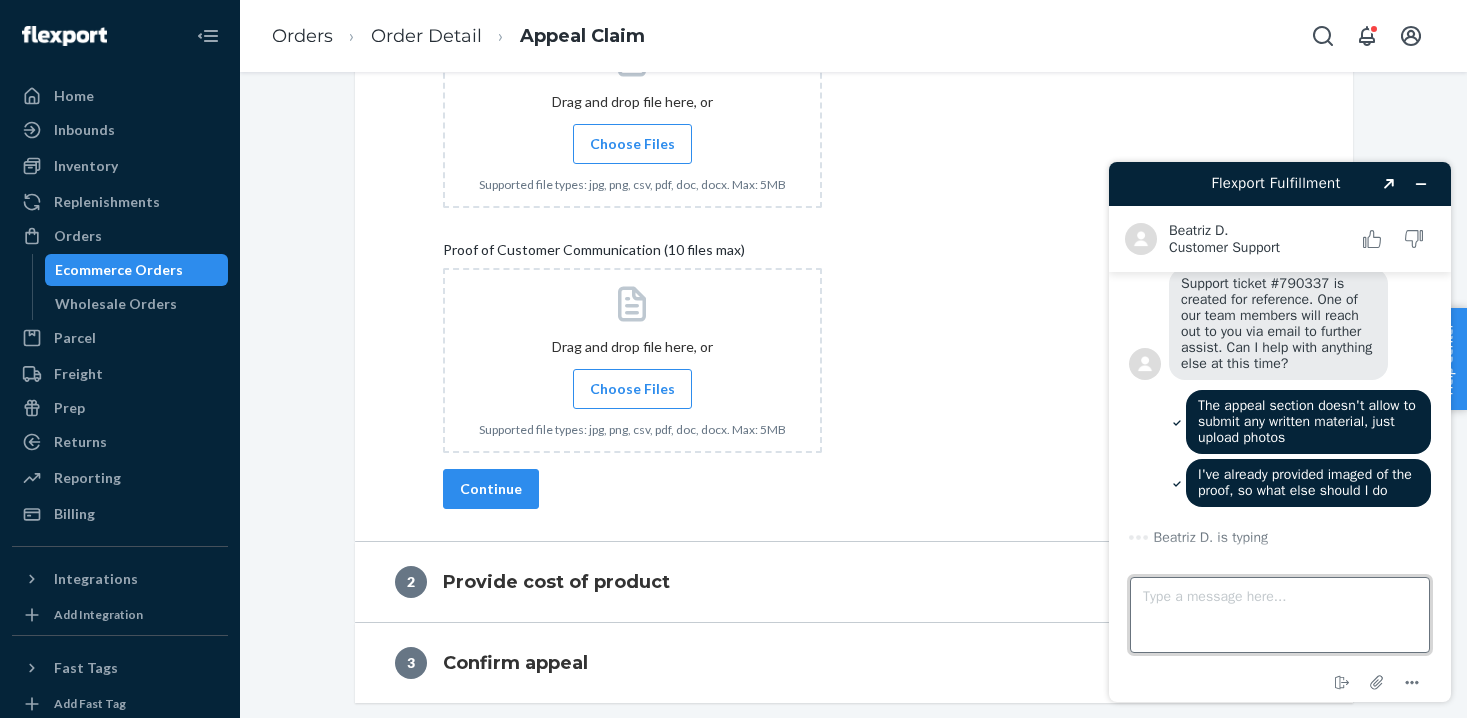 click on "Type a message here..." at bounding box center (1280, 615) 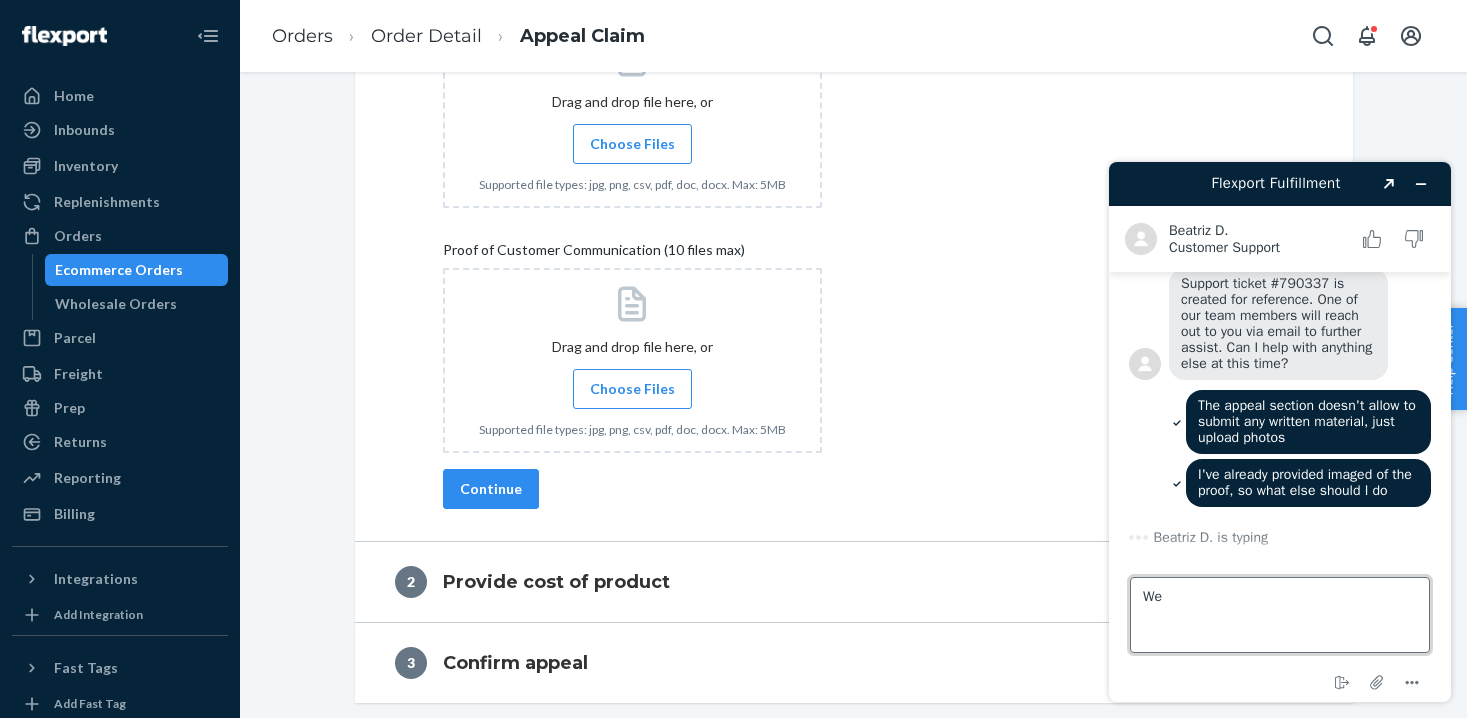 type on "W" 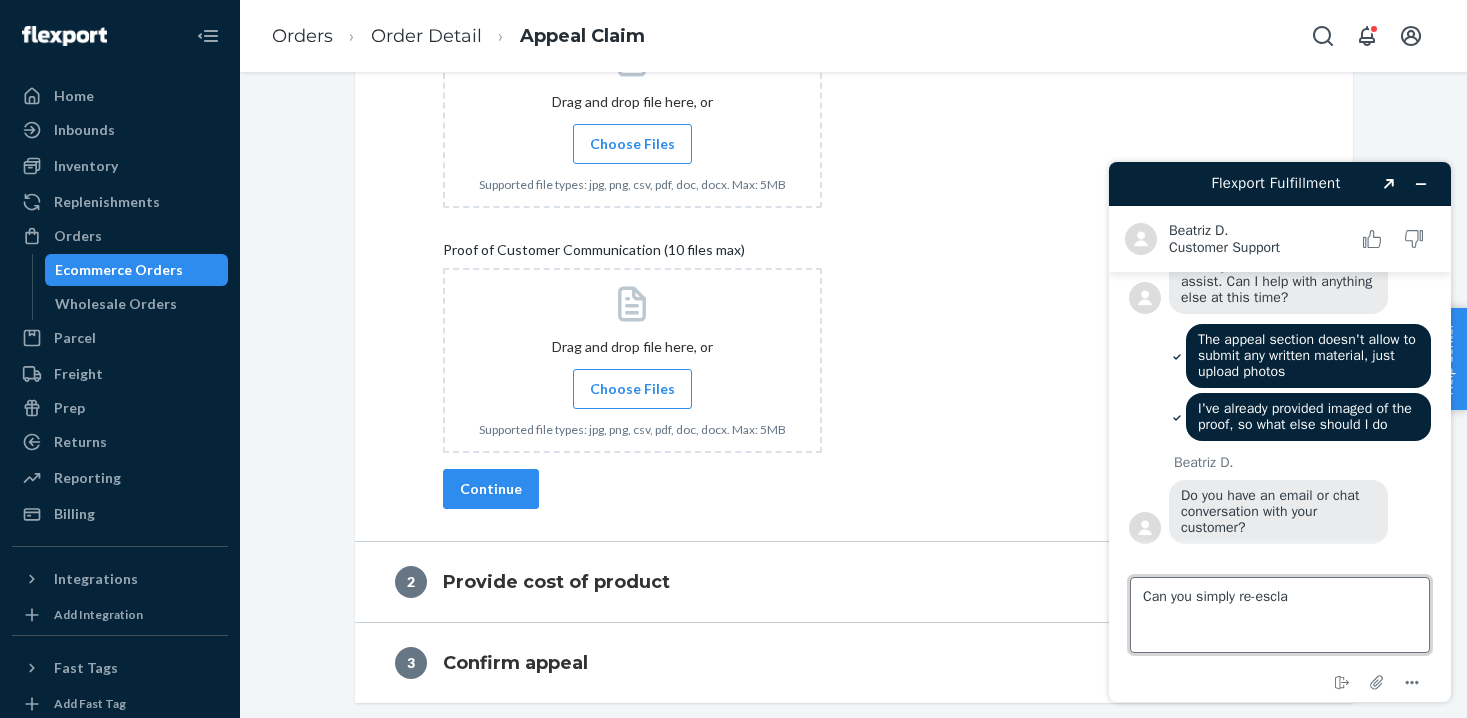 scroll, scrollTop: 1348, scrollLeft: 0, axis: vertical 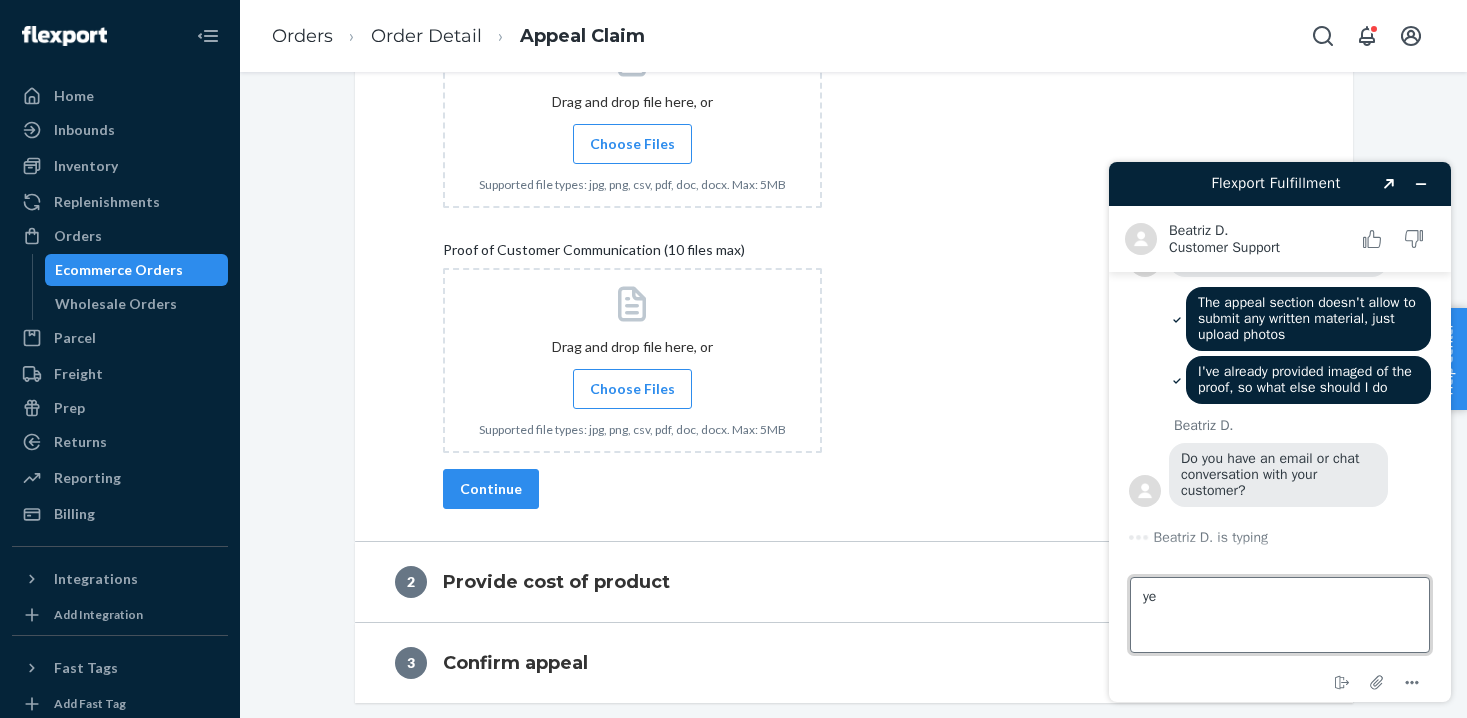 type on "yes" 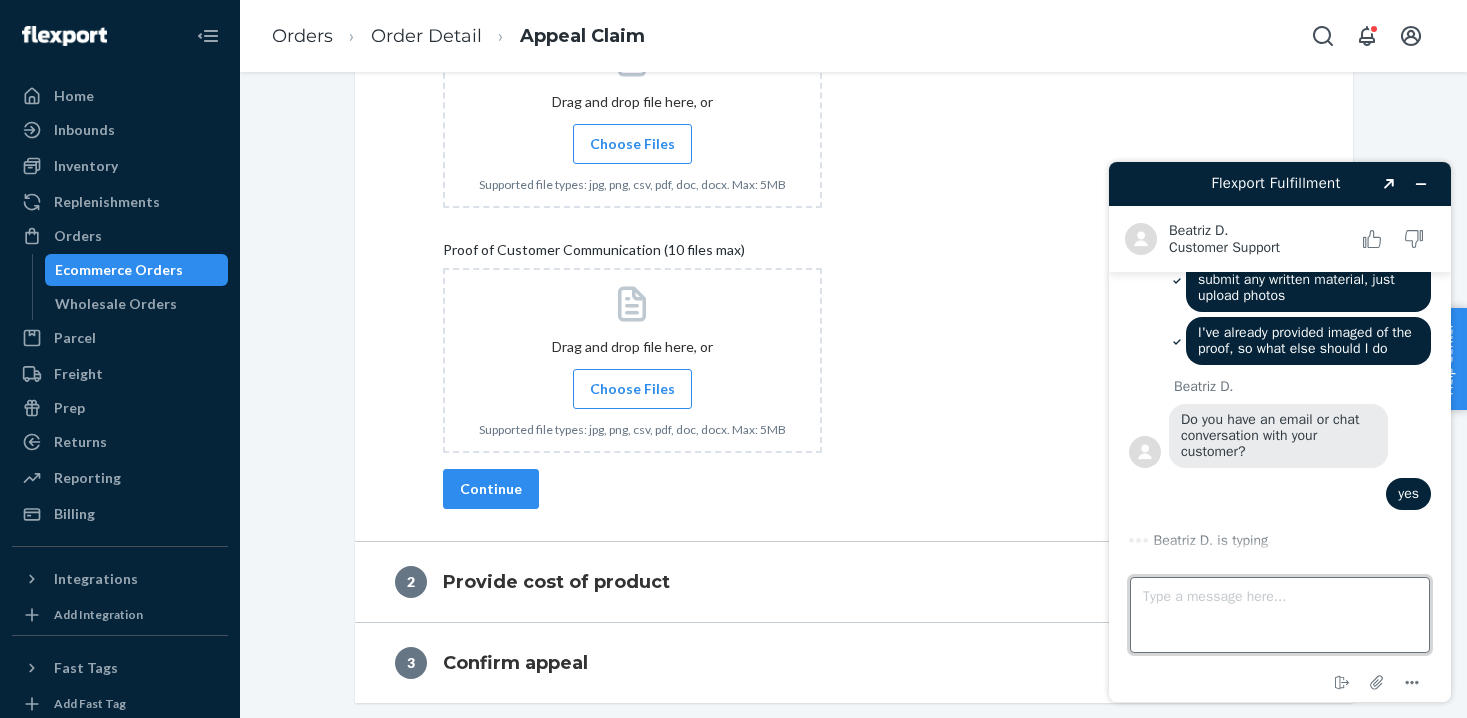 scroll, scrollTop: 1422, scrollLeft: 0, axis: vertical 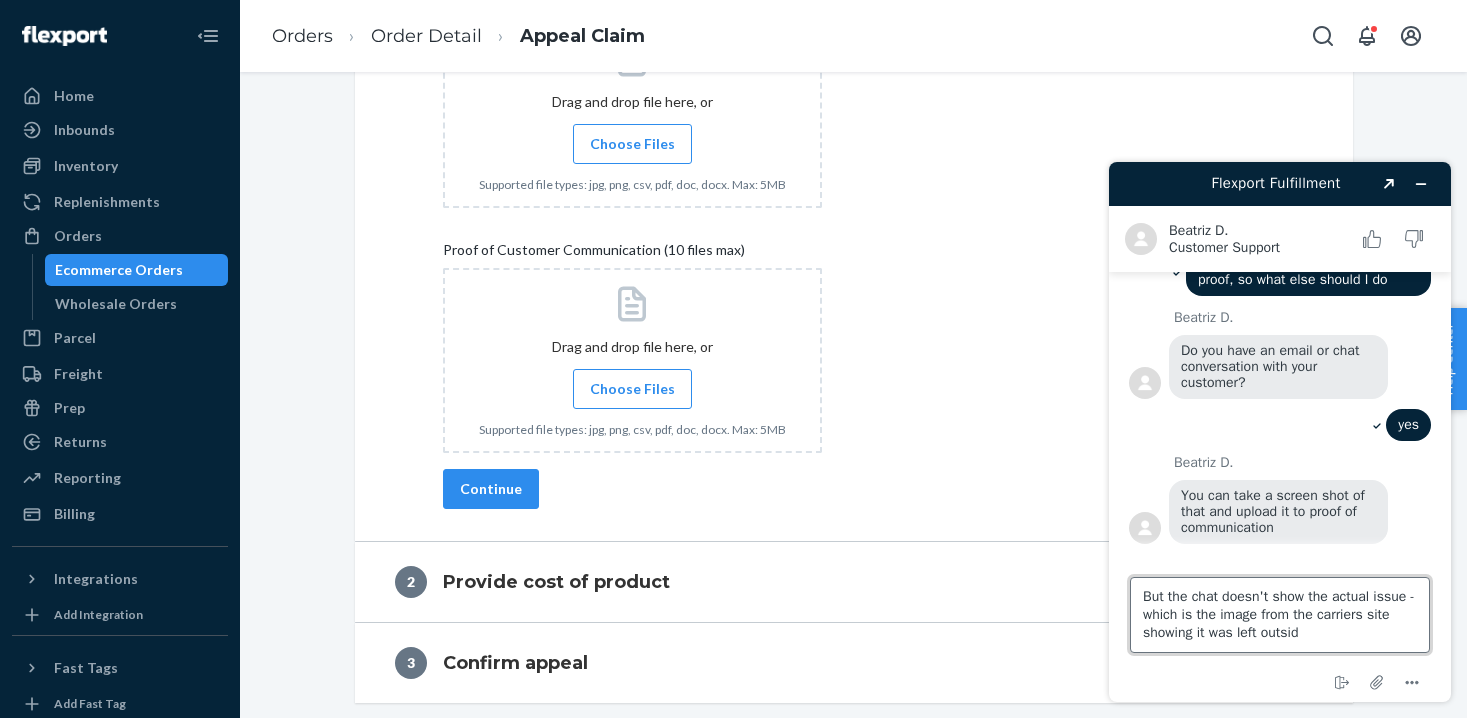 type on "But the chat doesn't show the actual issue - which is the image from the carriers site showing it was left outside" 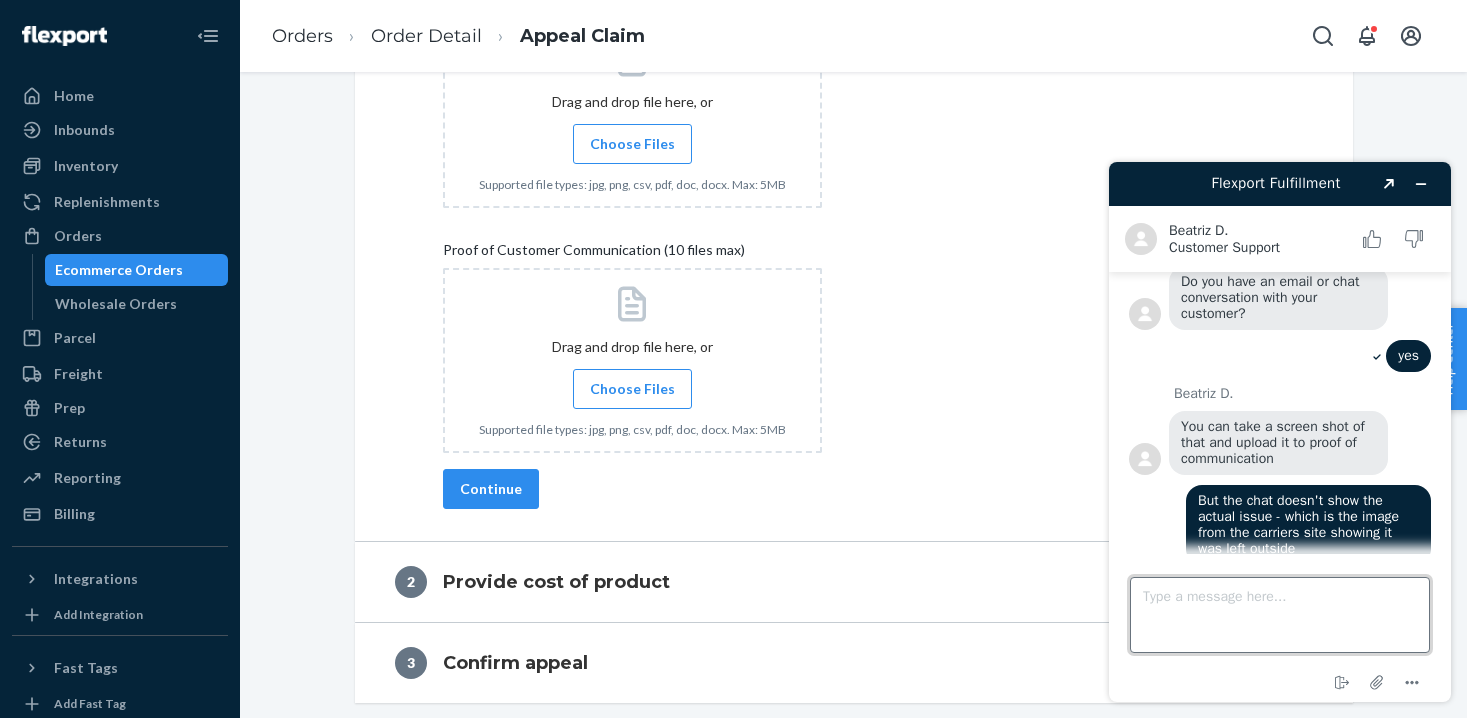 scroll, scrollTop: 1576, scrollLeft: 0, axis: vertical 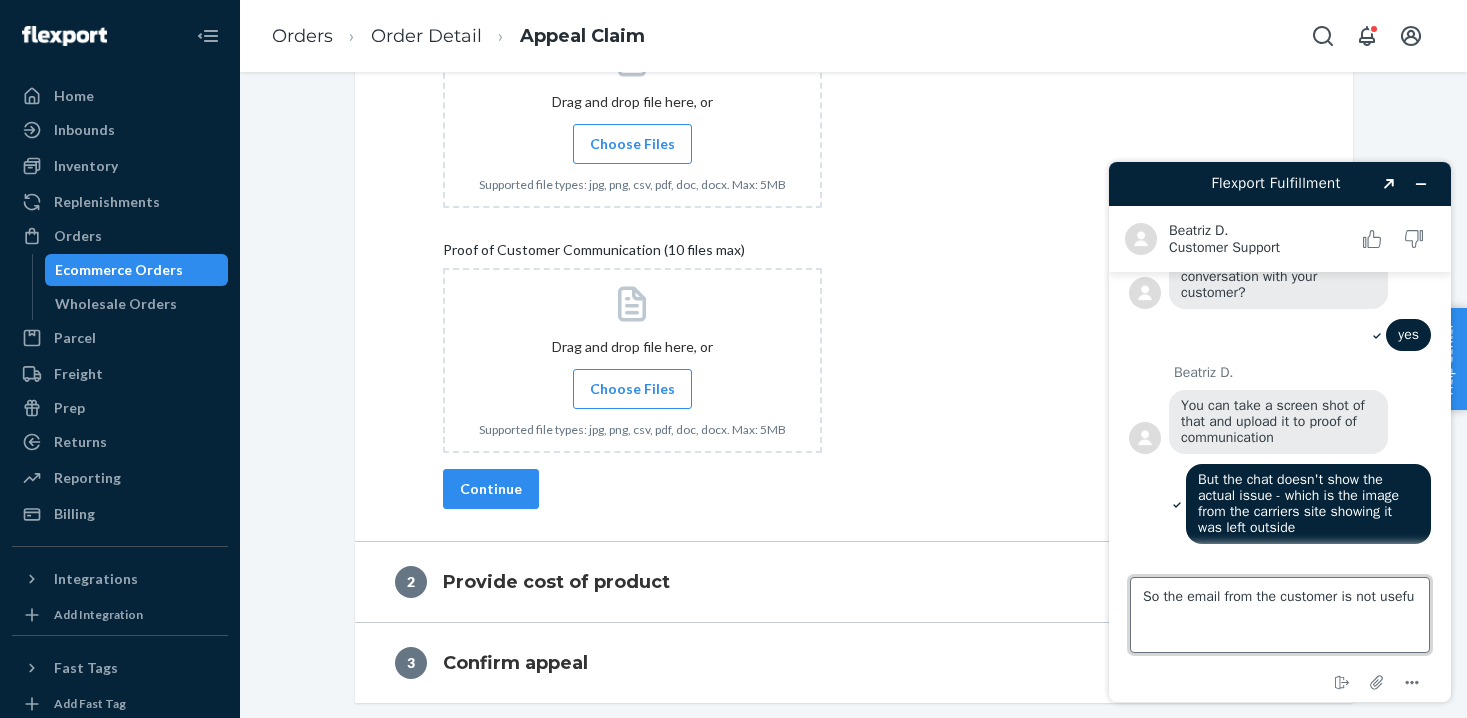 type on "So the email from the customer is not useful" 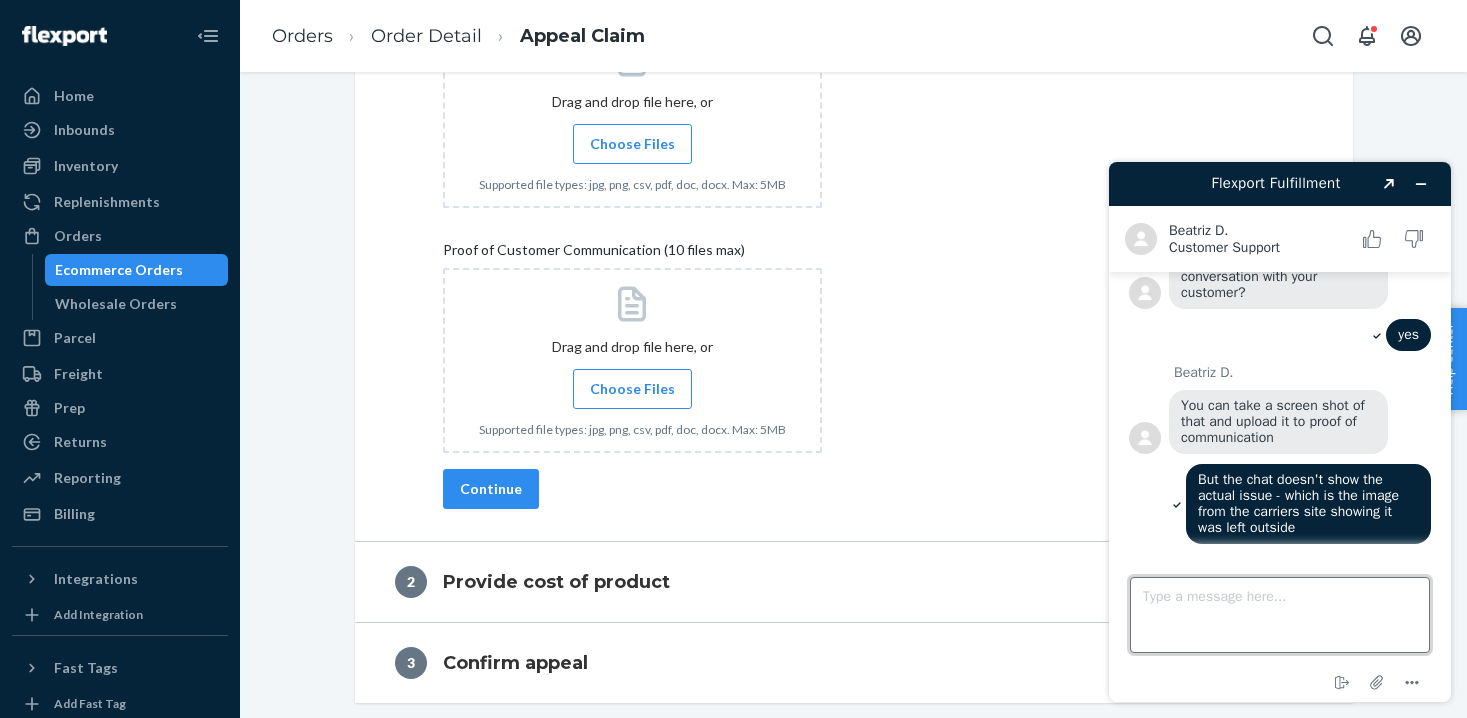 scroll, scrollTop: 1629, scrollLeft: 0, axis: vertical 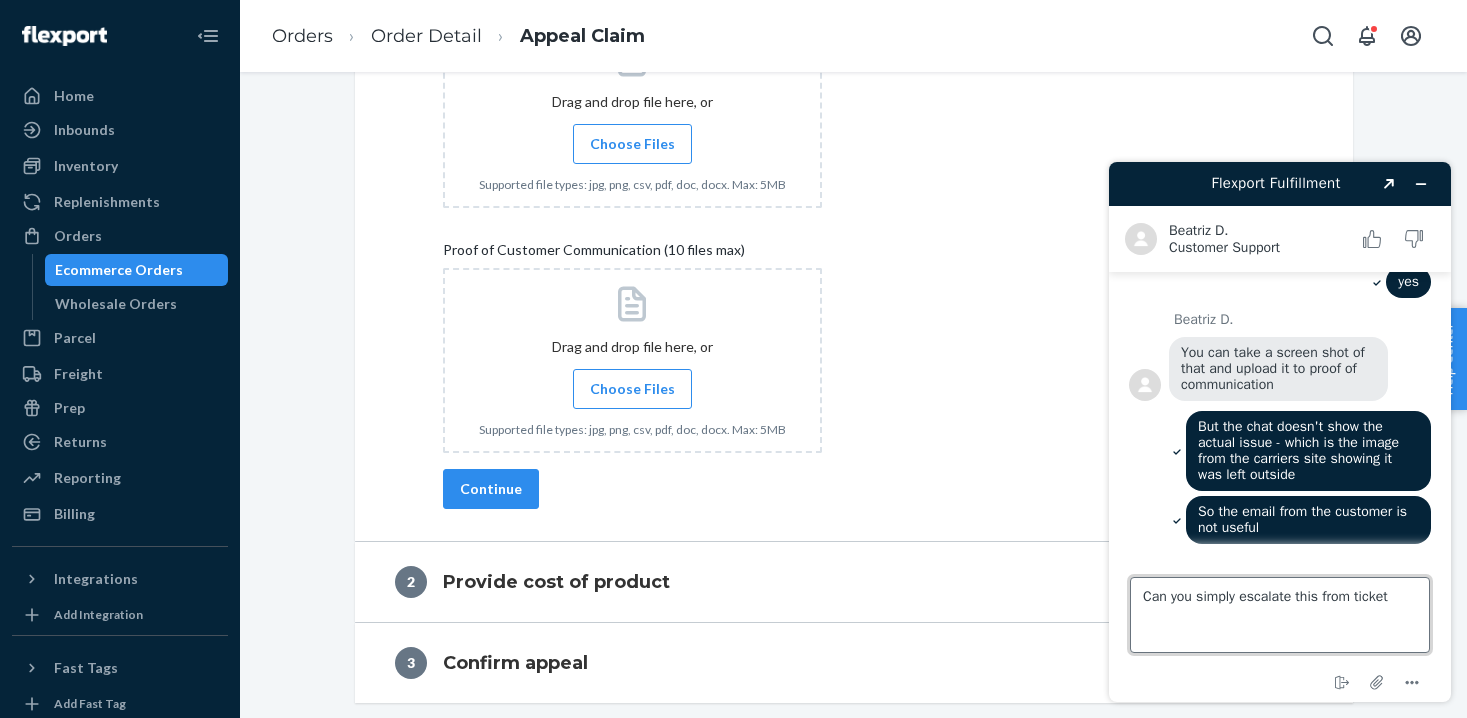 paste on "780680" 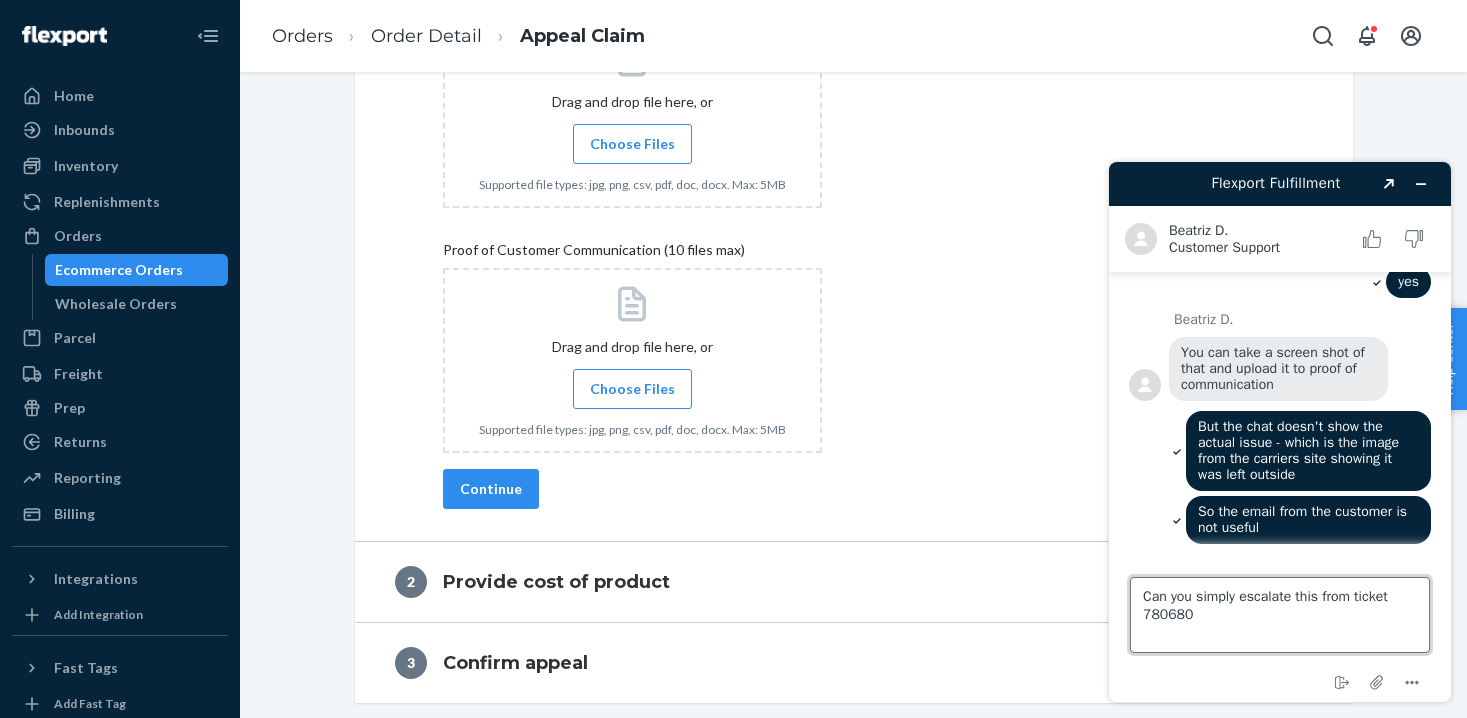 type on "Can you simply escalate this from ticket 780680?" 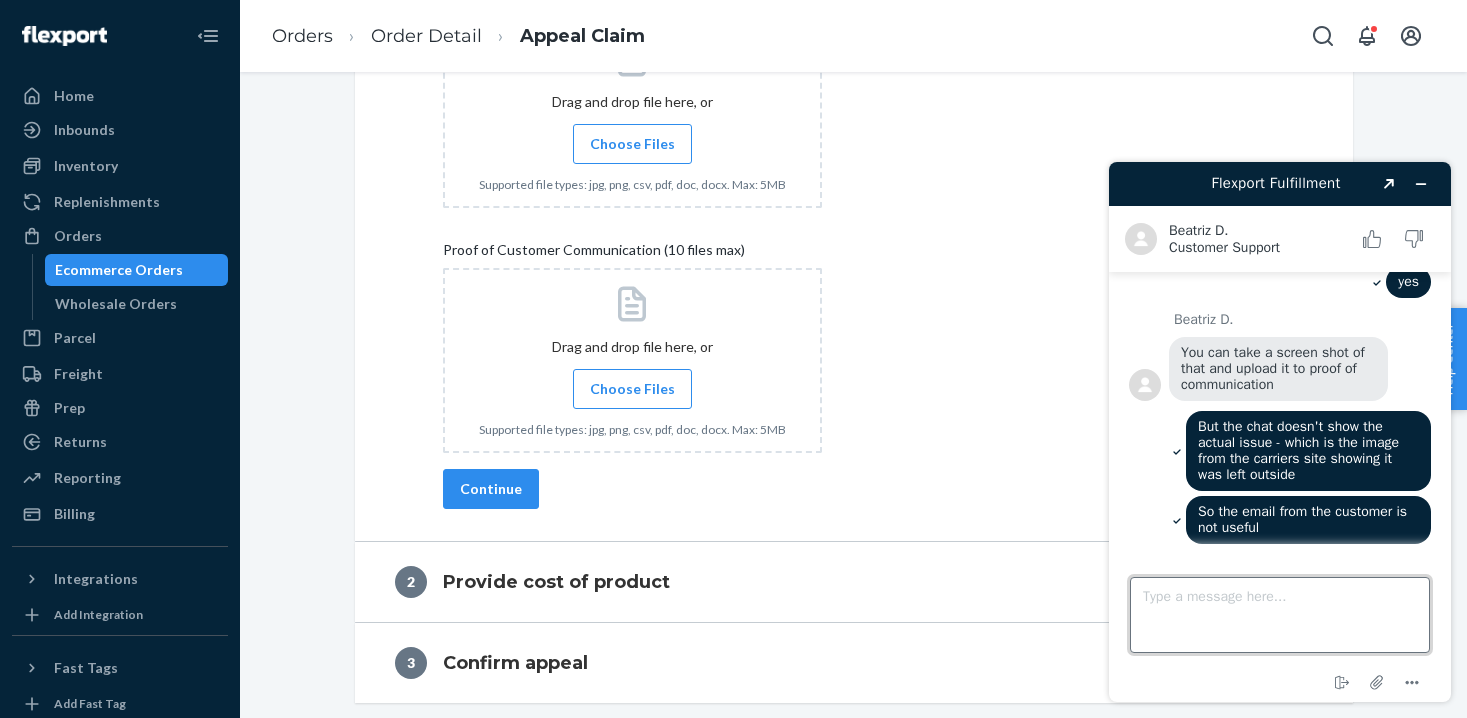 scroll, scrollTop: 1682, scrollLeft: 0, axis: vertical 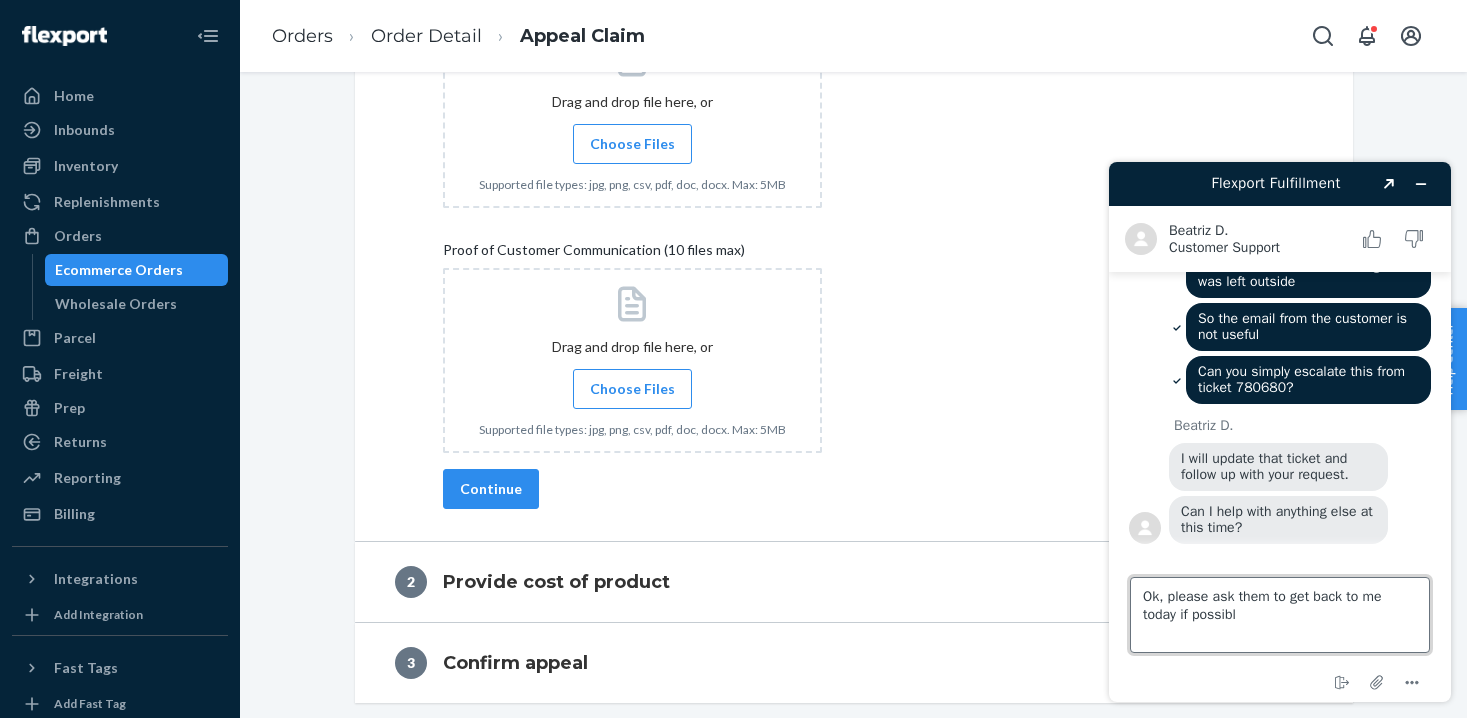 type on "Ok, please ask them to get back to me today if possible" 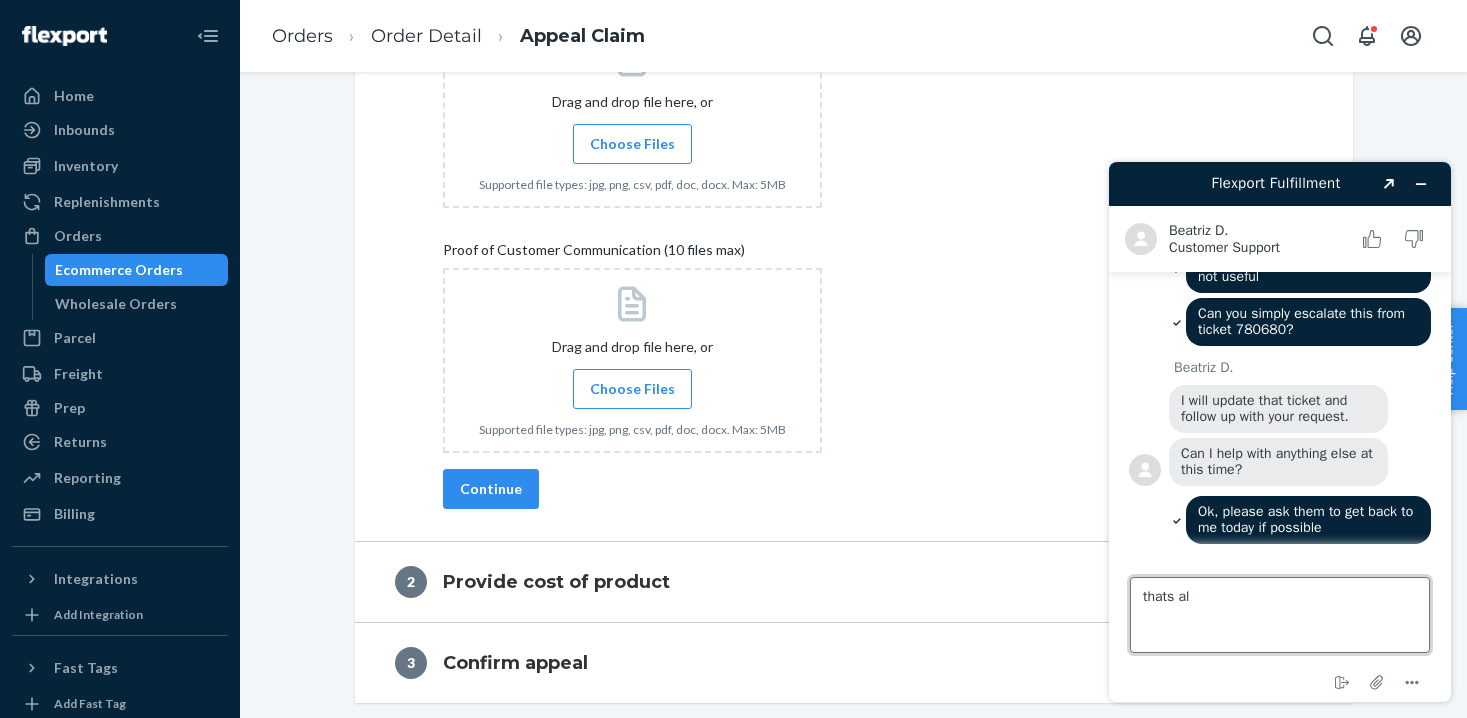 type on "thats all" 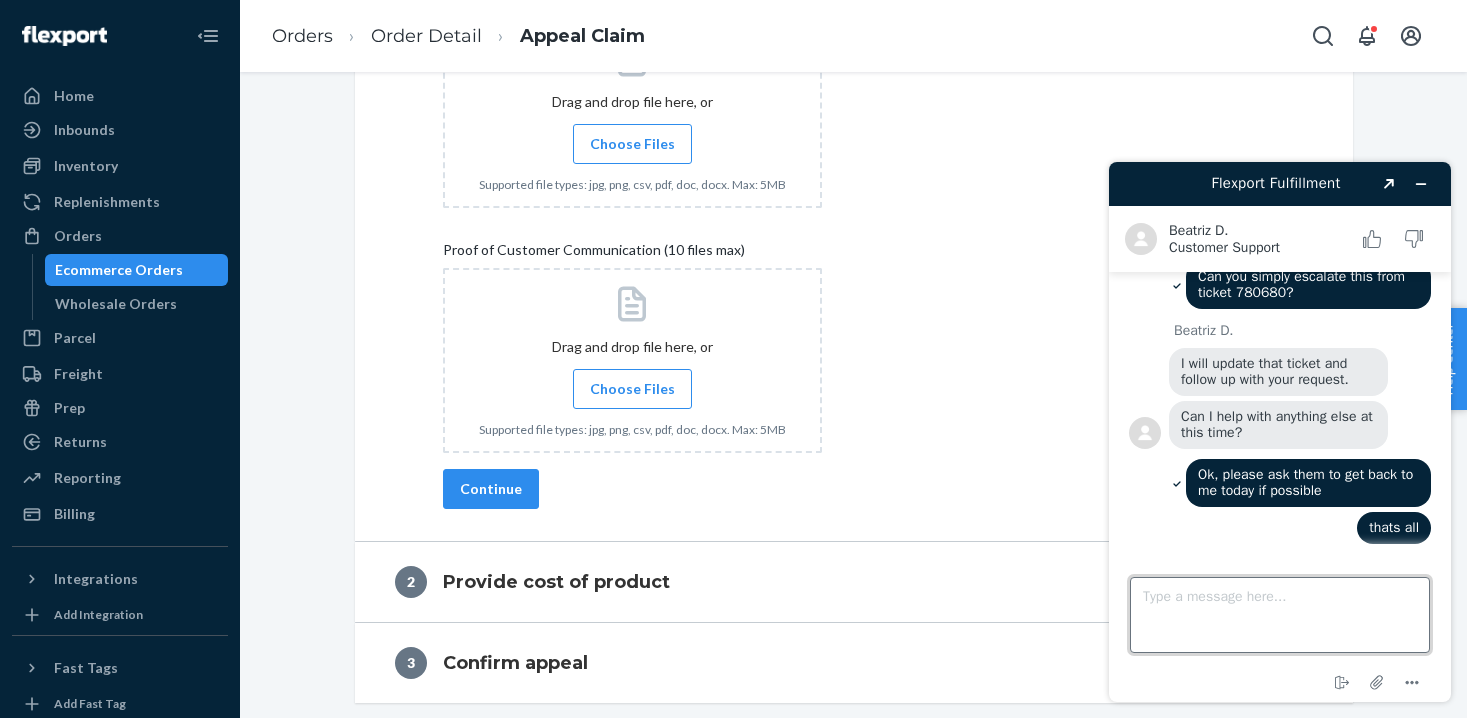 scroll, scrollTop: 1916, scrollLeft: 0, axis: vertical 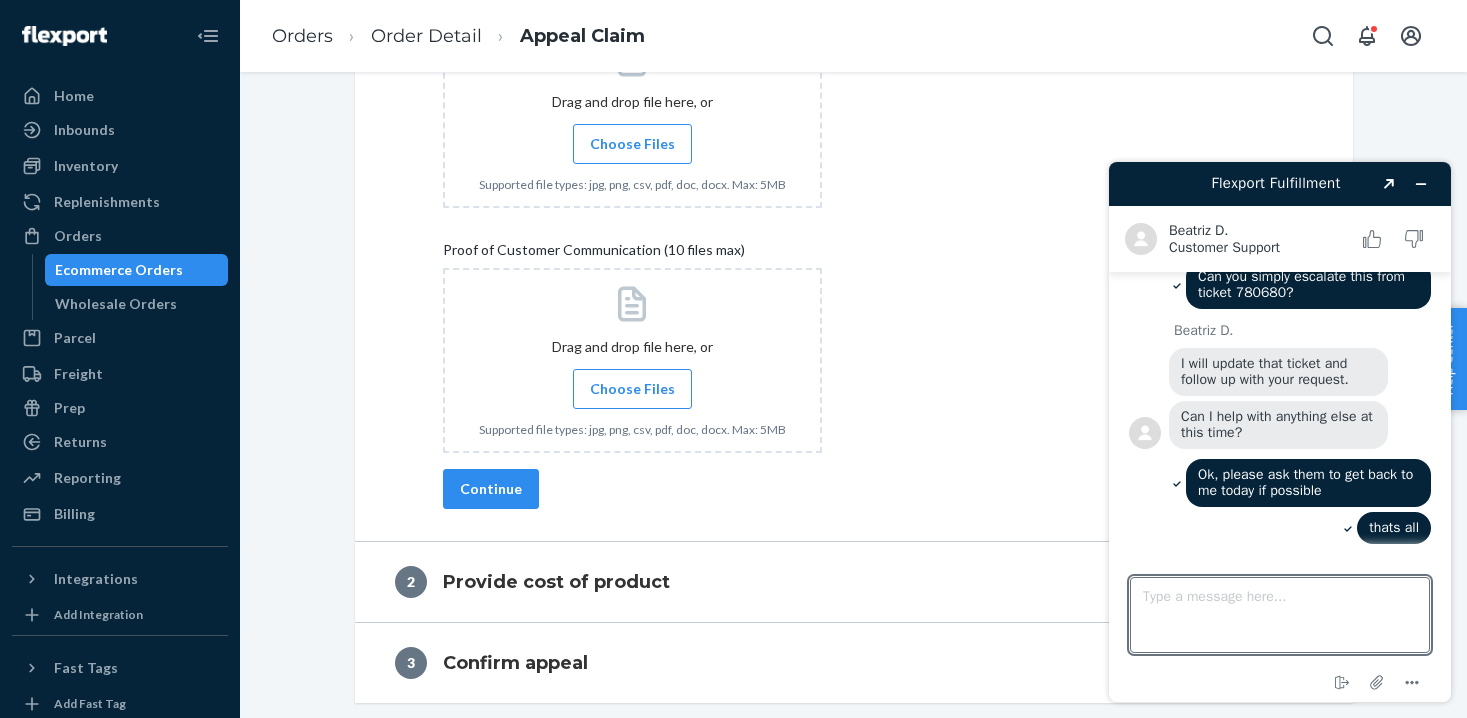 click on "Ok, please ask them to get back to me today if possible" at bounding box center [1308, 482] 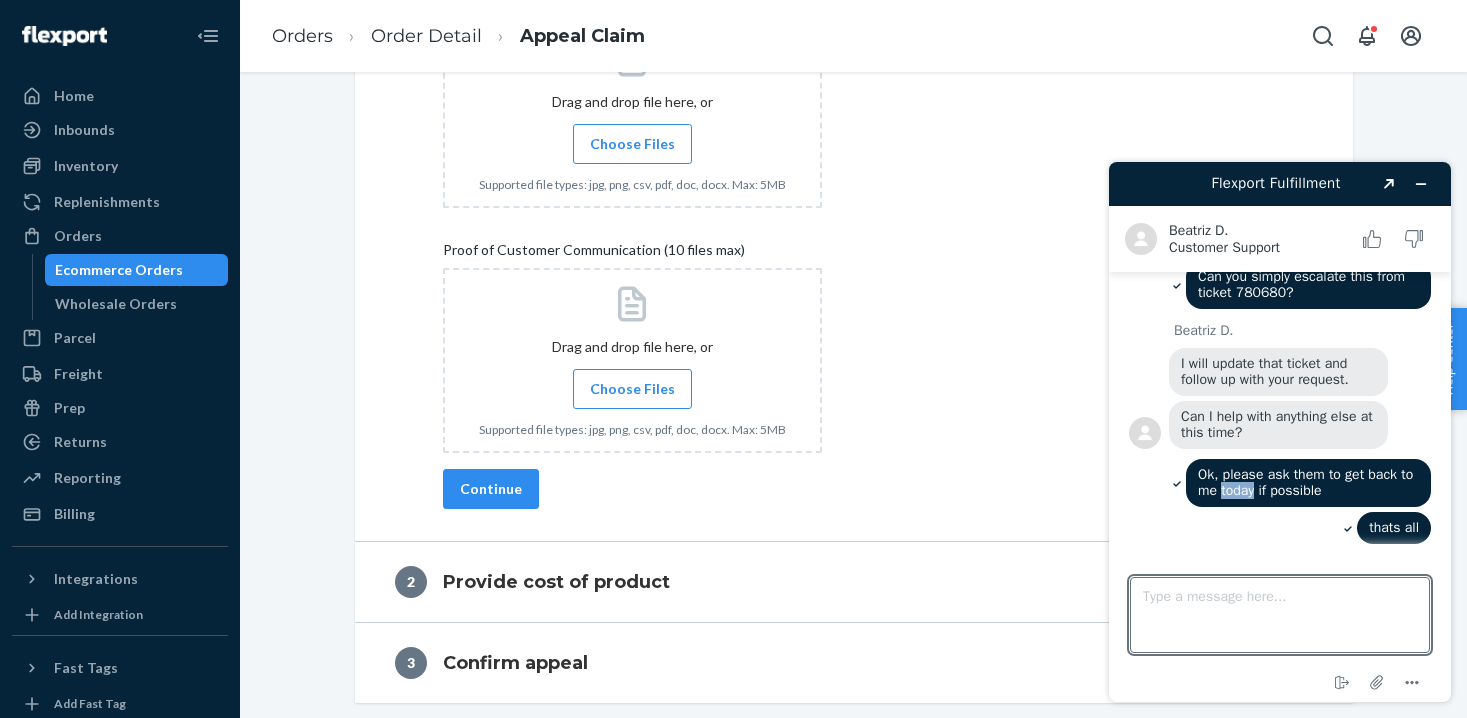 click on "Ok, please ask them to get back to me today if possible" at bounding box center (1308, 482) 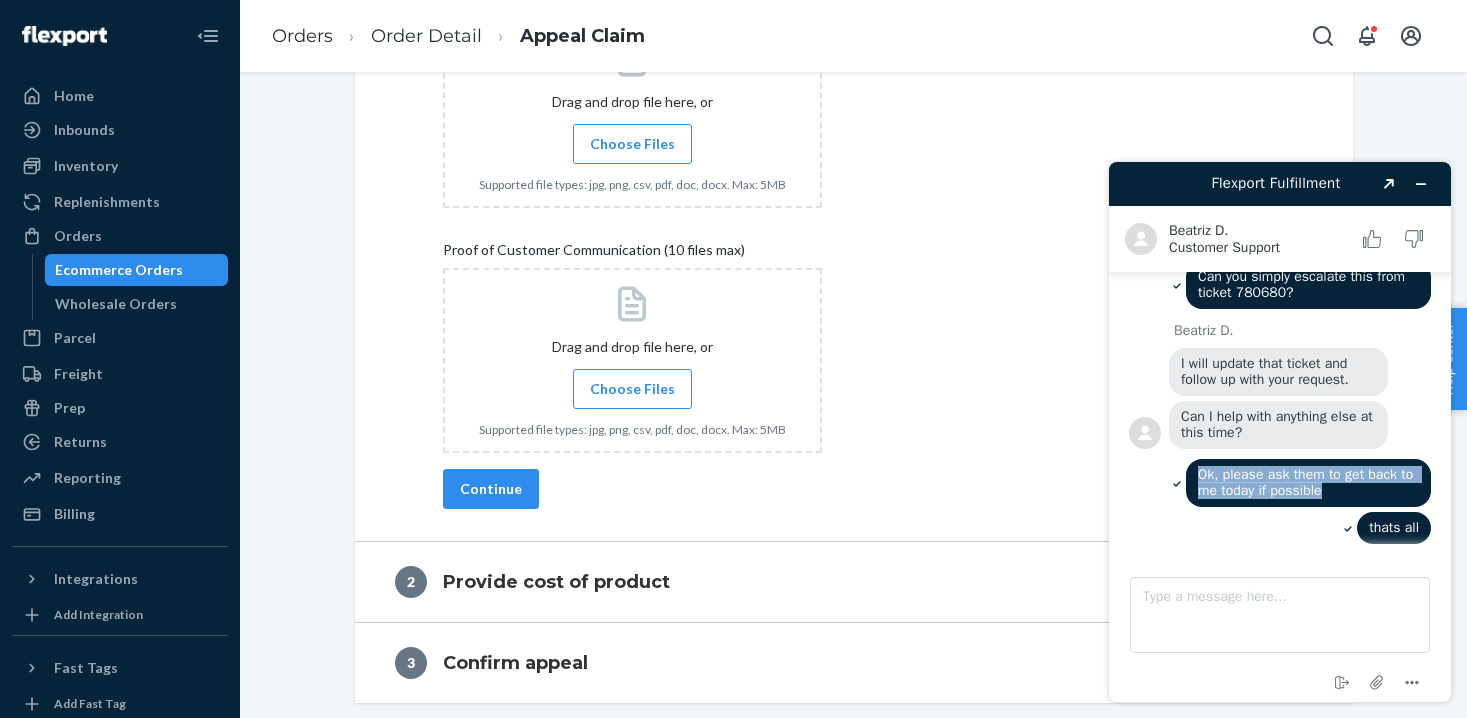click on "Ok, please ask them to get back to me today if possible" at bounding box center [1308, 482] 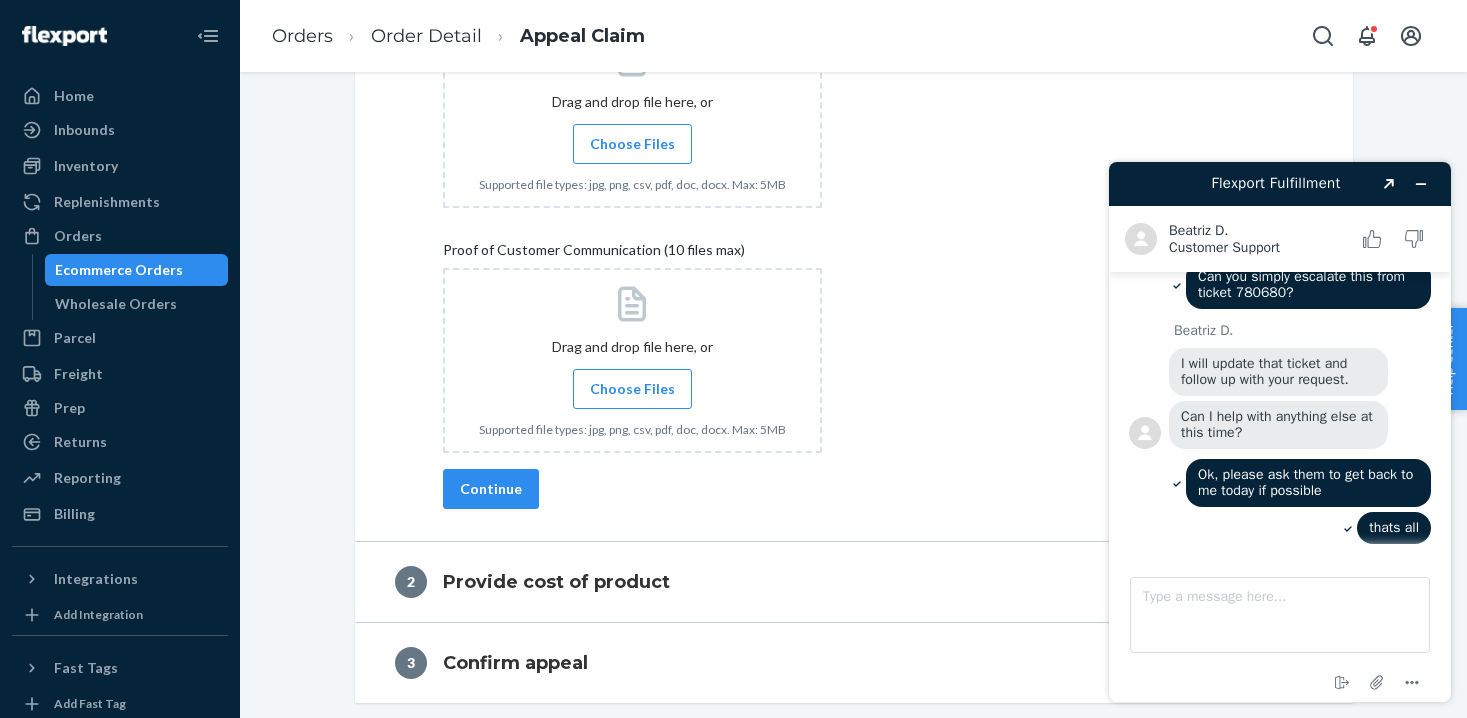 click on "I will update that ticket and follow up with your request." at bounding box center (1266, 371) 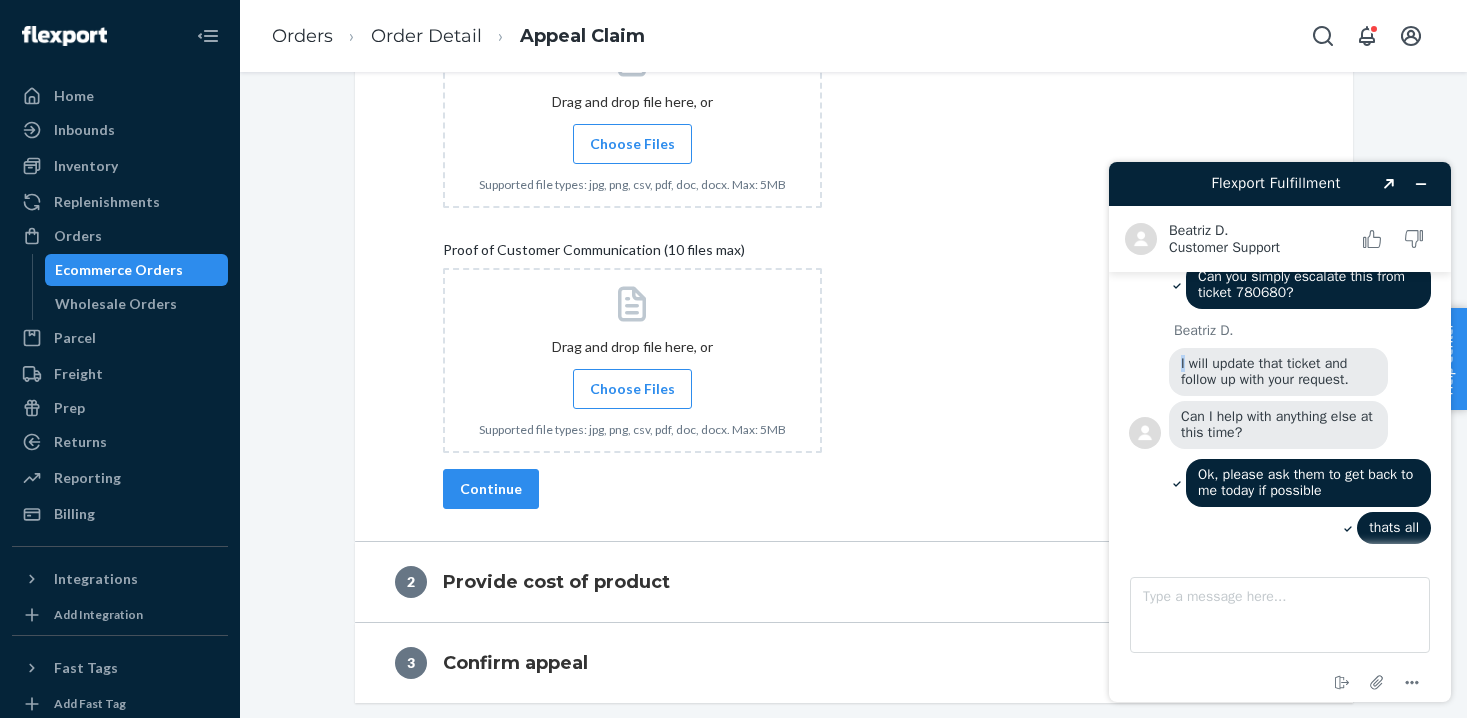 click on "I will update that ticket and follow up with your request." at bounding box center (1266, 371) 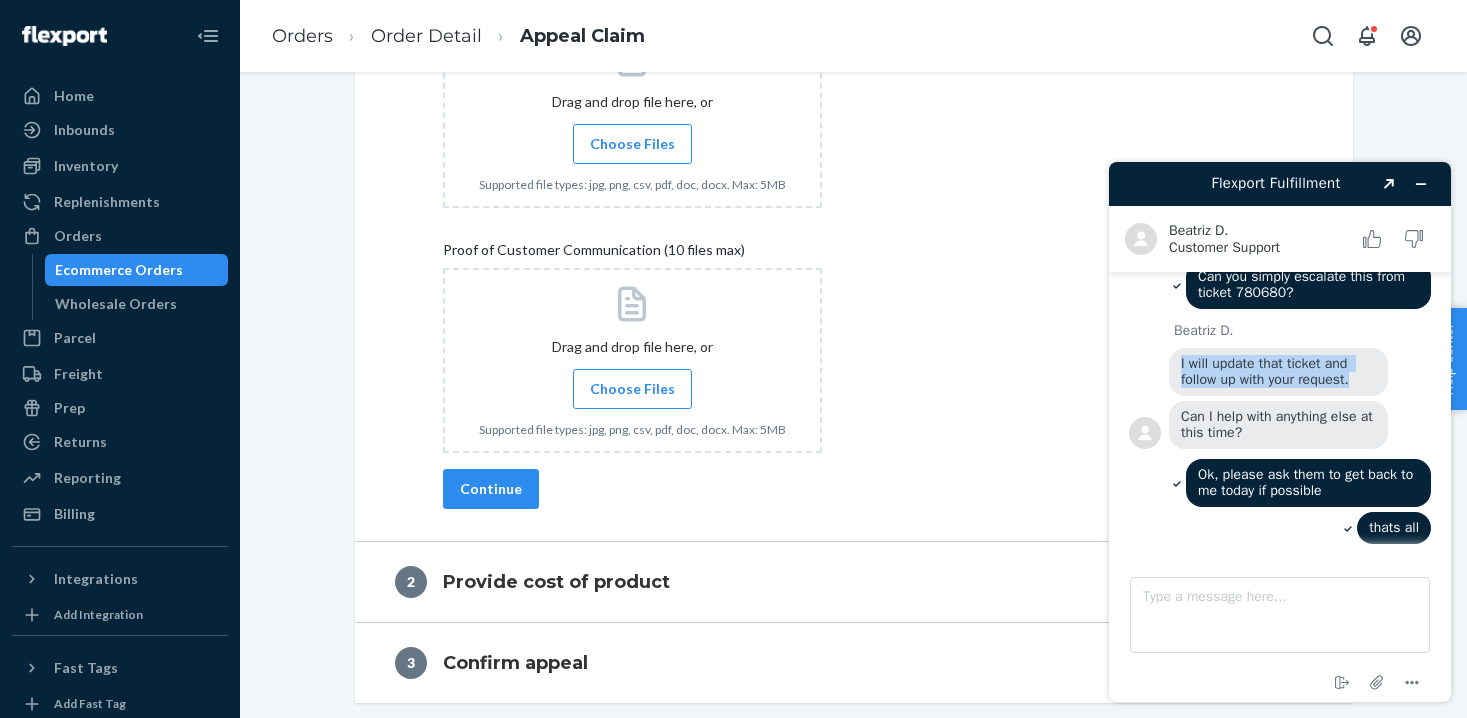 click on "I will update that ticket and follow up with your request." at bounding box center (1266, 371) 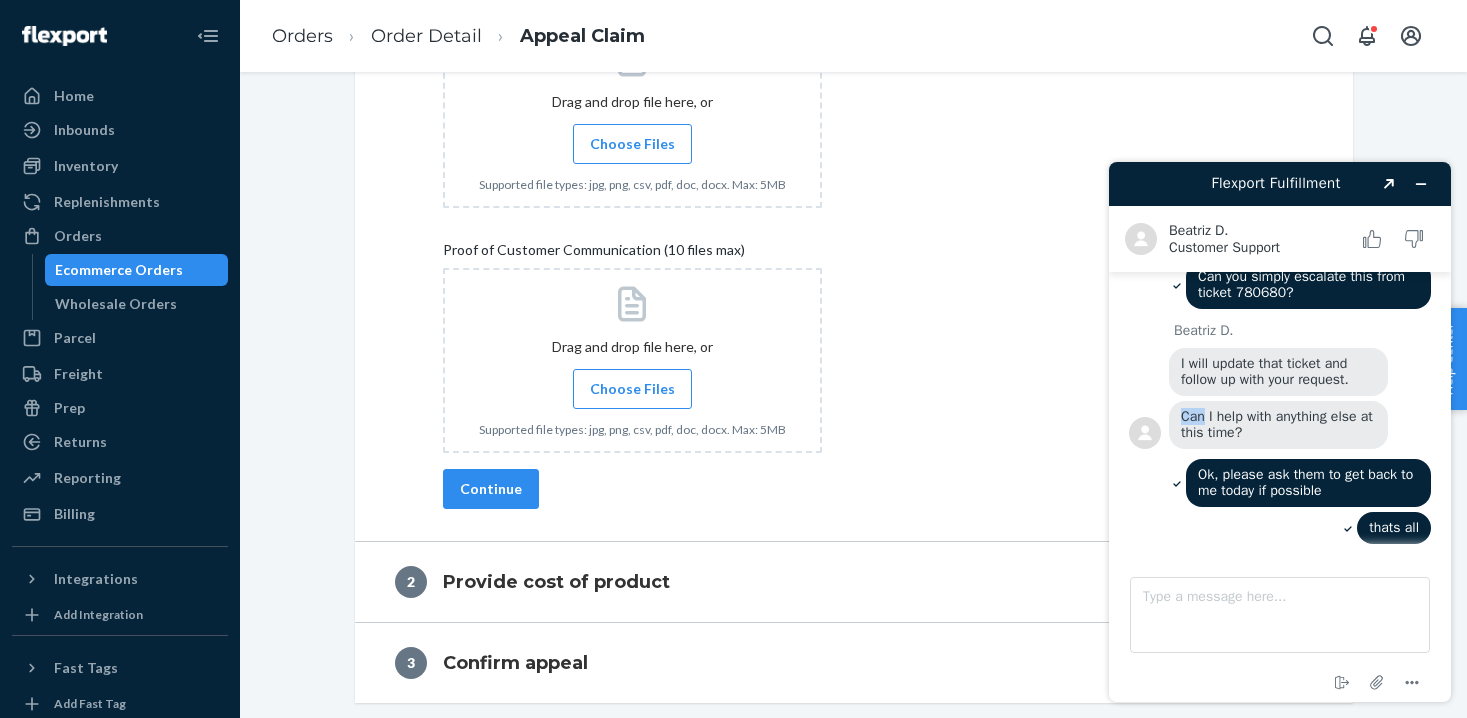 click on "Can I help with anything else at this time?" at bounding box center (1279, 424) 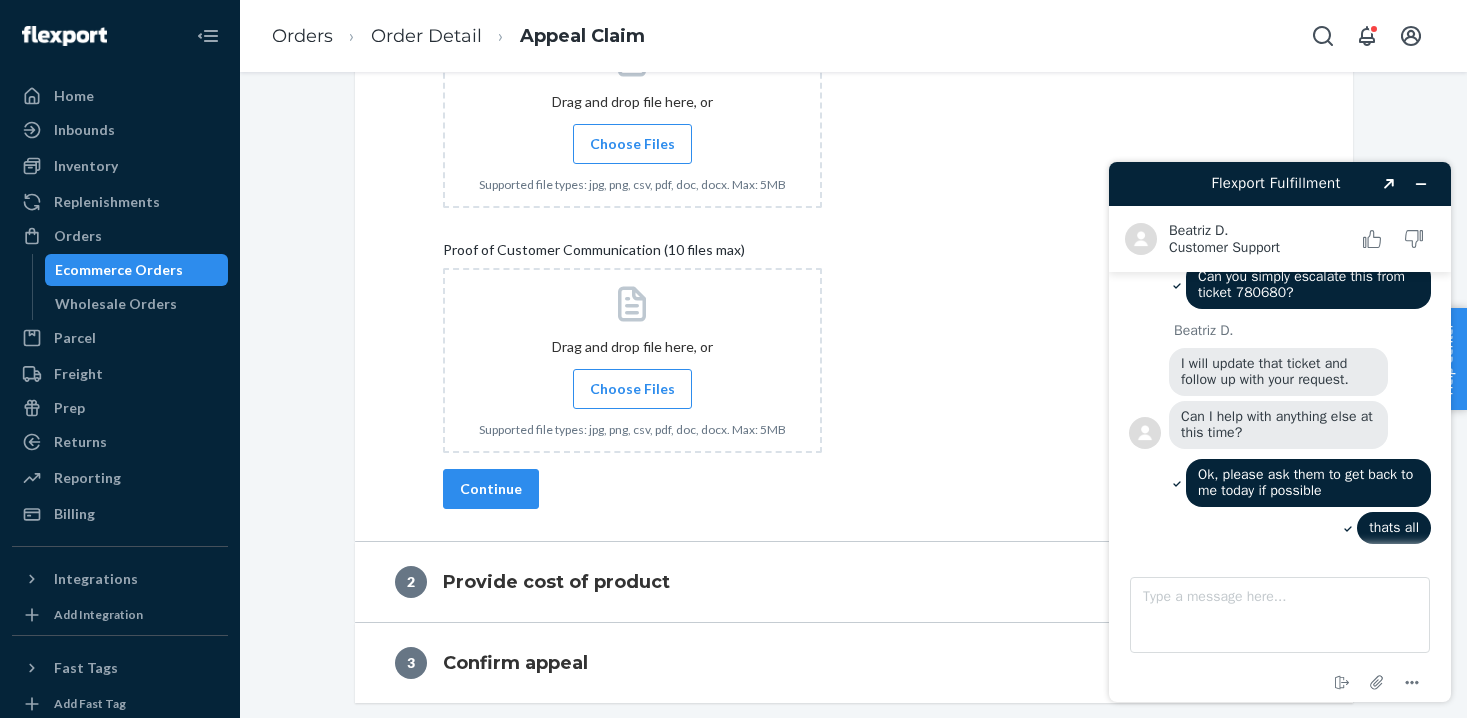 click on "Can I help with anything else at this time?" at bounding box center (1279, 424) 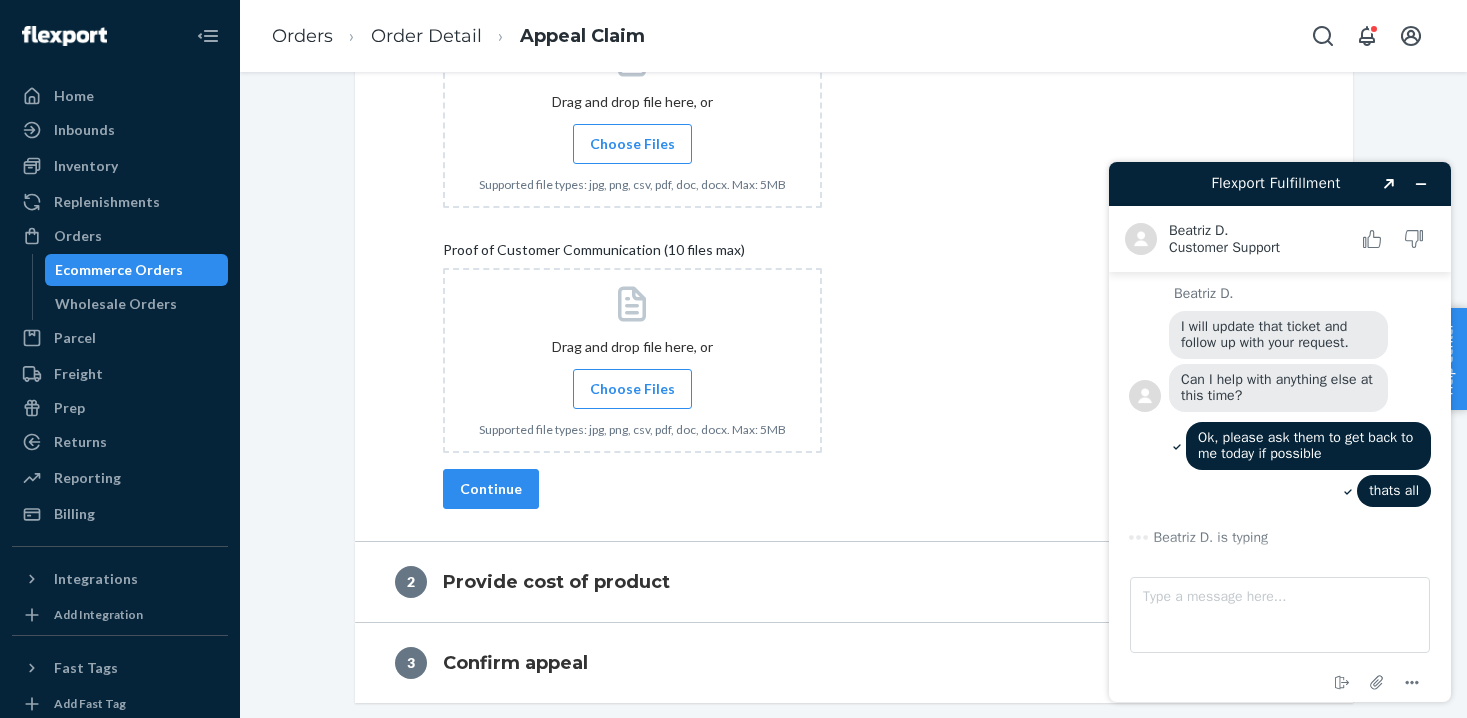 click on "Ok, please ask them to get back to me today if possible" at bounding box center [1308, 445] 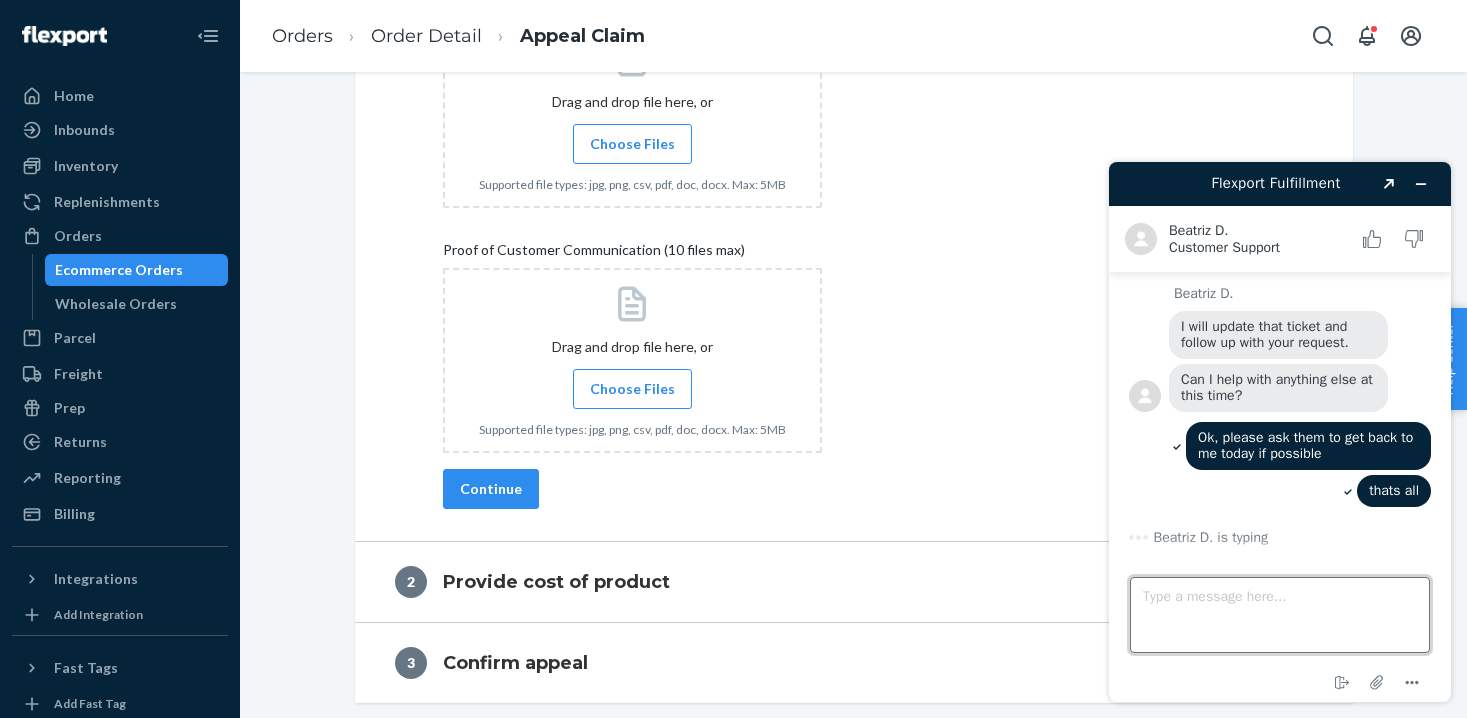click on "Type a message here..." at bounding box center (1280, 615) 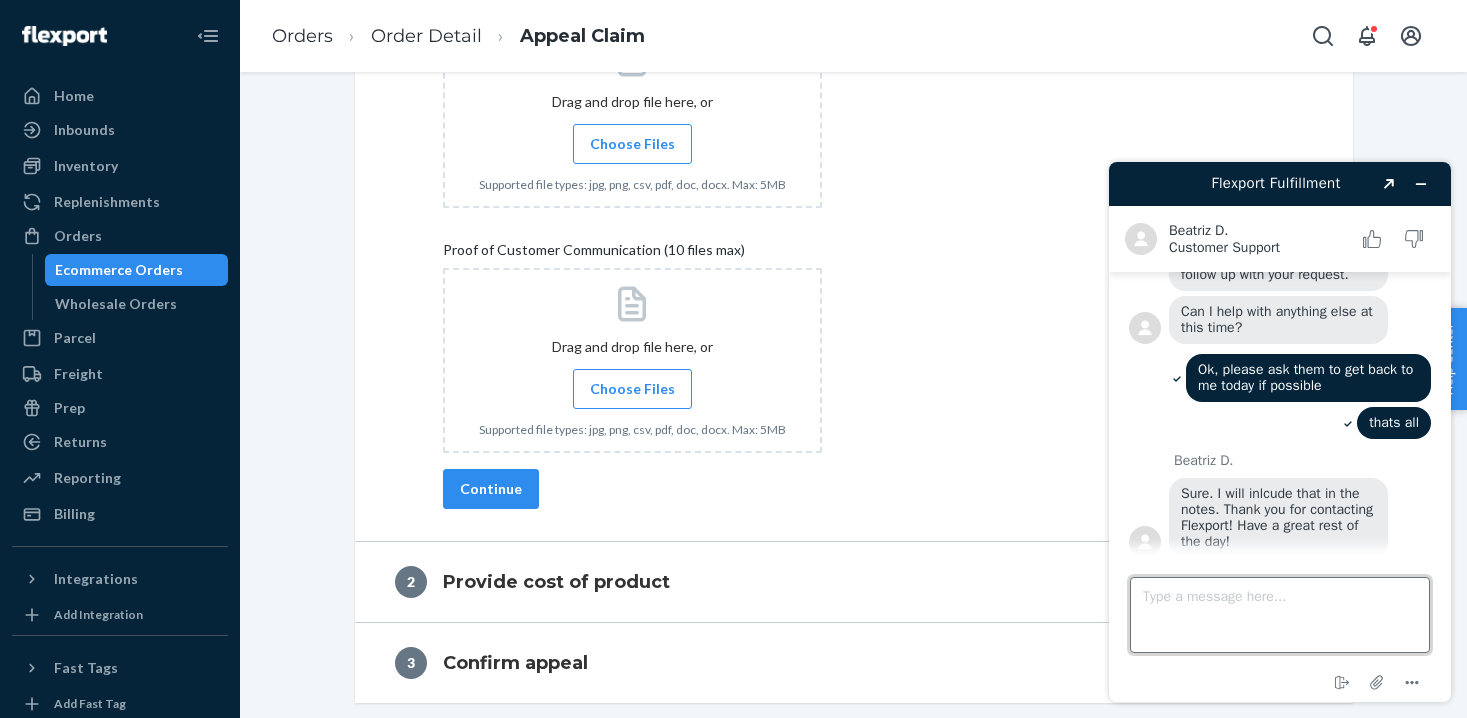 scroll, scrollTop: 2033, scrollLeft: 0, axis: vertical 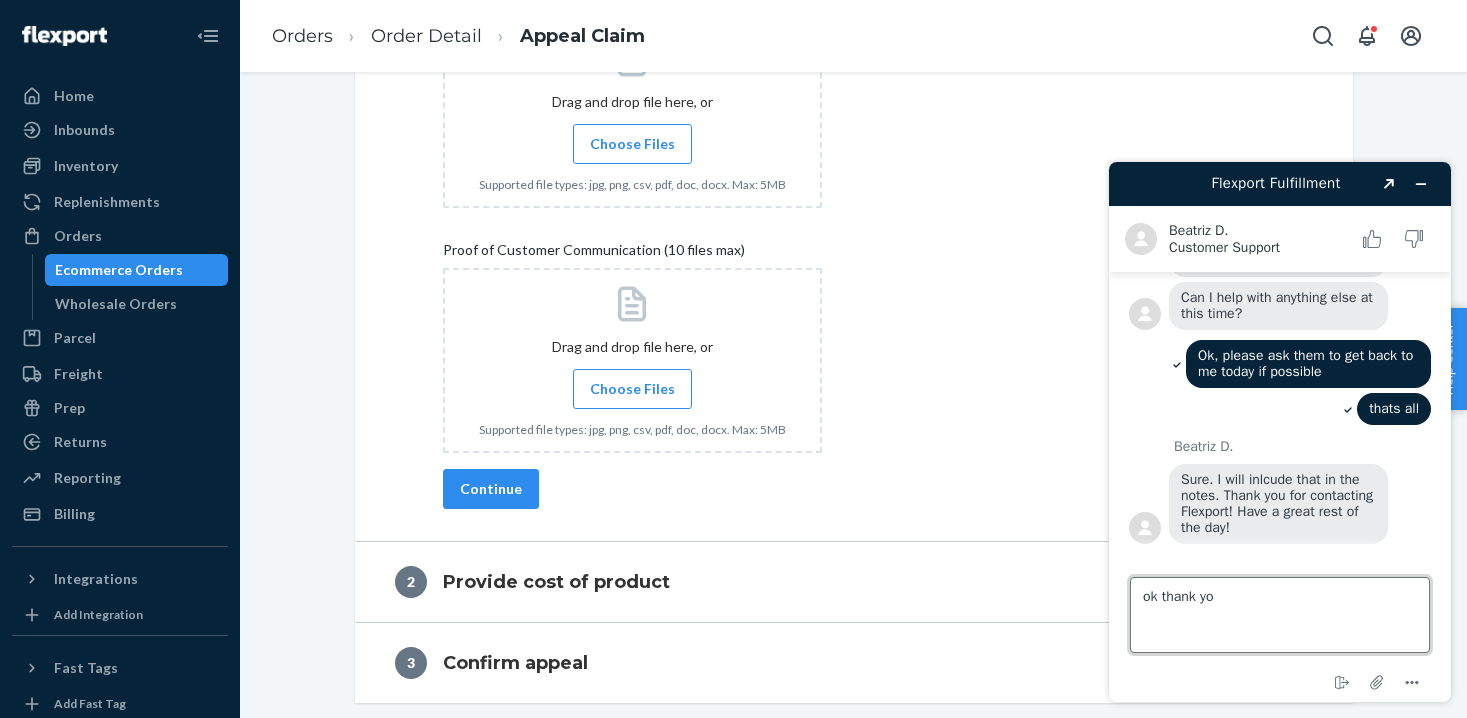 type on "ok thank you" 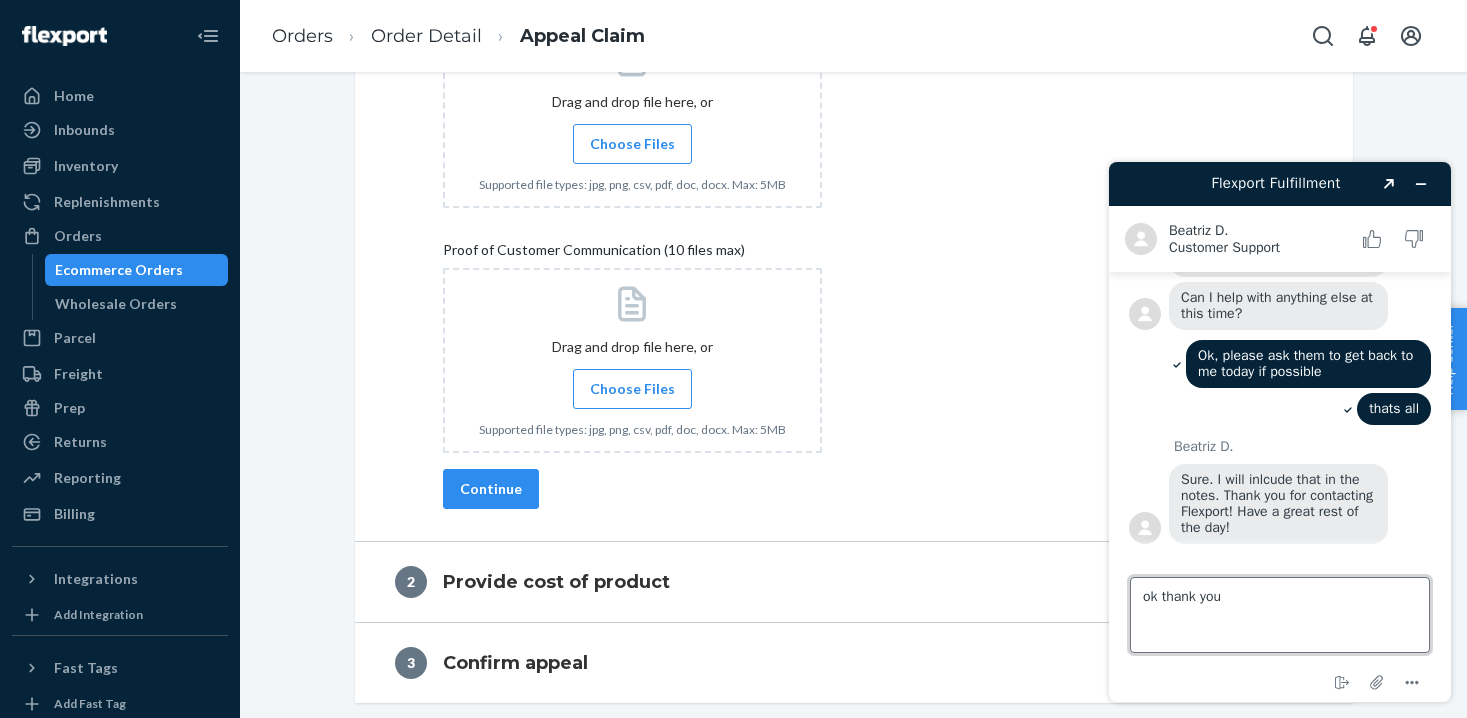 type 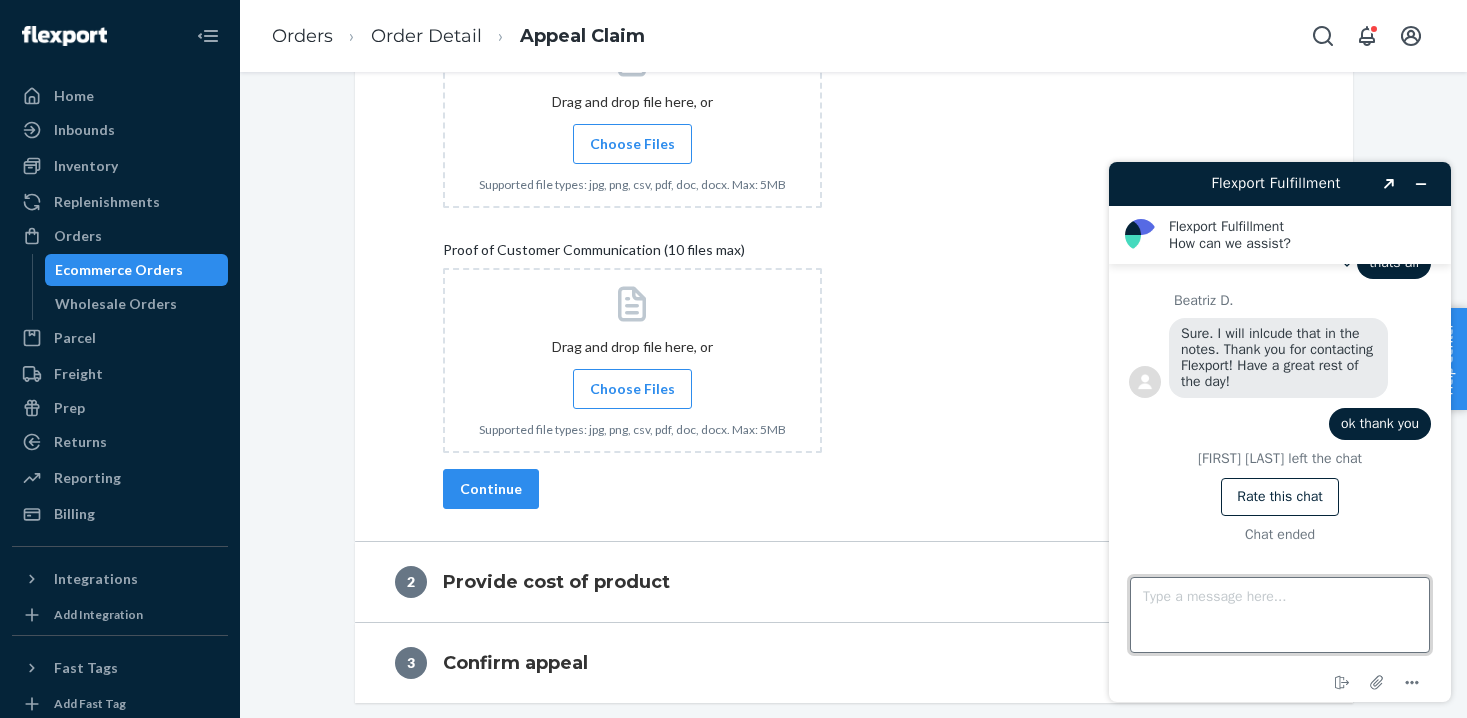 scroll, scrollTop: 2173, scrollLeft: 0, axis: vertical 